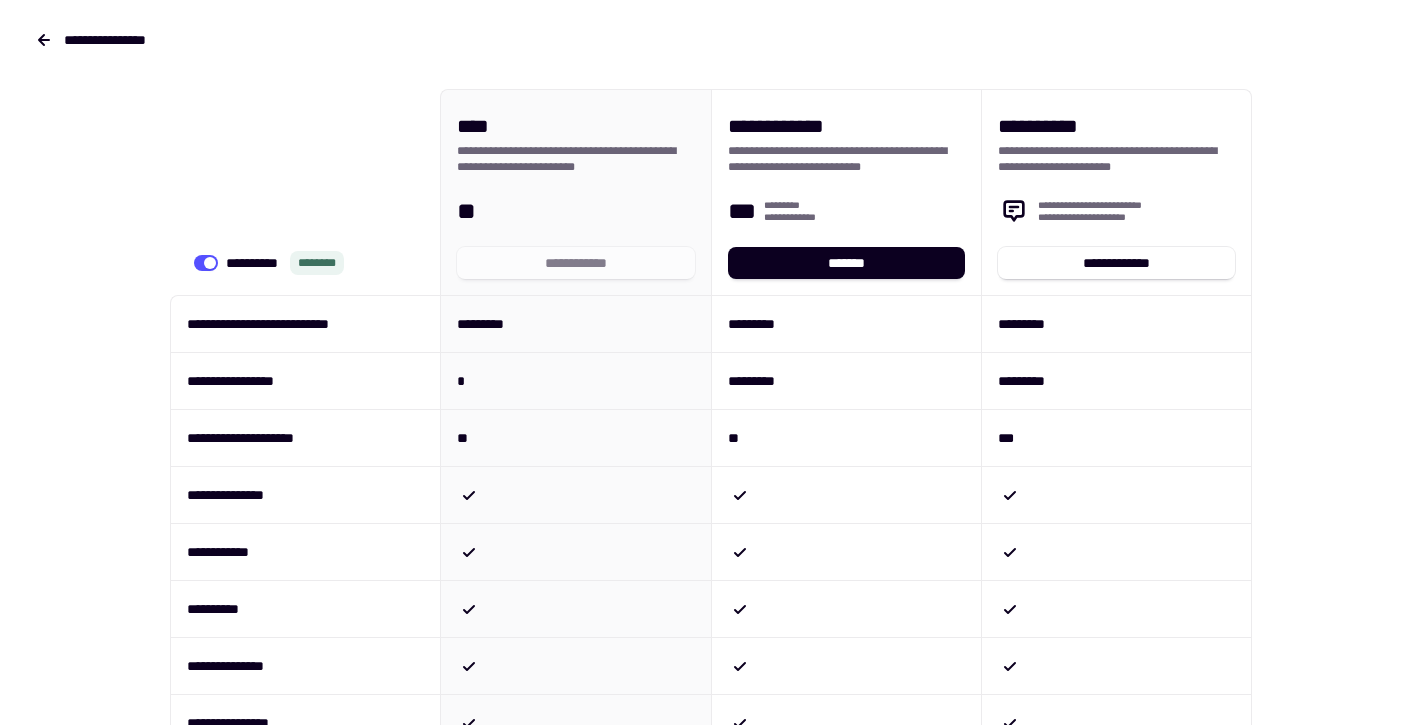 scroll, scrollTop: 0, scrollLeft: 0, axis: both 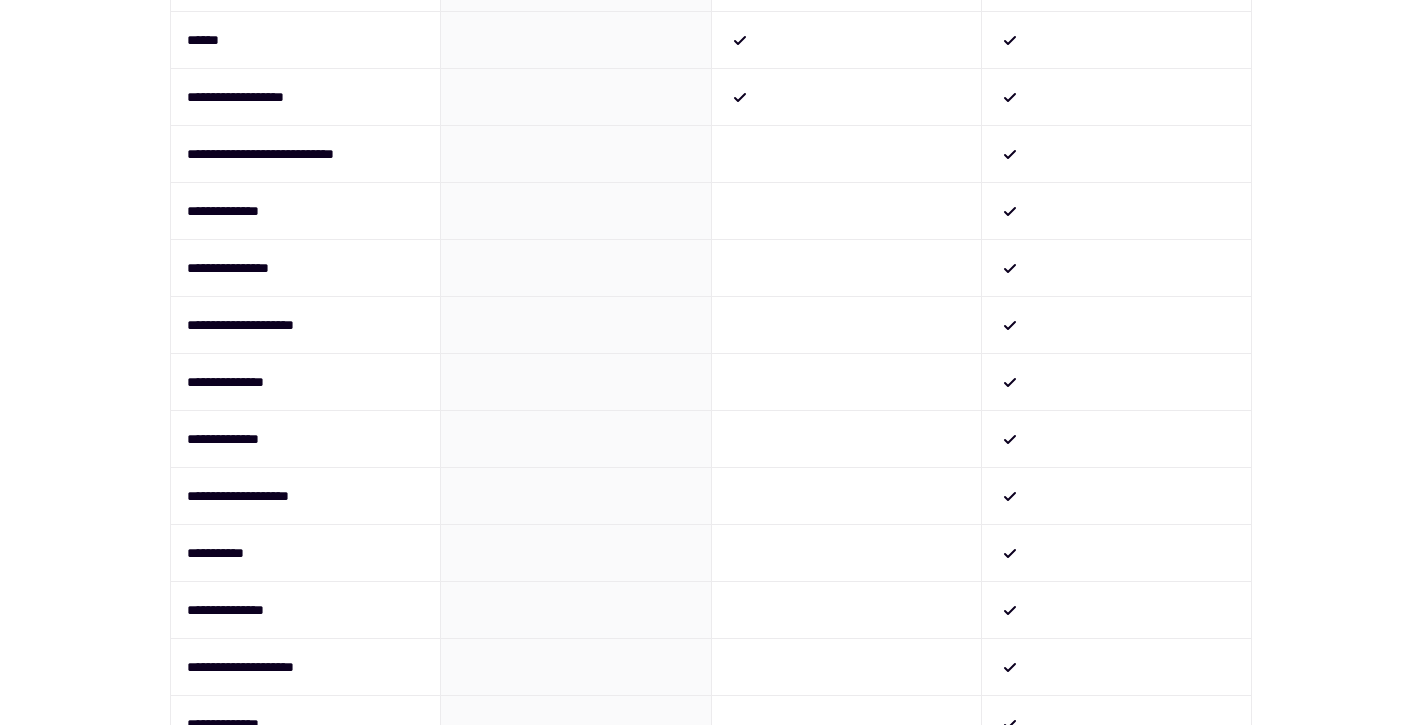 click at bounding box center [846, 210] 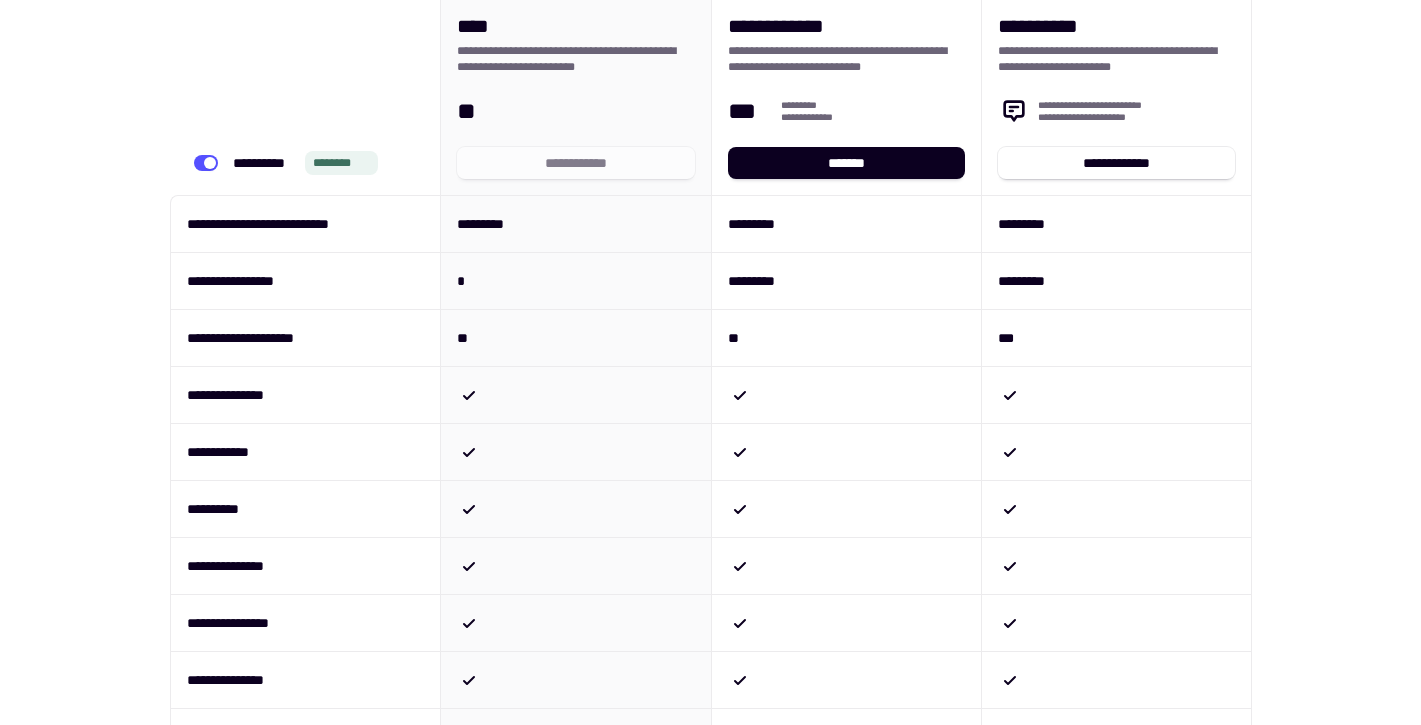scroll, scrollTop: 0, scrollLeft: 0, axis: both 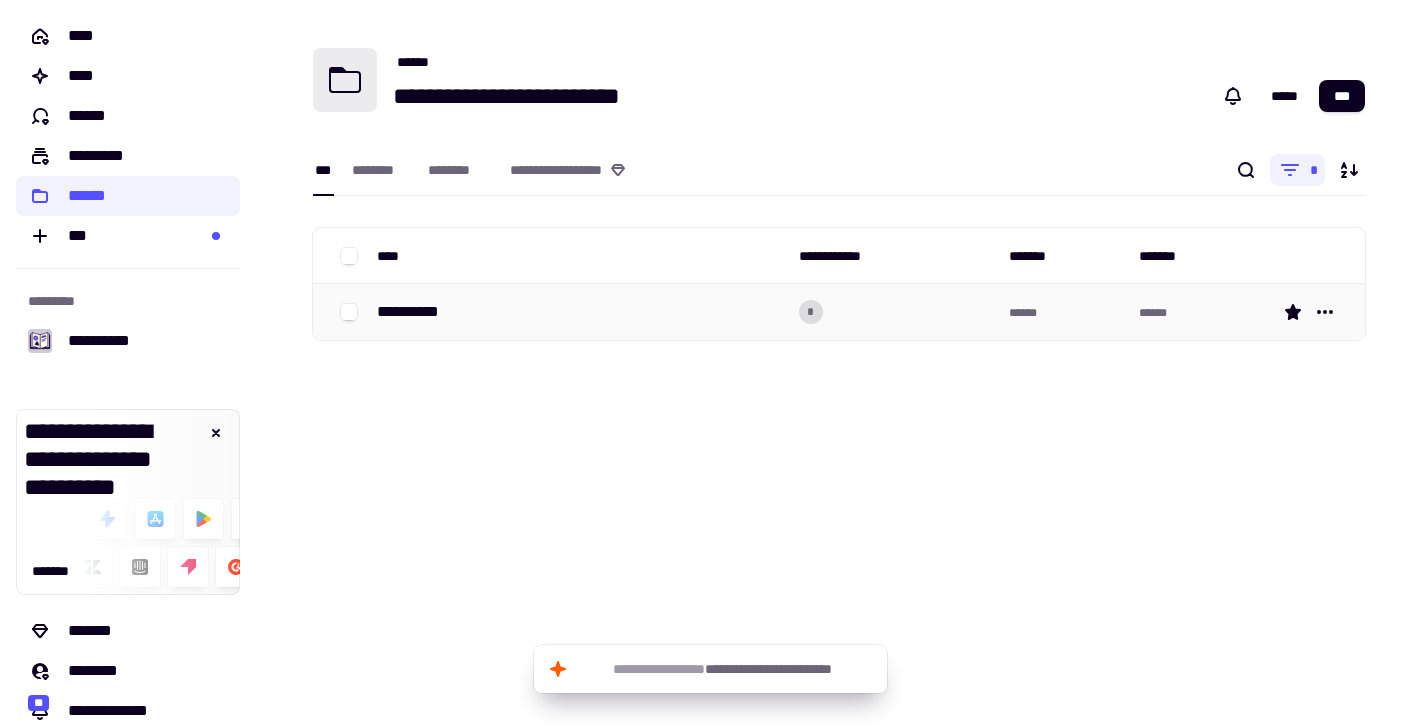 click on "**********" at bounding box center [416, 312] 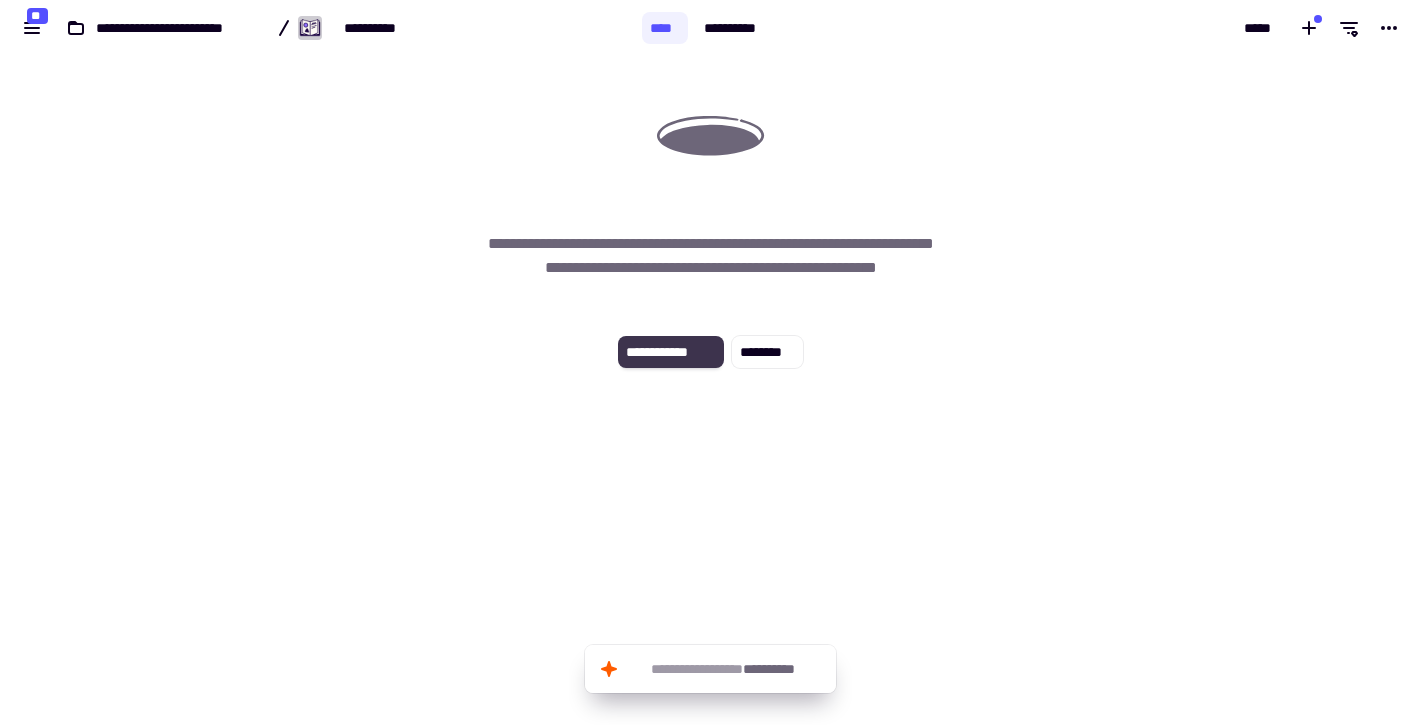click on "**********" 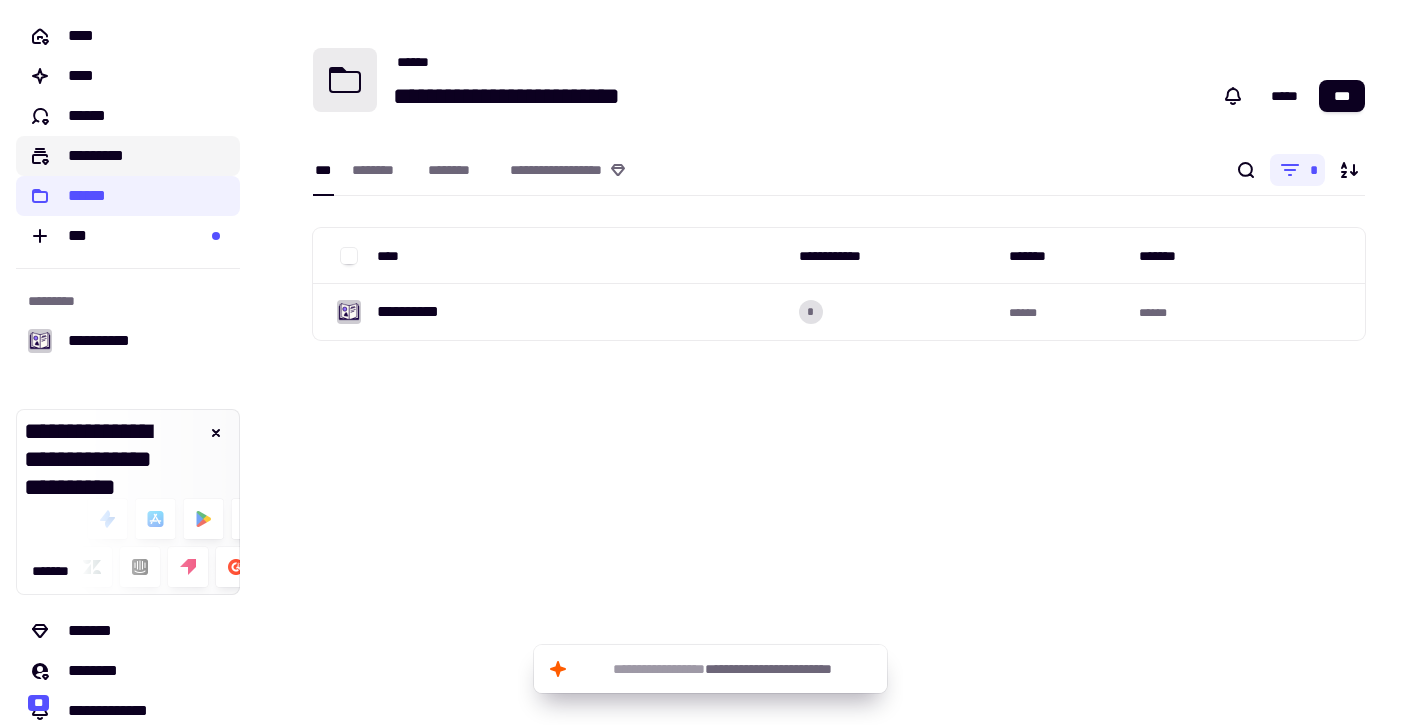 click on "*********" 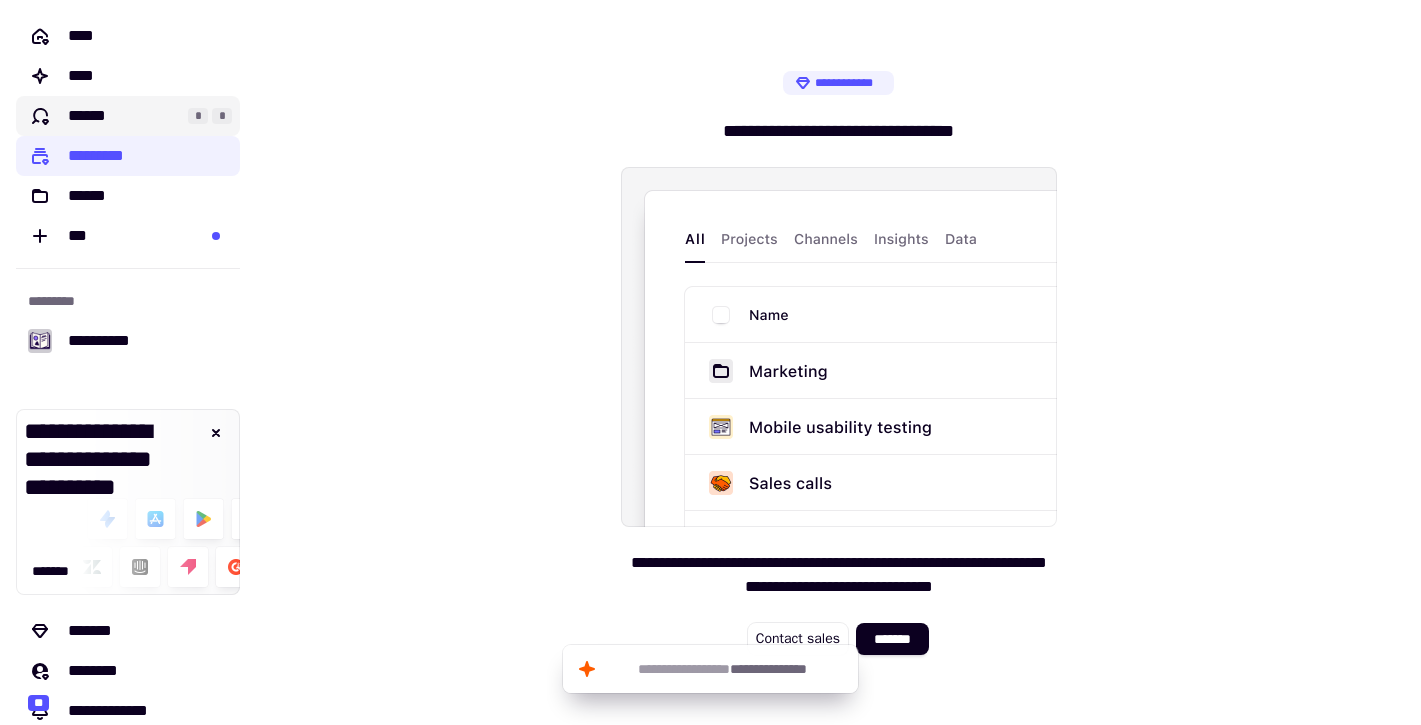 click on "******" 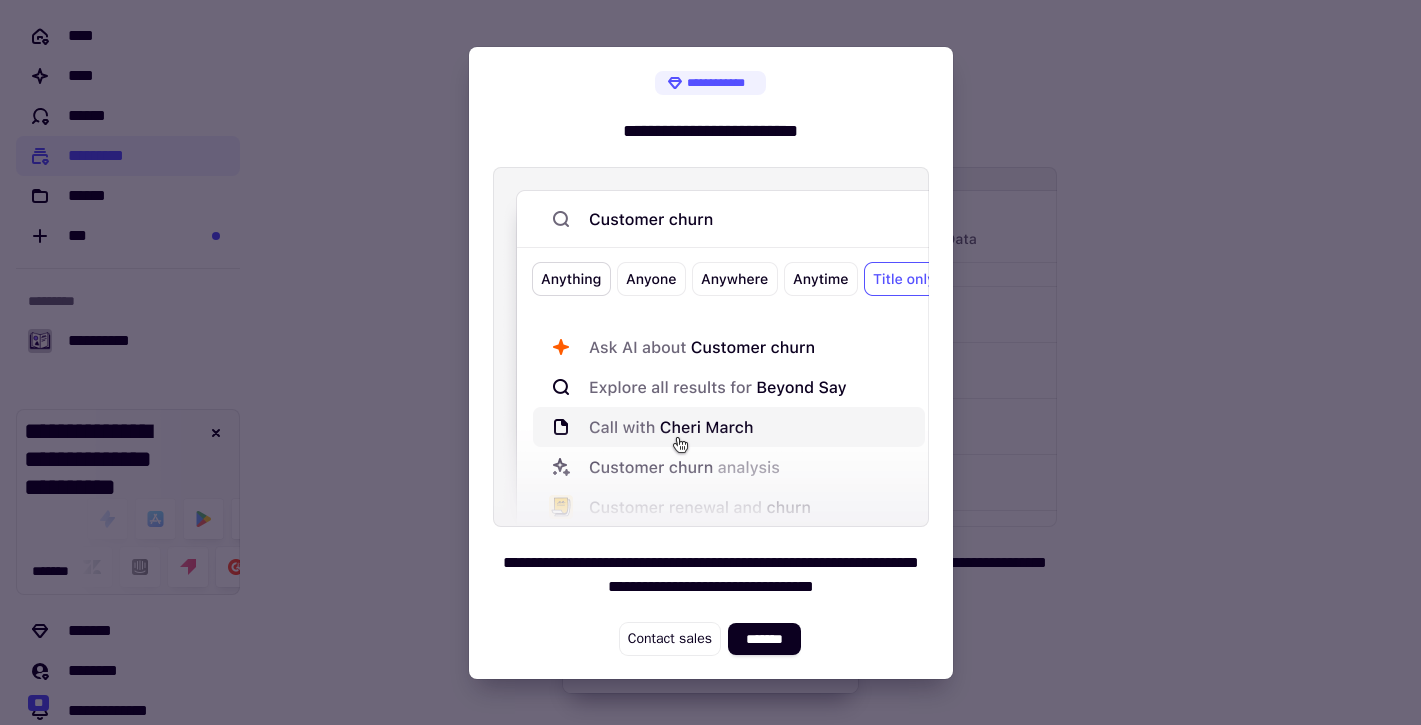 click at bounding box center [710, 362] 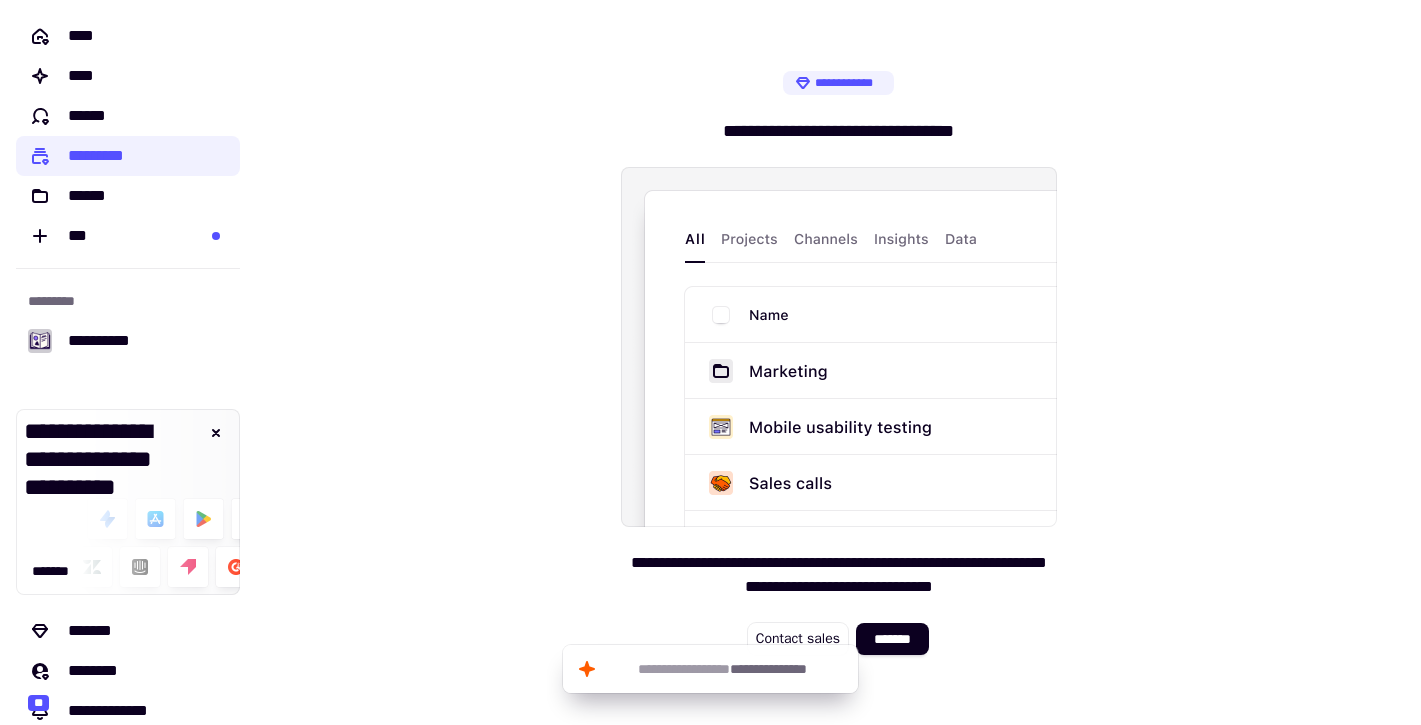 scroll, scrollTop: 102, scrollLeft: 0, axis: vertical 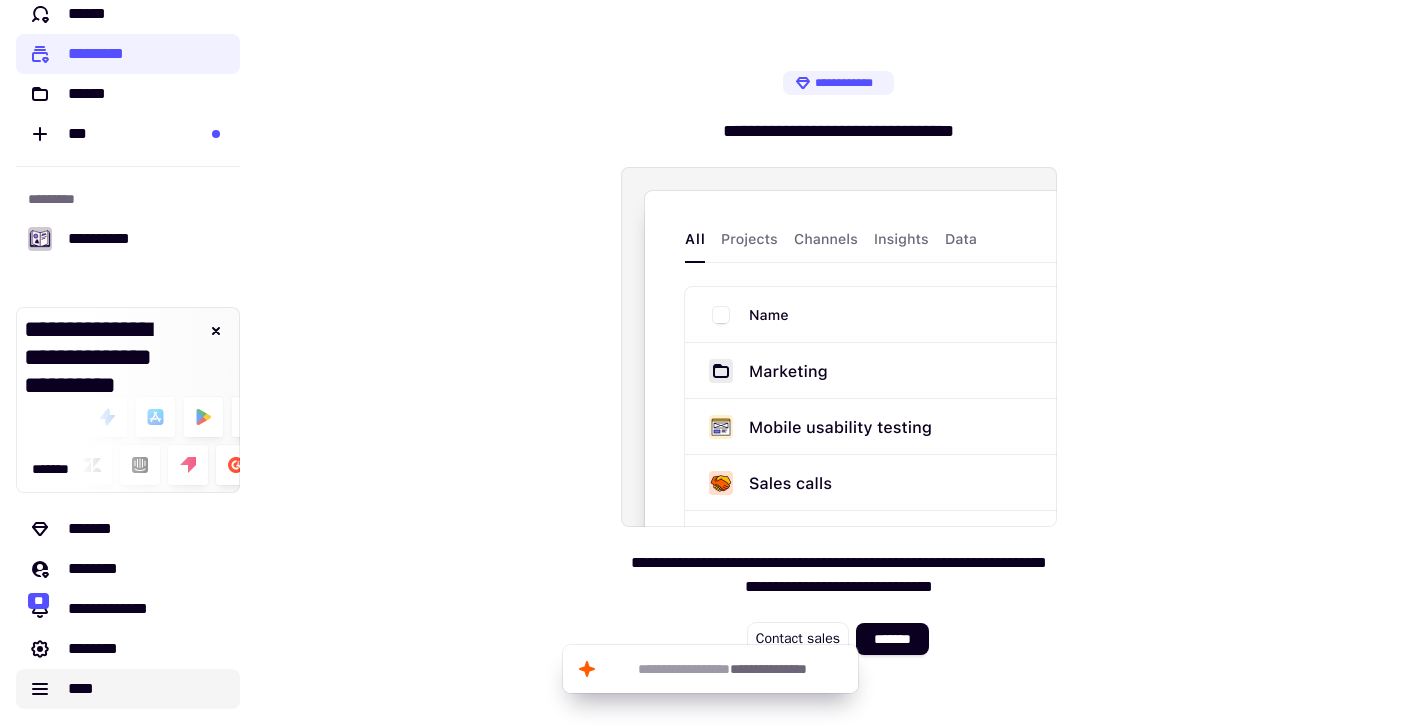 click on "****" 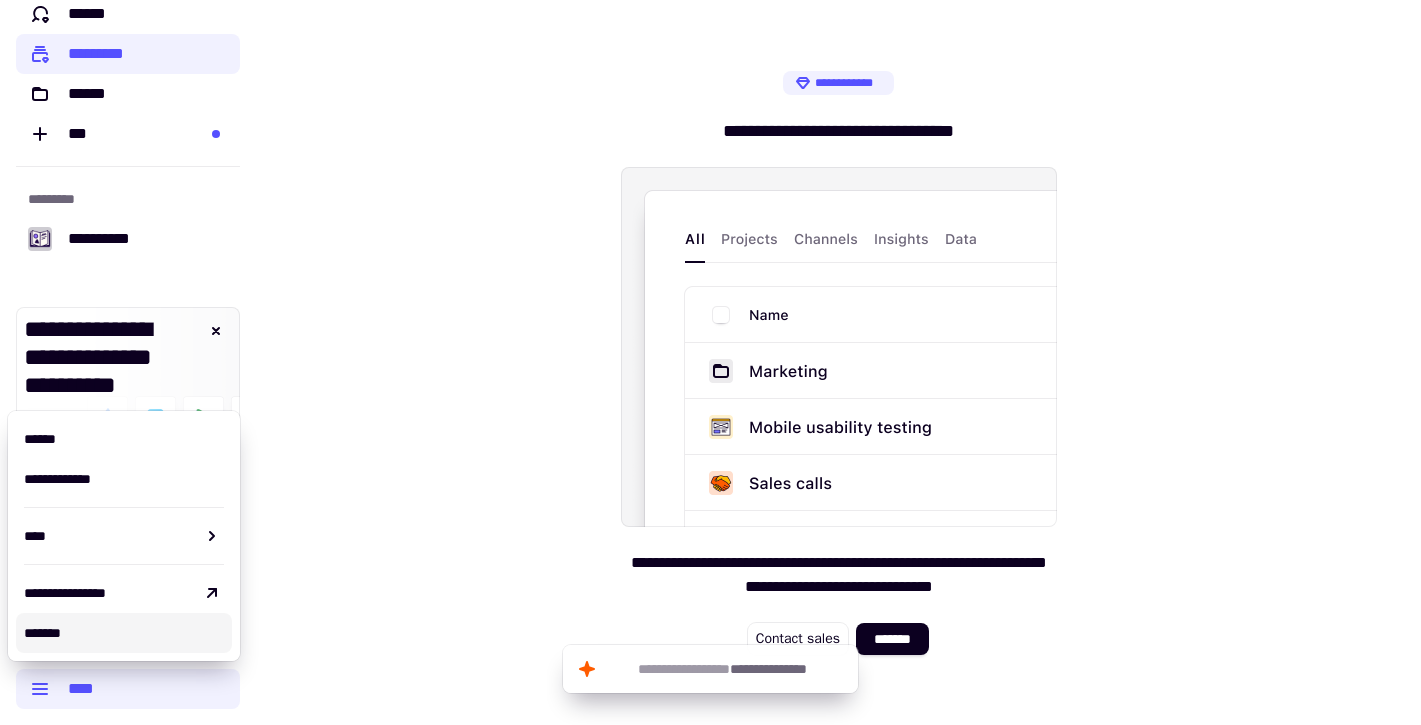 click on "*******" at bounding box center (124, 633) 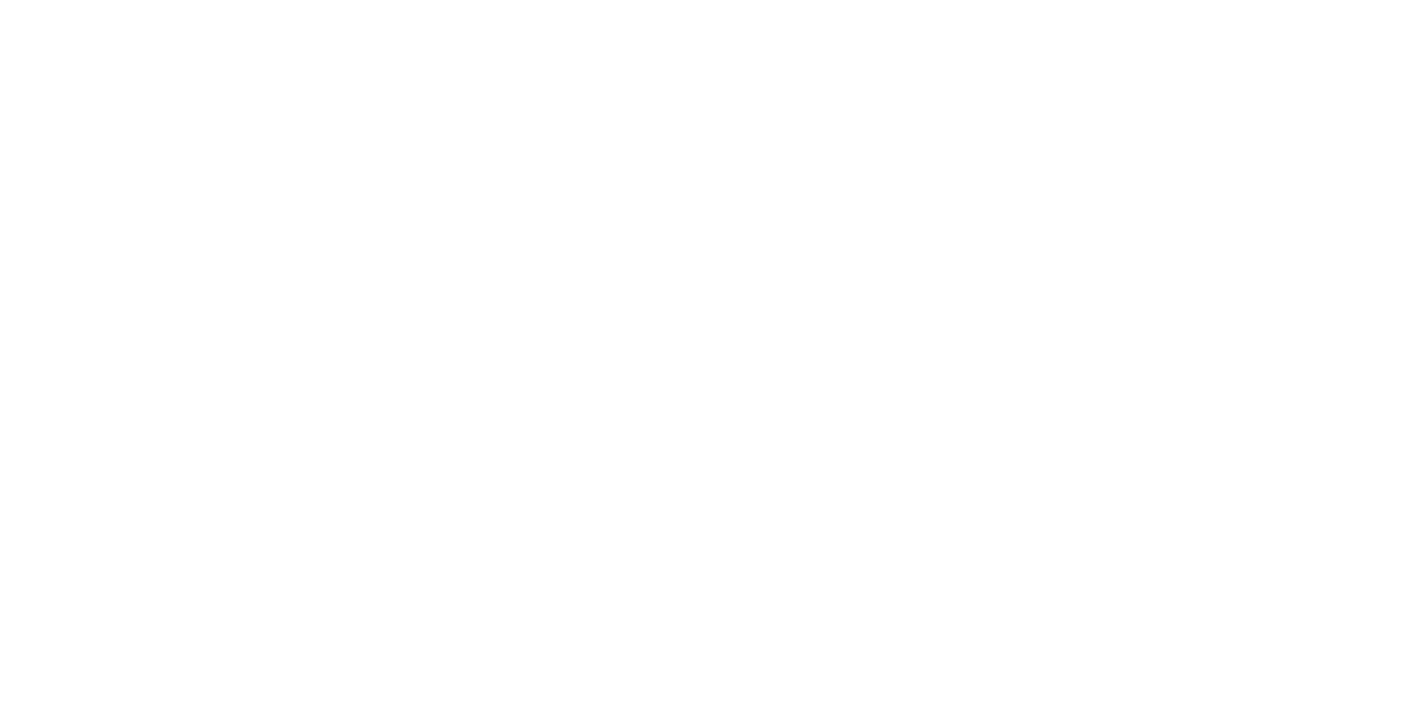 scroll, scrollTop: 0, scrollLeft: 0, axis: both 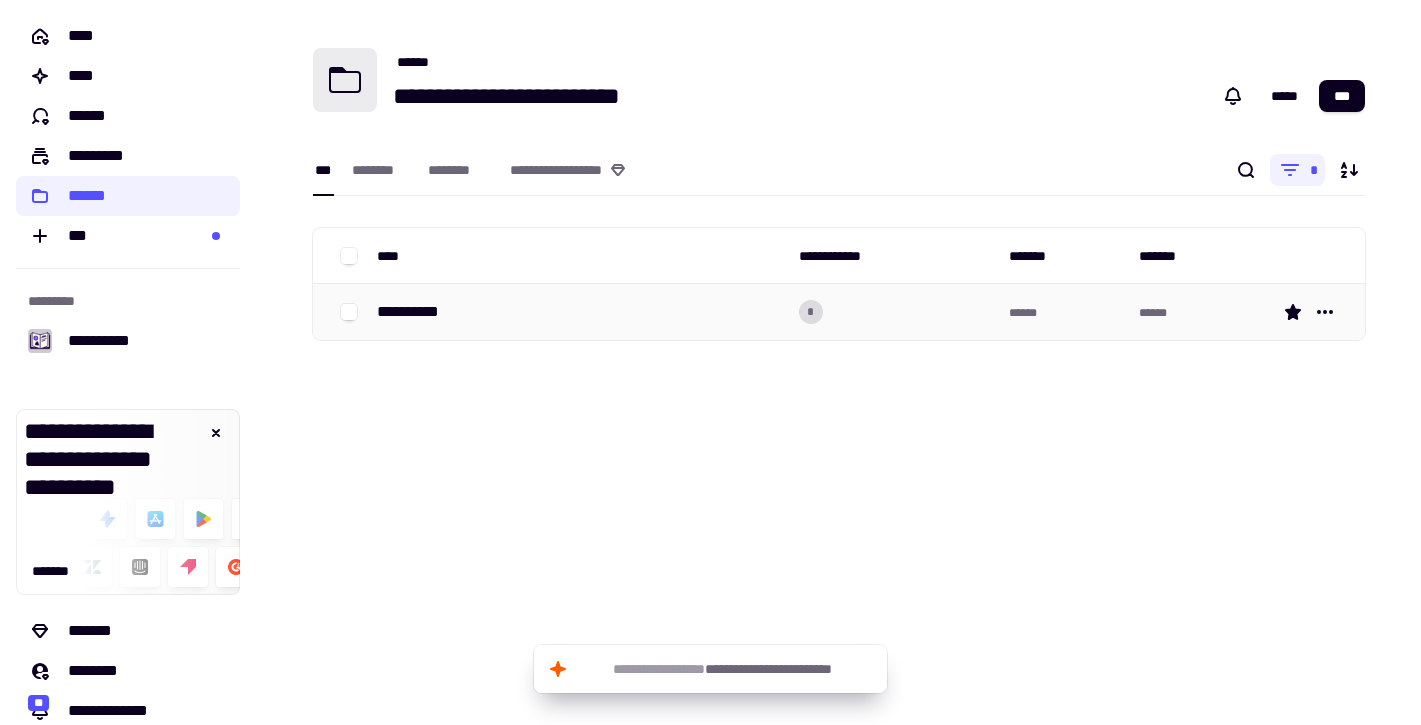 click on "**********" at bounding box center [416, 312] 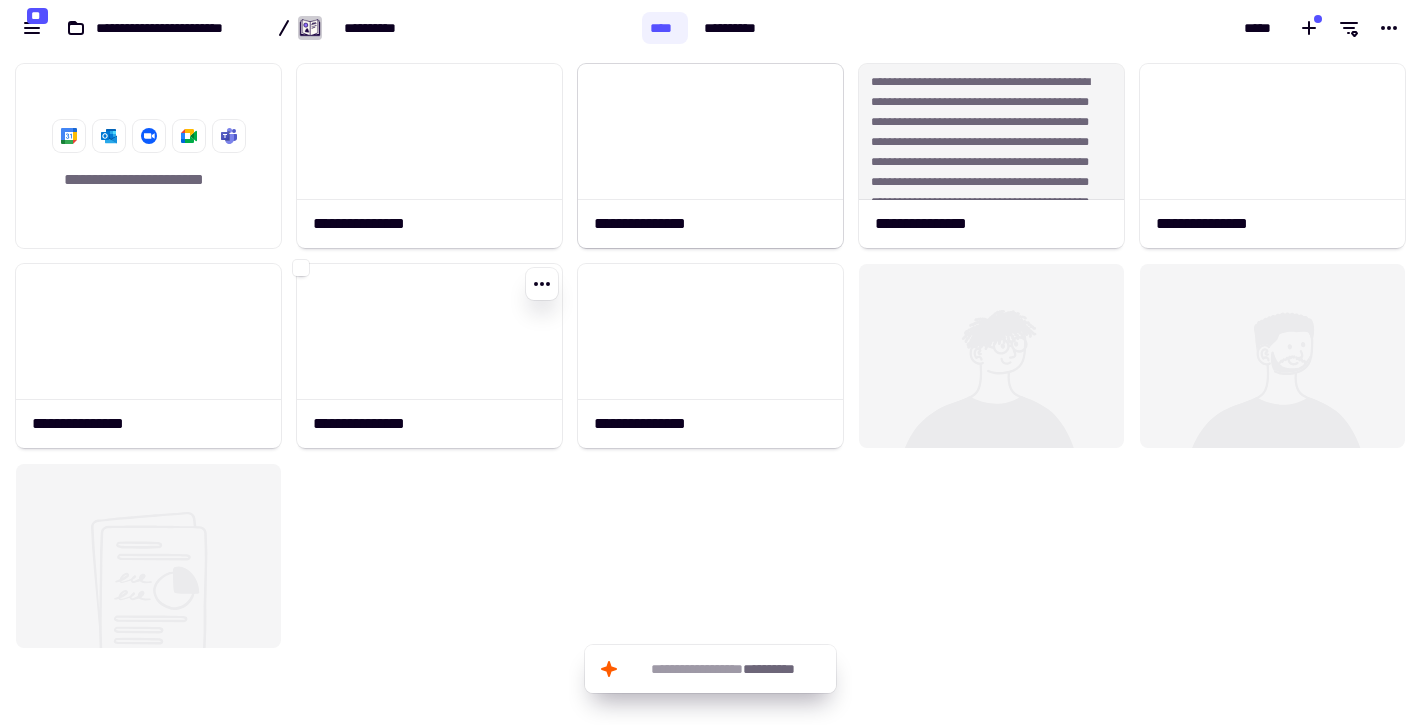 scroll, scrollTop: 1, scrollLeft: 1, axis: both 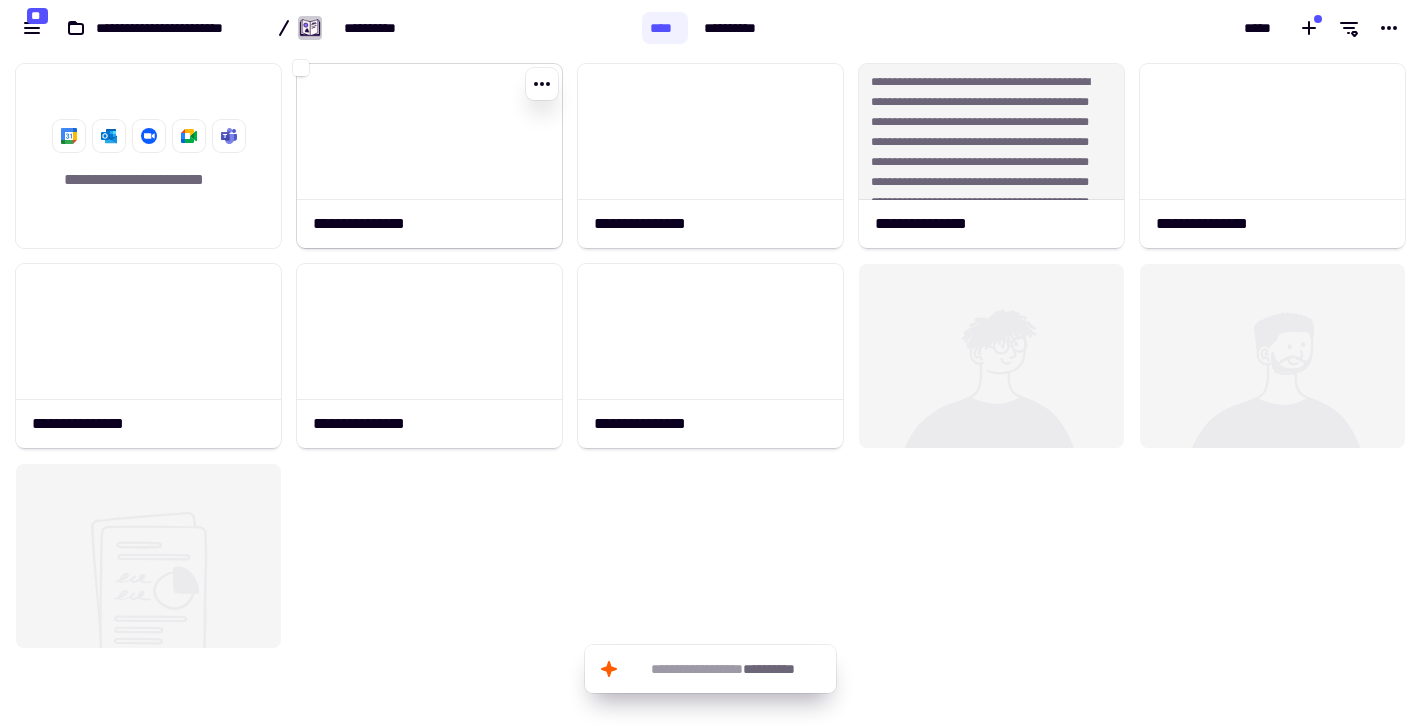click on "**********" 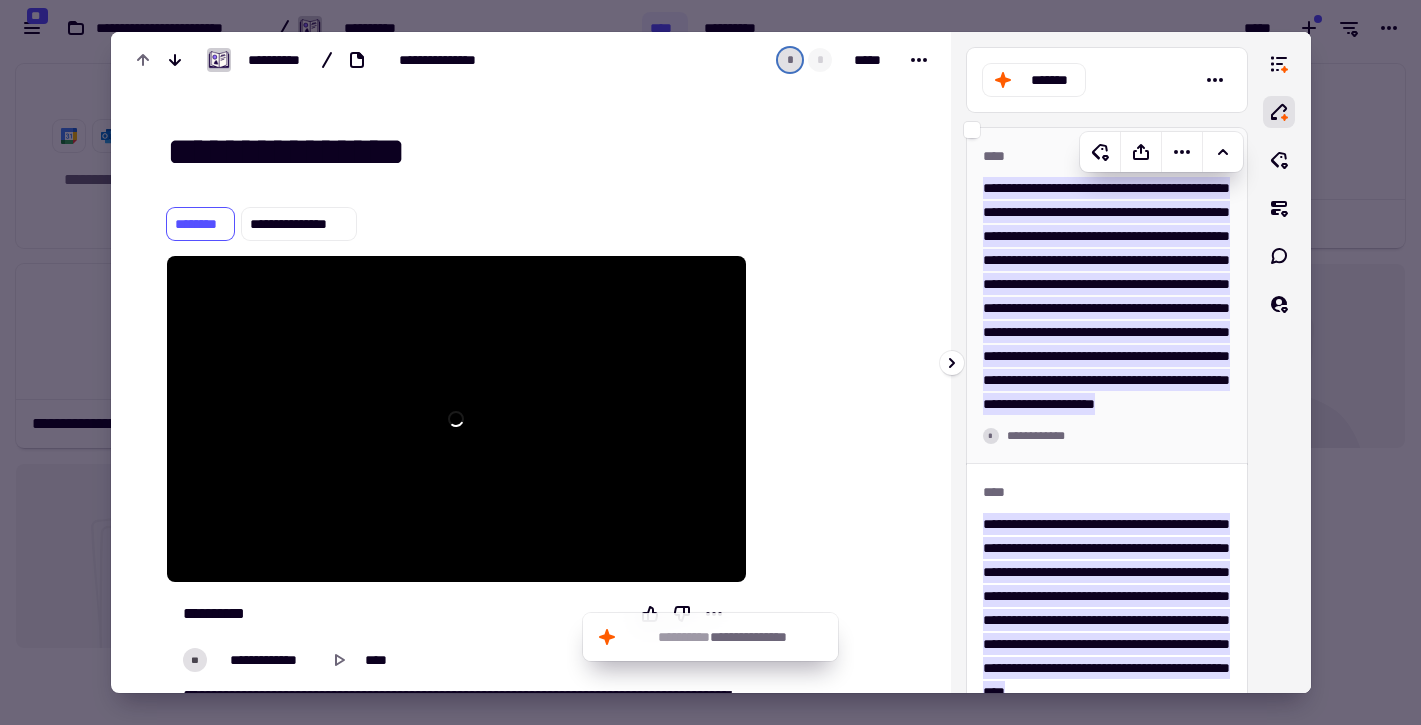 scroll, scrollTop: 24, scrollLeft: 0, axis: vertical 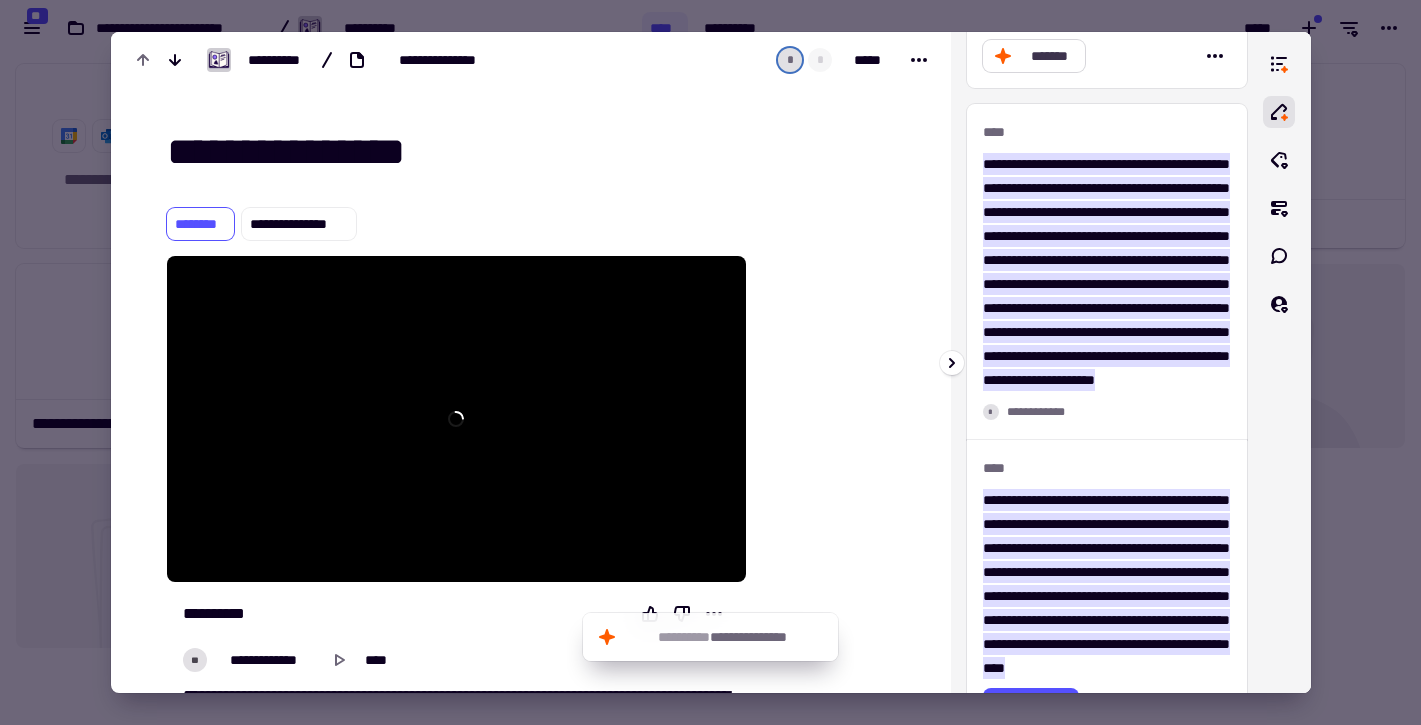 click on "*******" 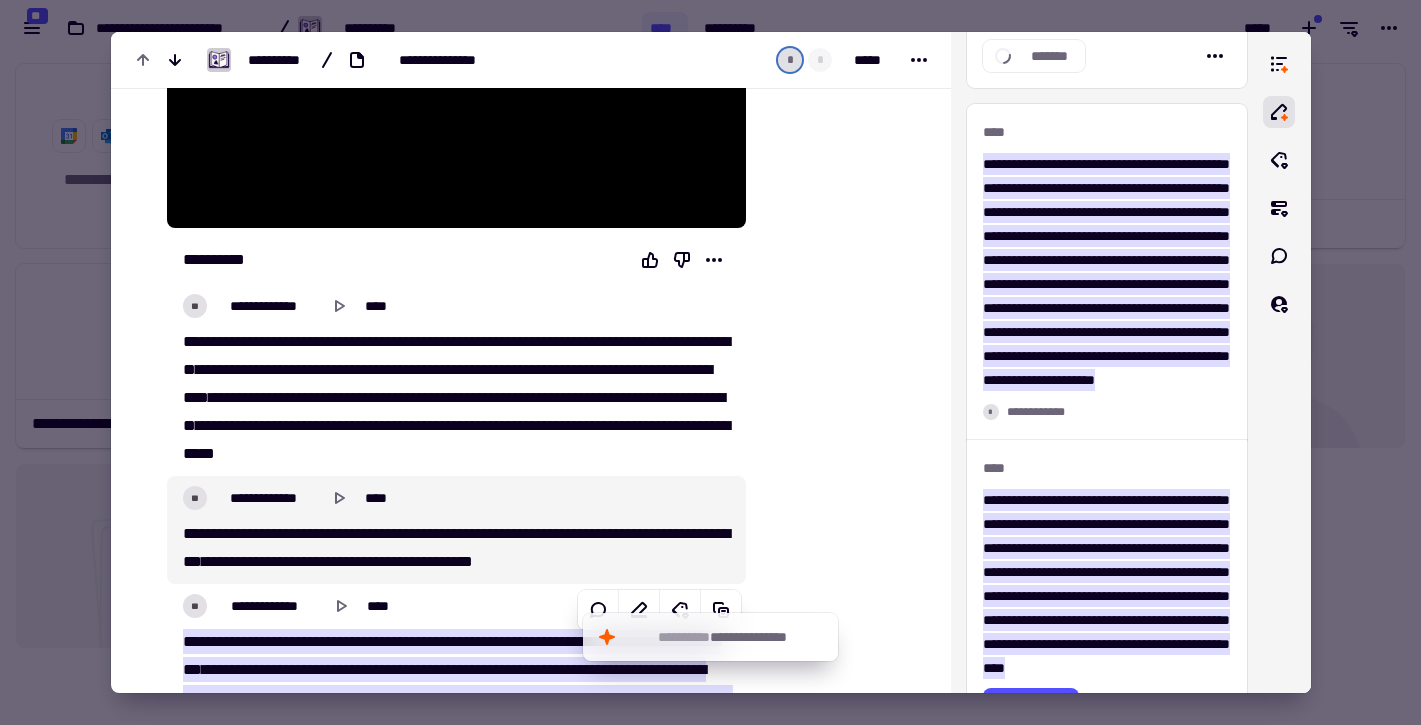 scroll, scrollTop: 349, scrollLeft: 0, axis: vertical 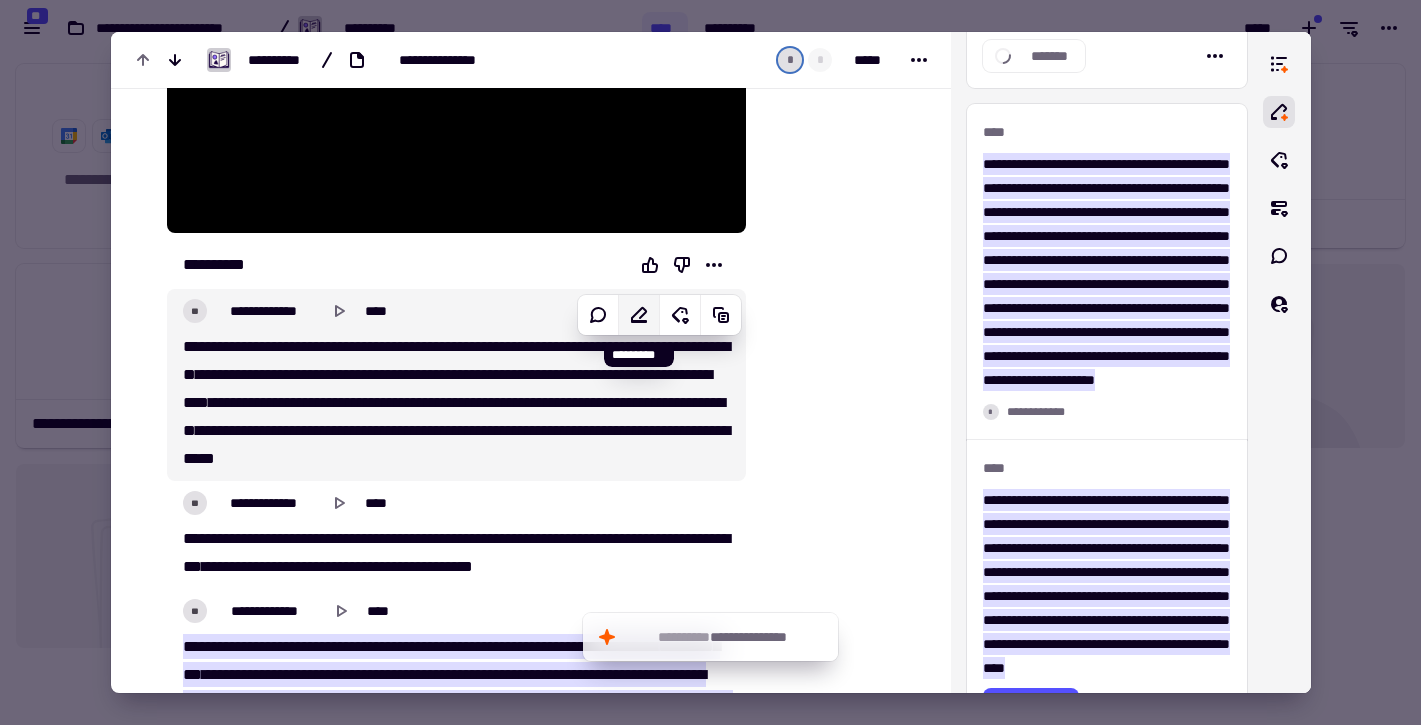 click 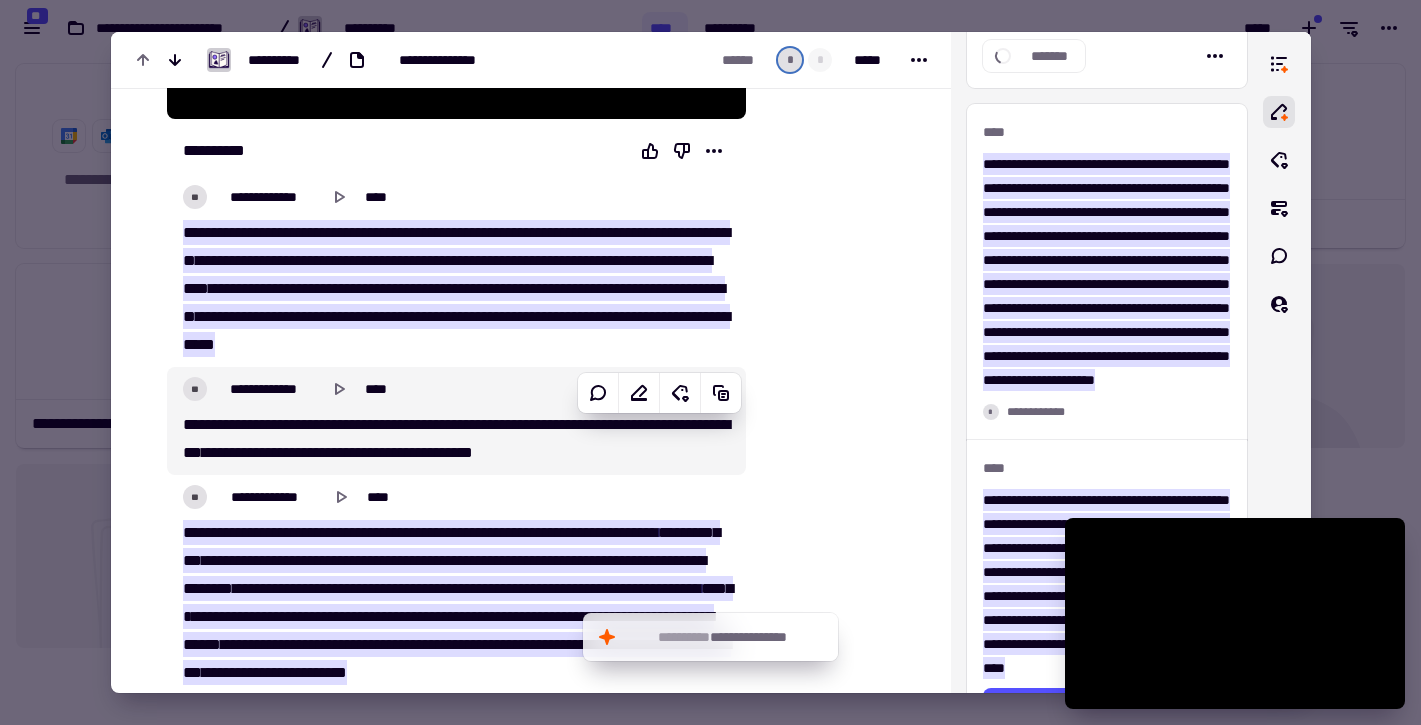 scroll, scrollTop: 472, scrollLeft: 0, axis: vertical 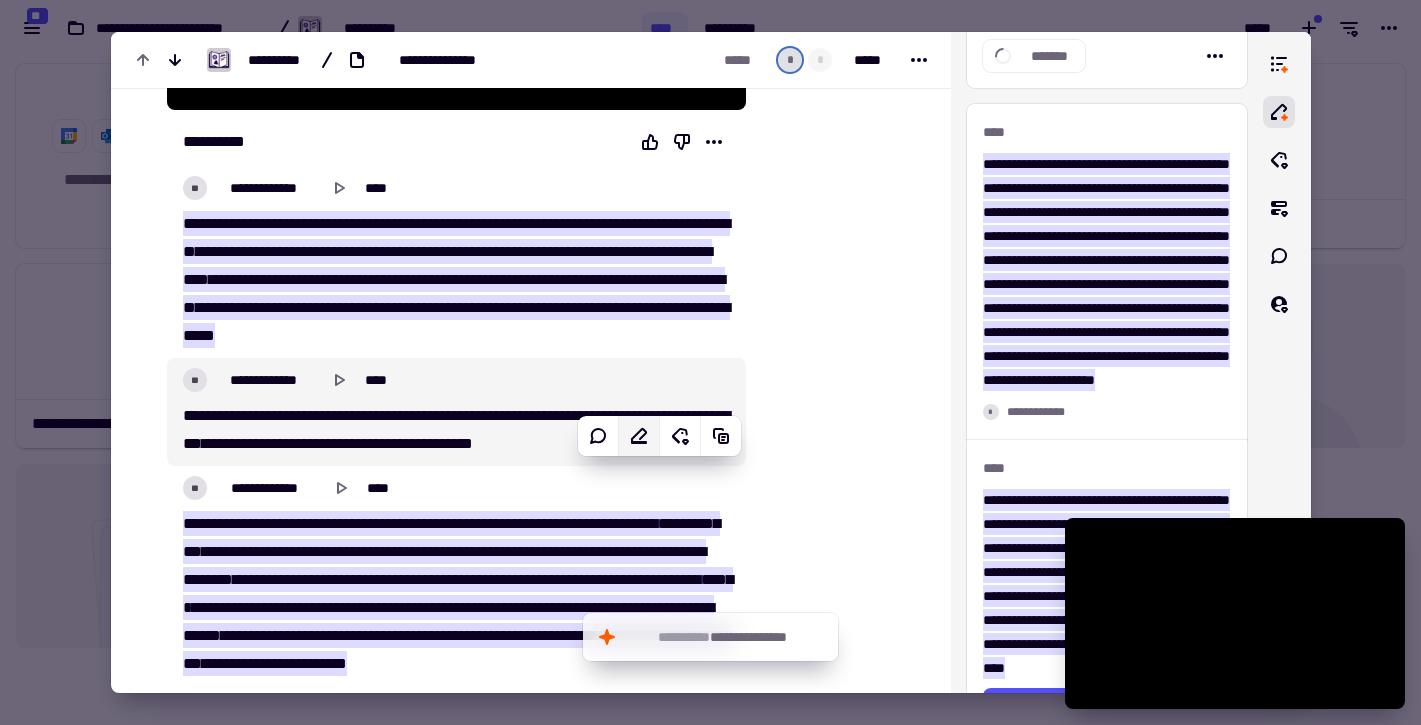 click 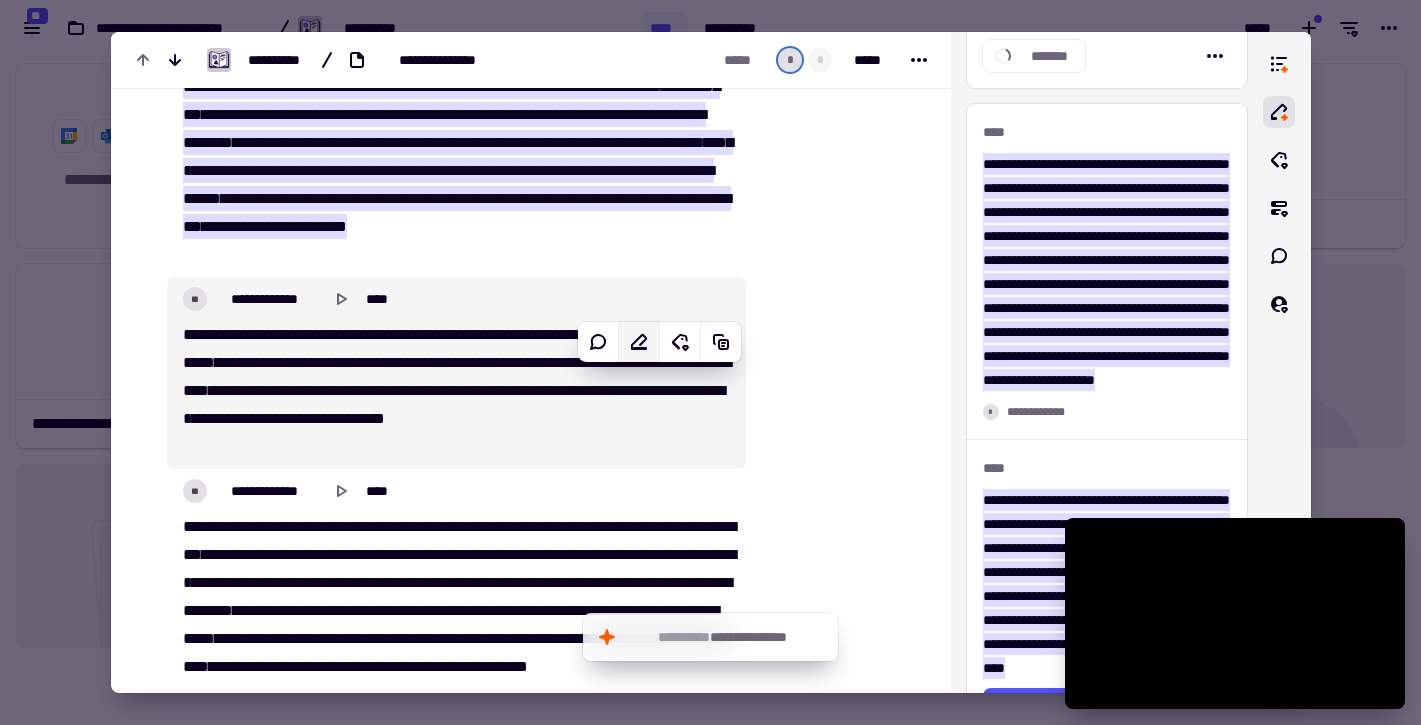 scroll, scrollTop: 914, scrollLeft: 0, axis: vertical 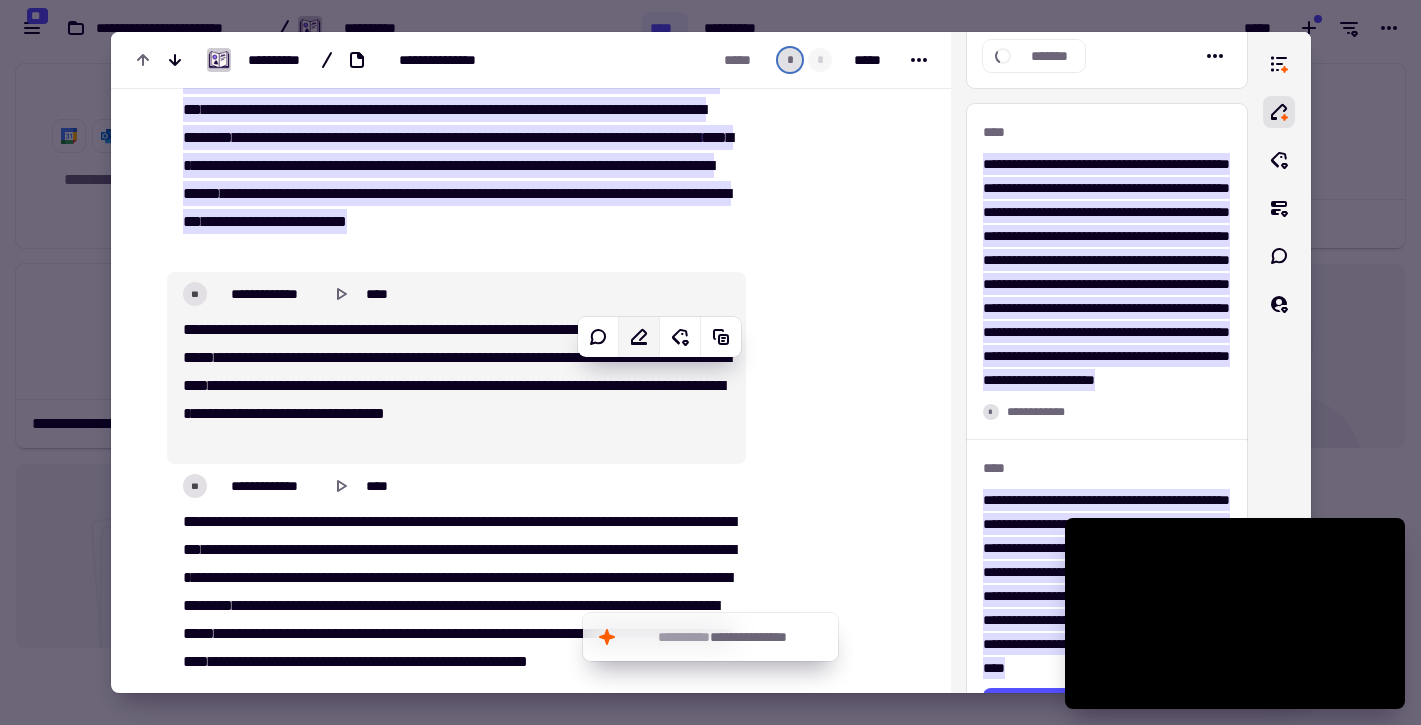 click 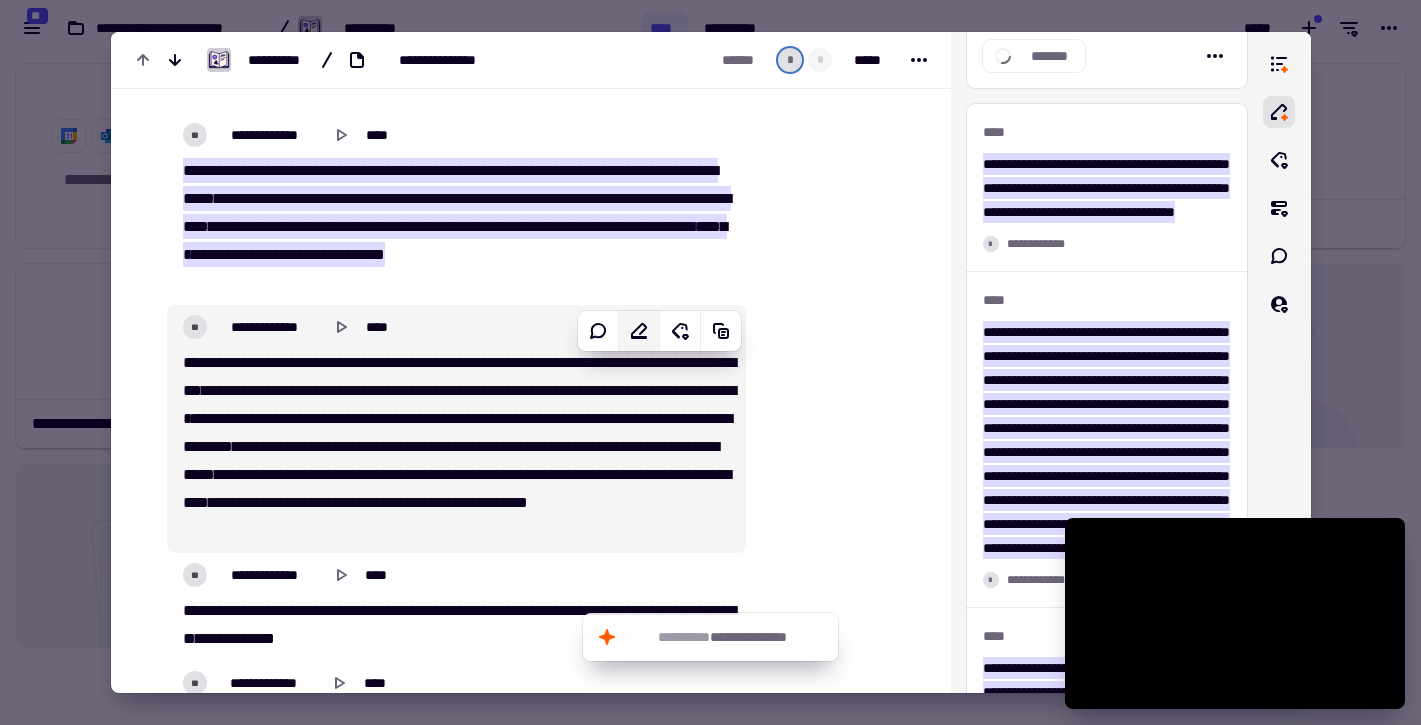 scroll, scrollTop: 1074, scrollLeft: 0, axis: vertical 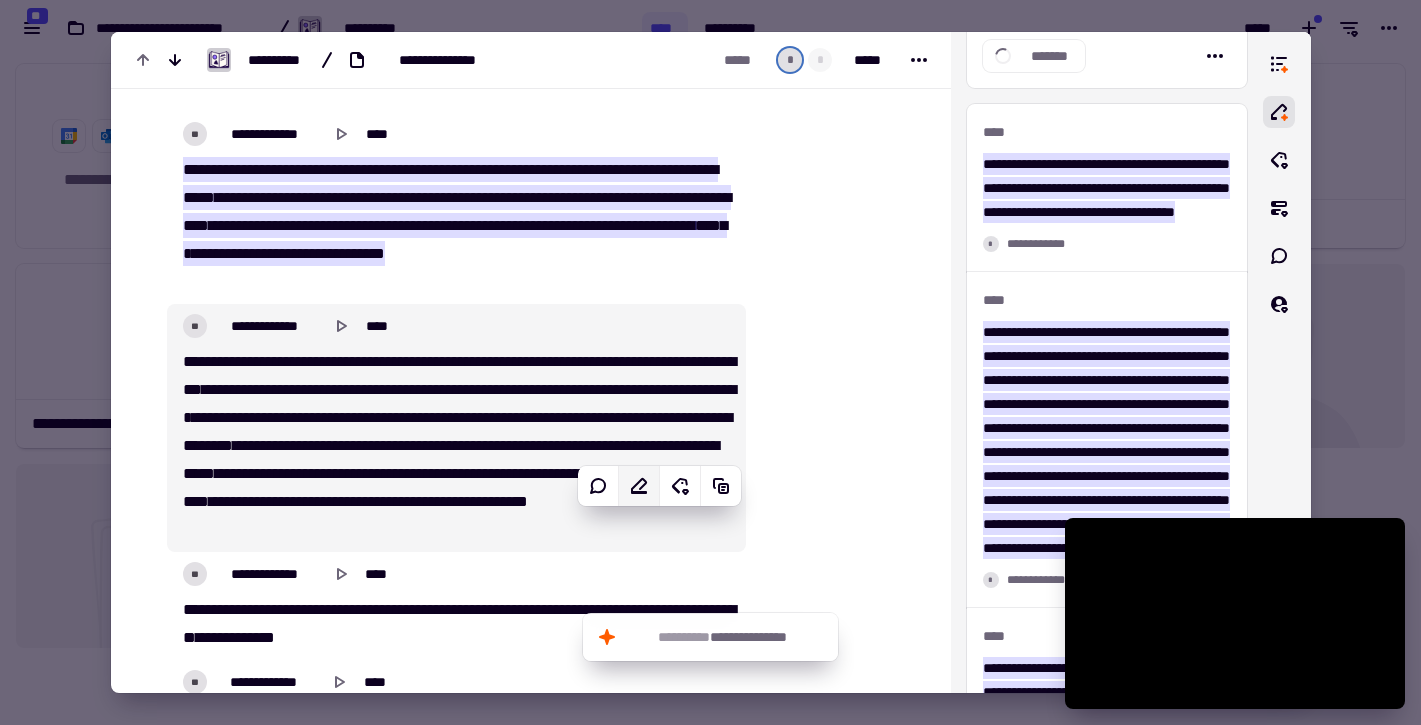 click 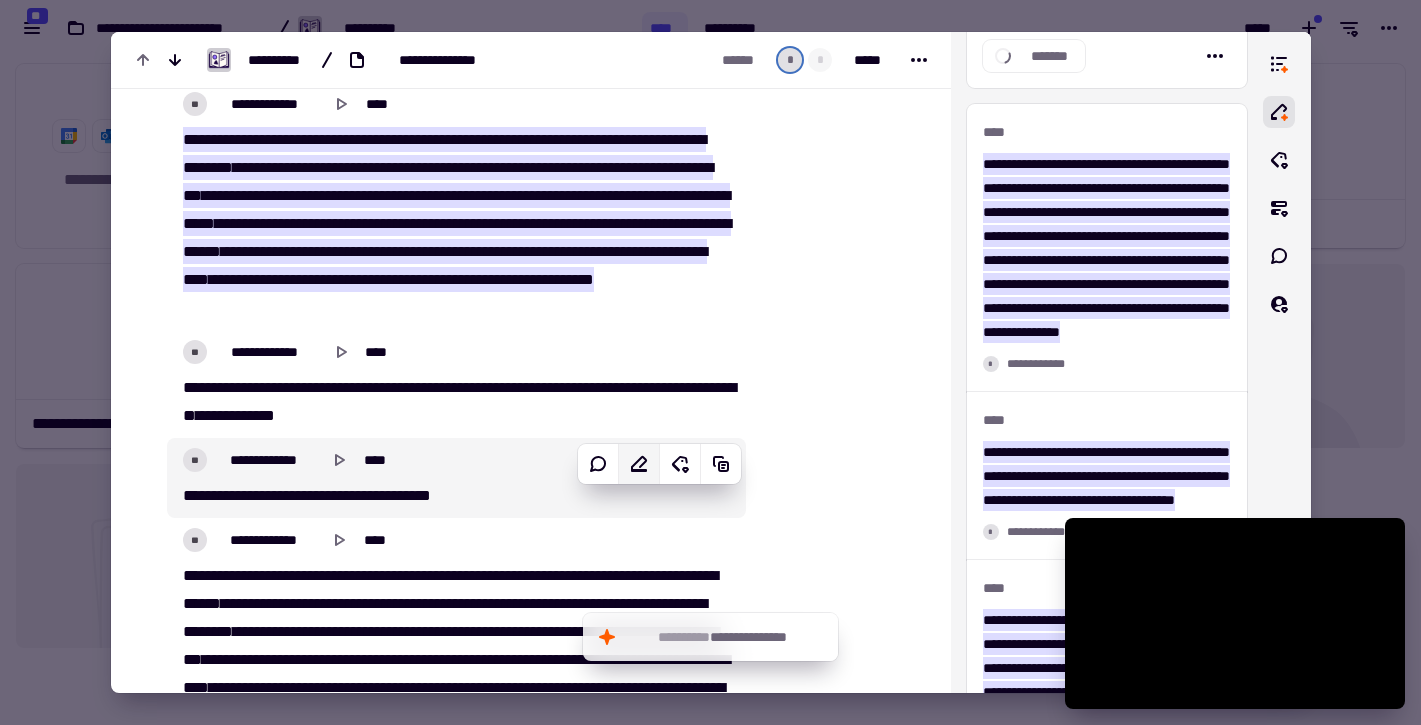 scroll, scrollTop: 1300, scrollLeft: 0, axis: vertical 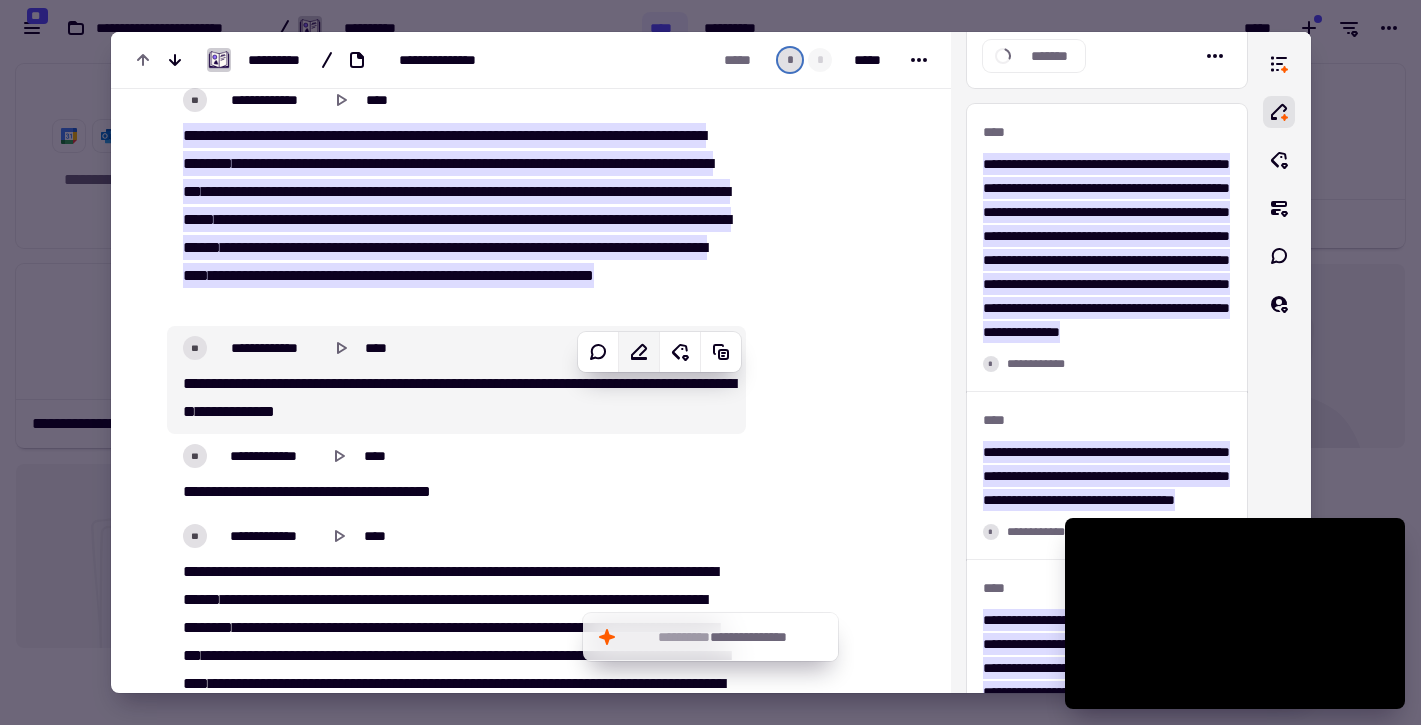 click 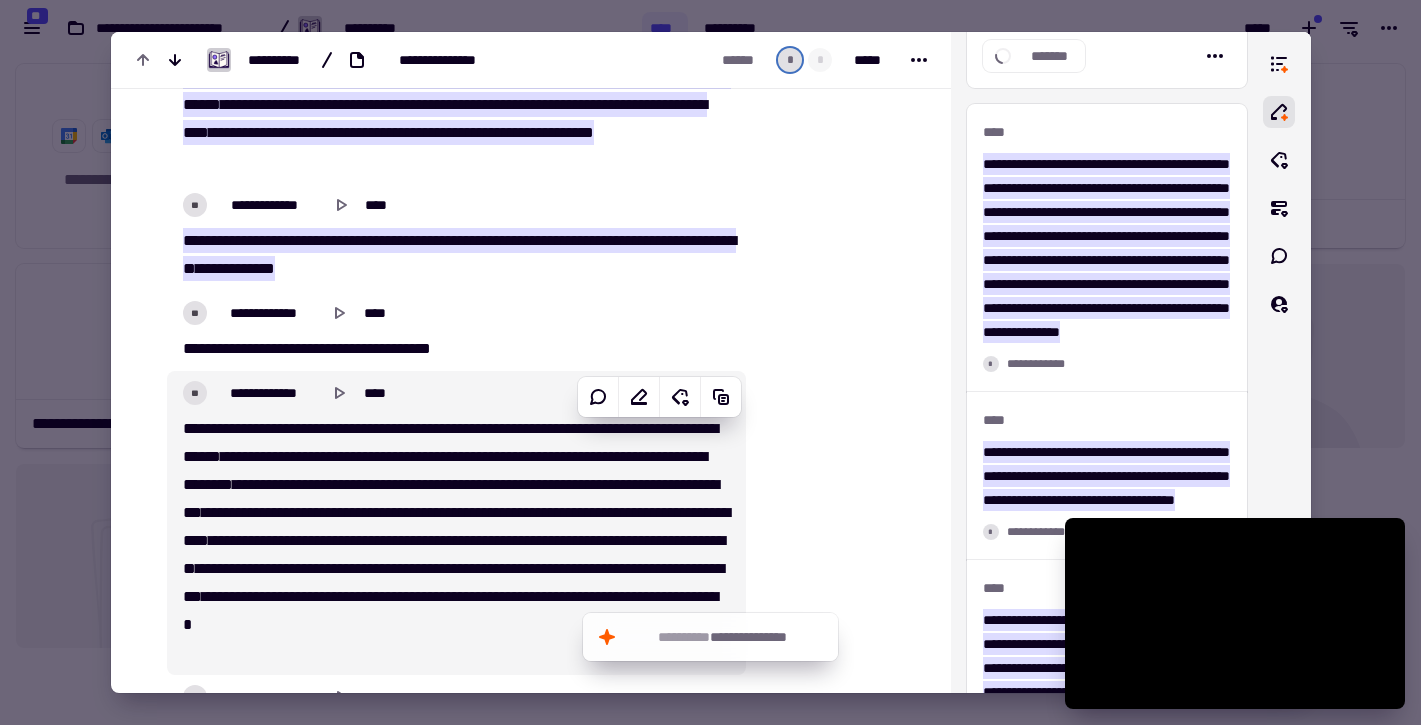 scroll, scrollTop: 1445, scrollLeft: 0, axis: vertical 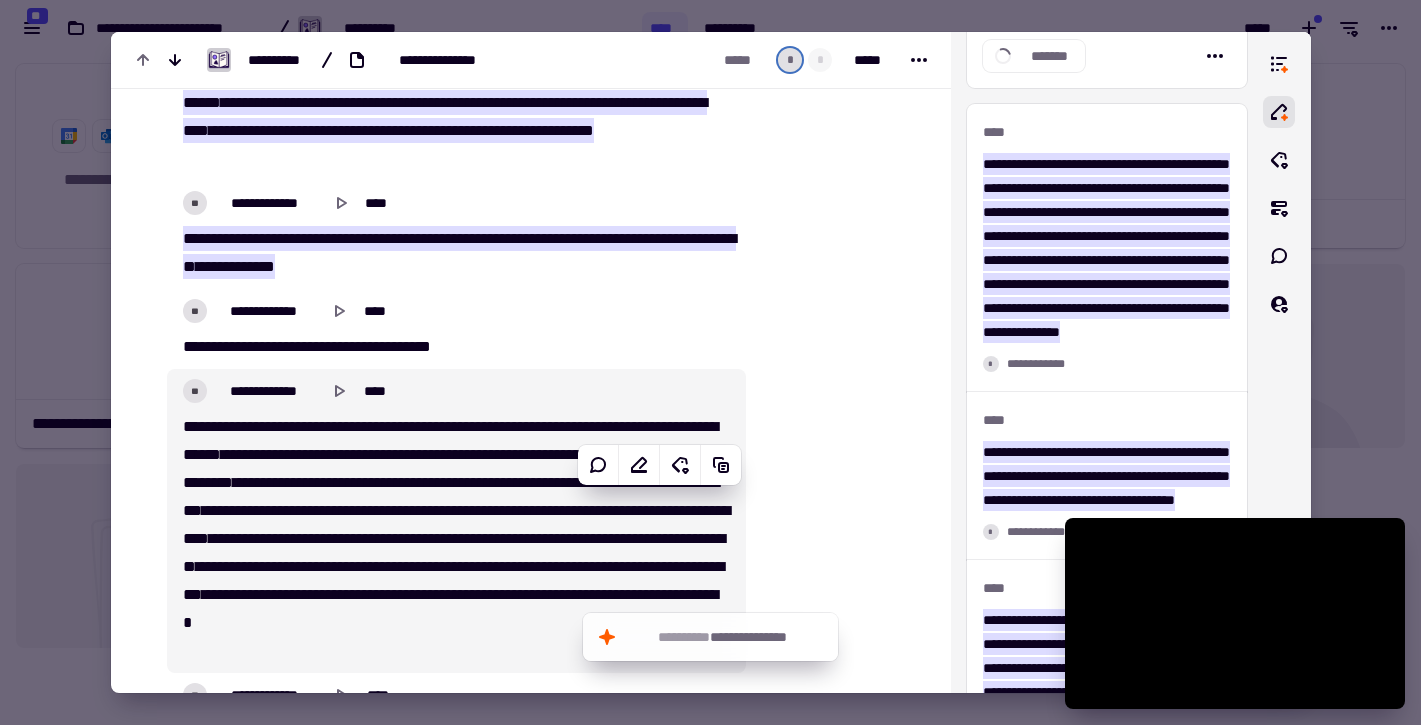 click on "**********" at bounding box center (456, 391) 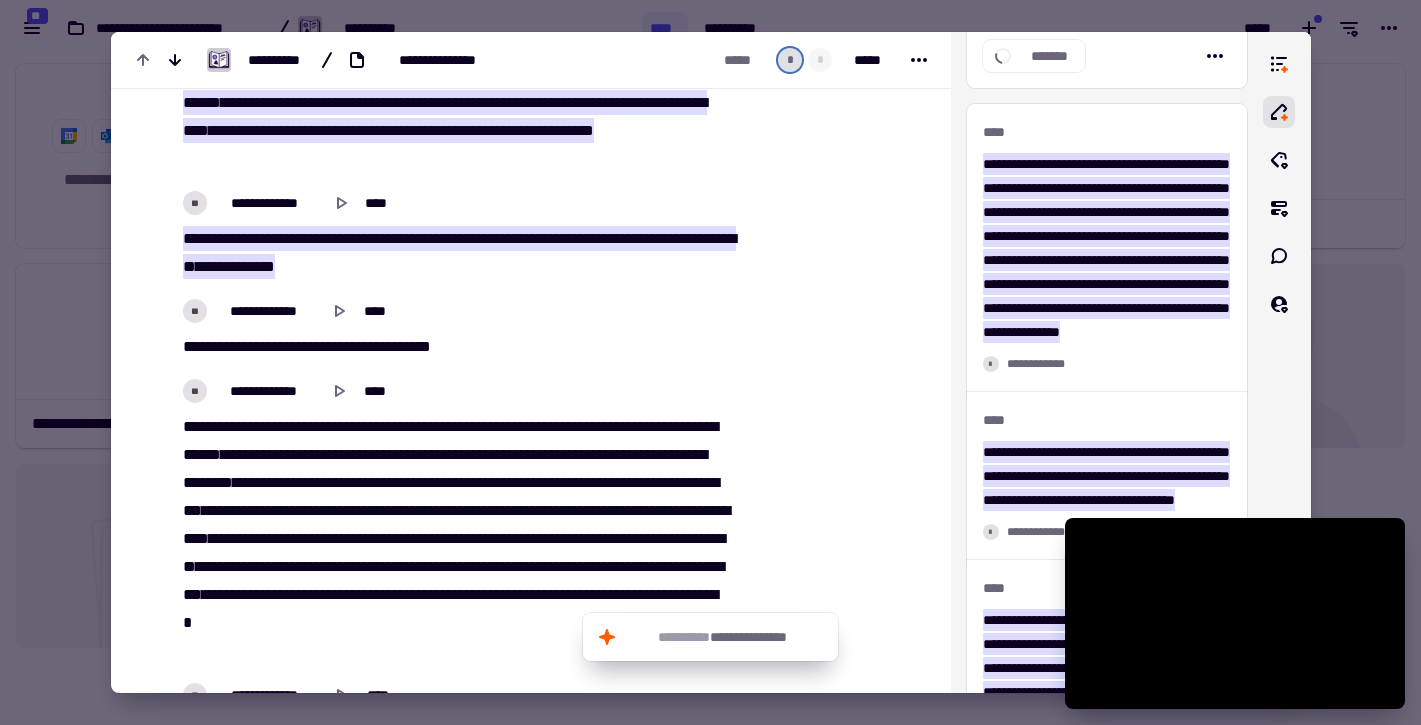 click on "**********" at bounding box center (503, 454) 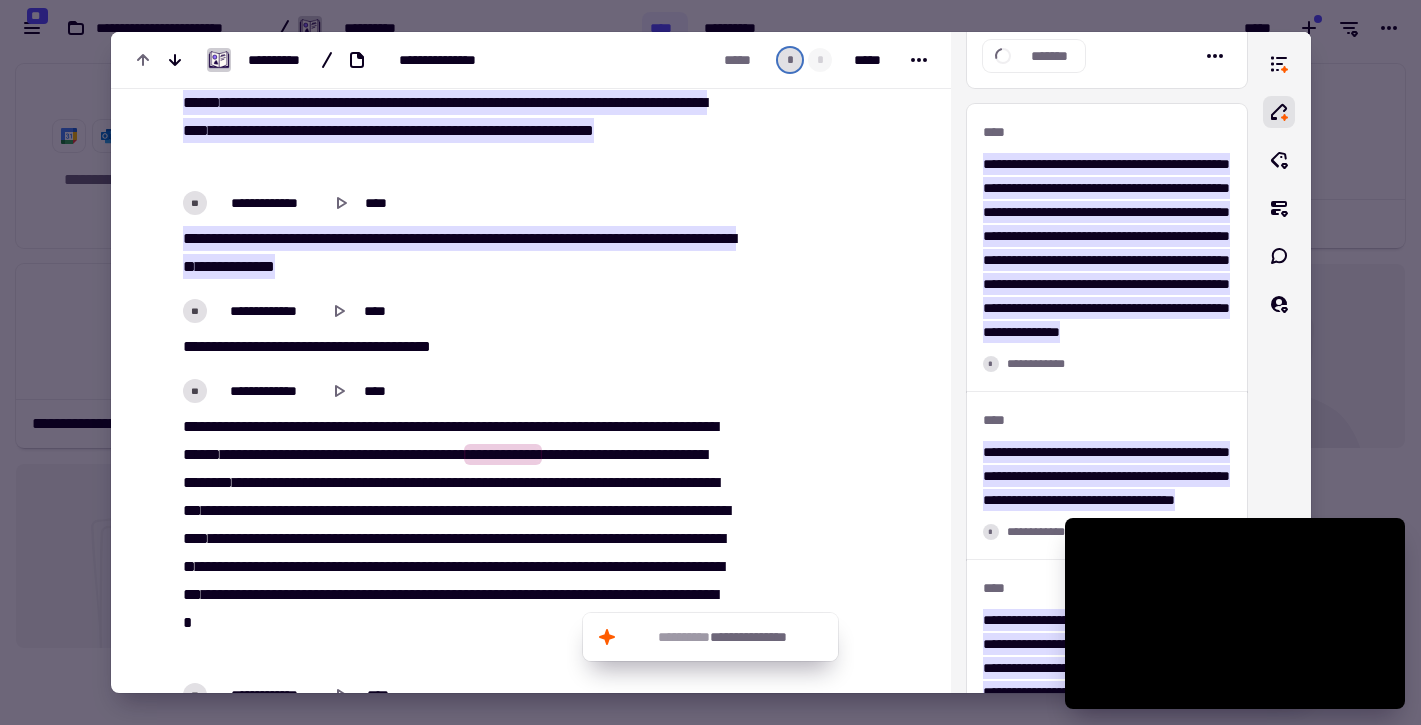 click on "**********" at bounding box center (456, 521) 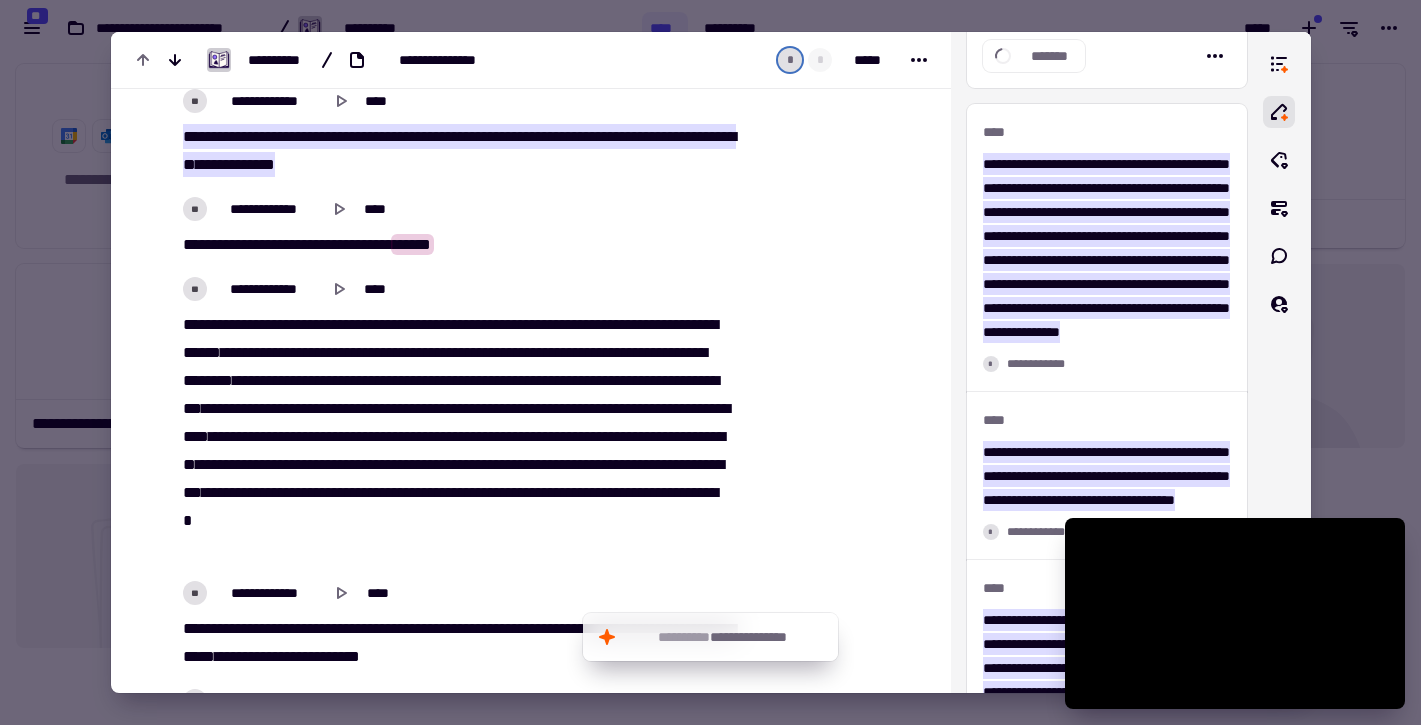 scroll, scrollTop: 1552, scrollLeft: 0, axis: vertical 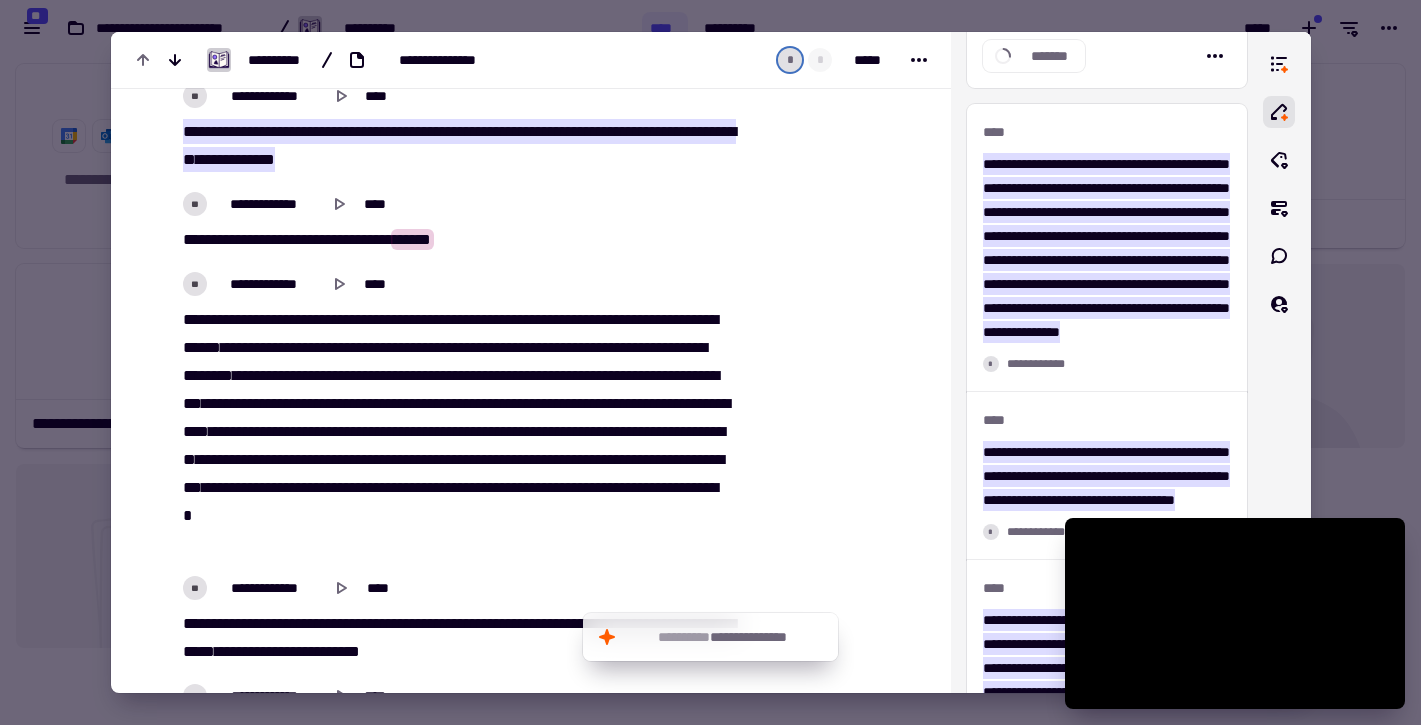 click on "**********" at bounding box center [456, 432] 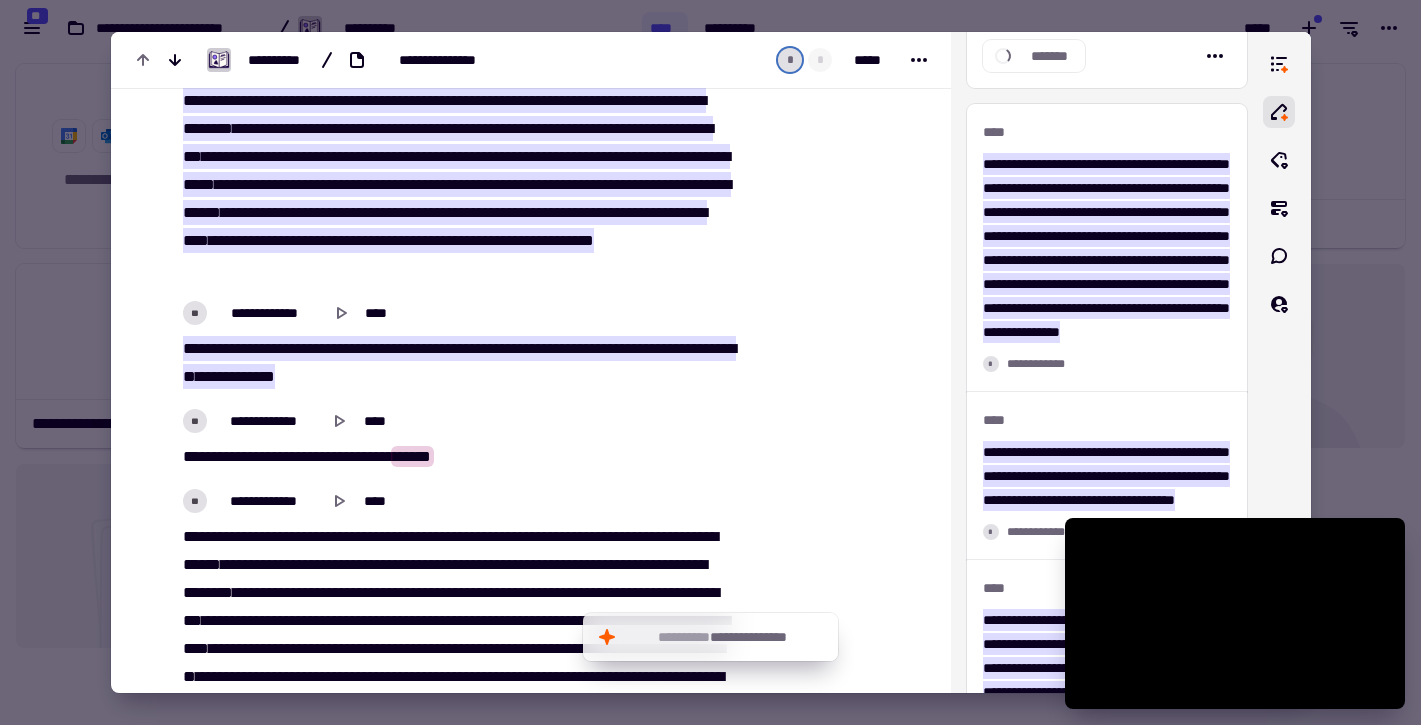 scroll, scrollTop: 1321, scrollLeft: 0, axis: vertical 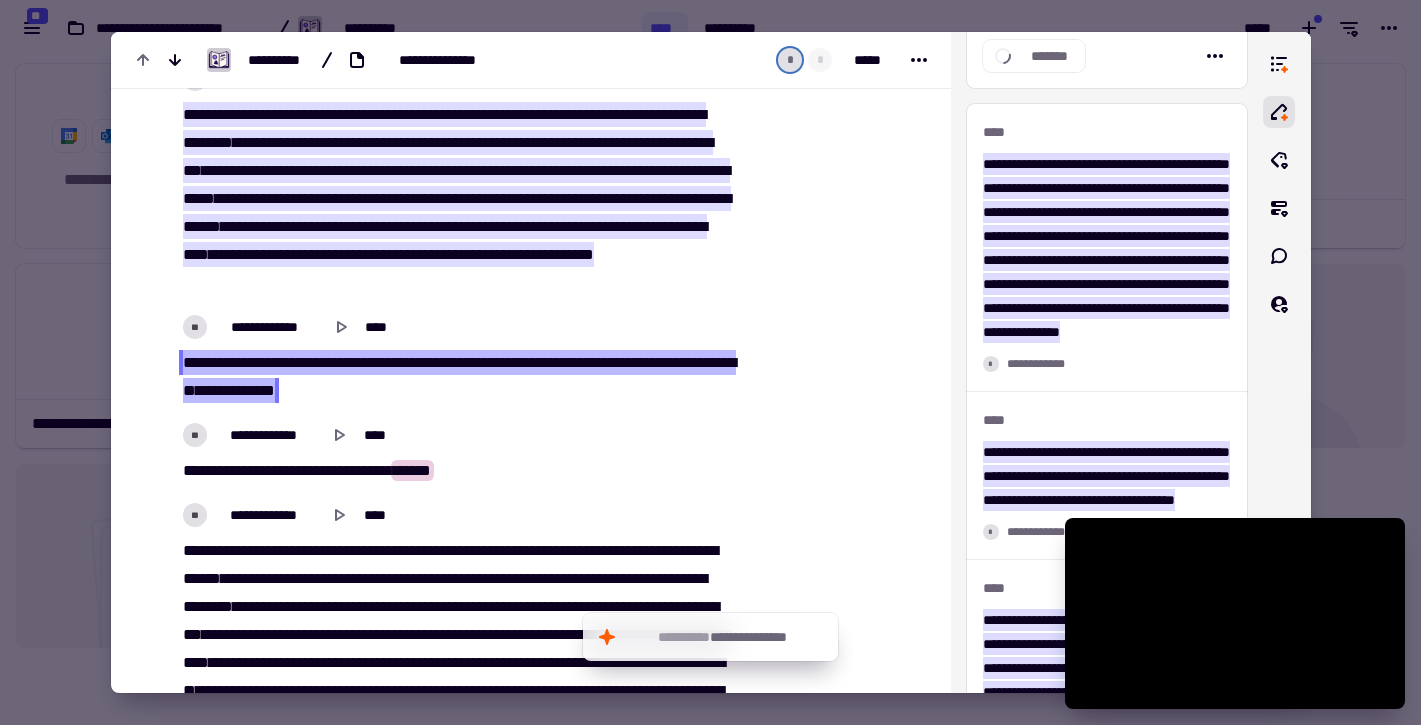 click on "***" at bounding box center [262, 390] 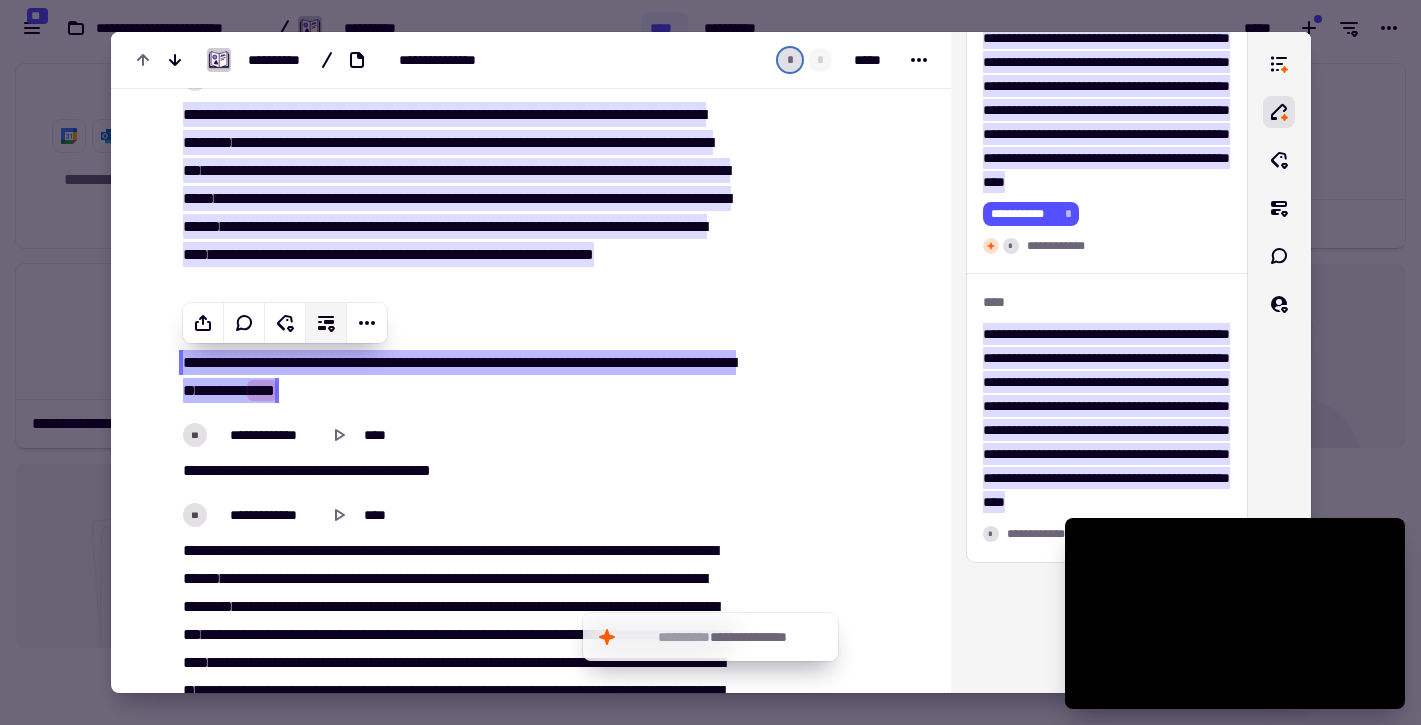 scroll, scrollTop: 1776, scrollLeft: 0, axis: vertical 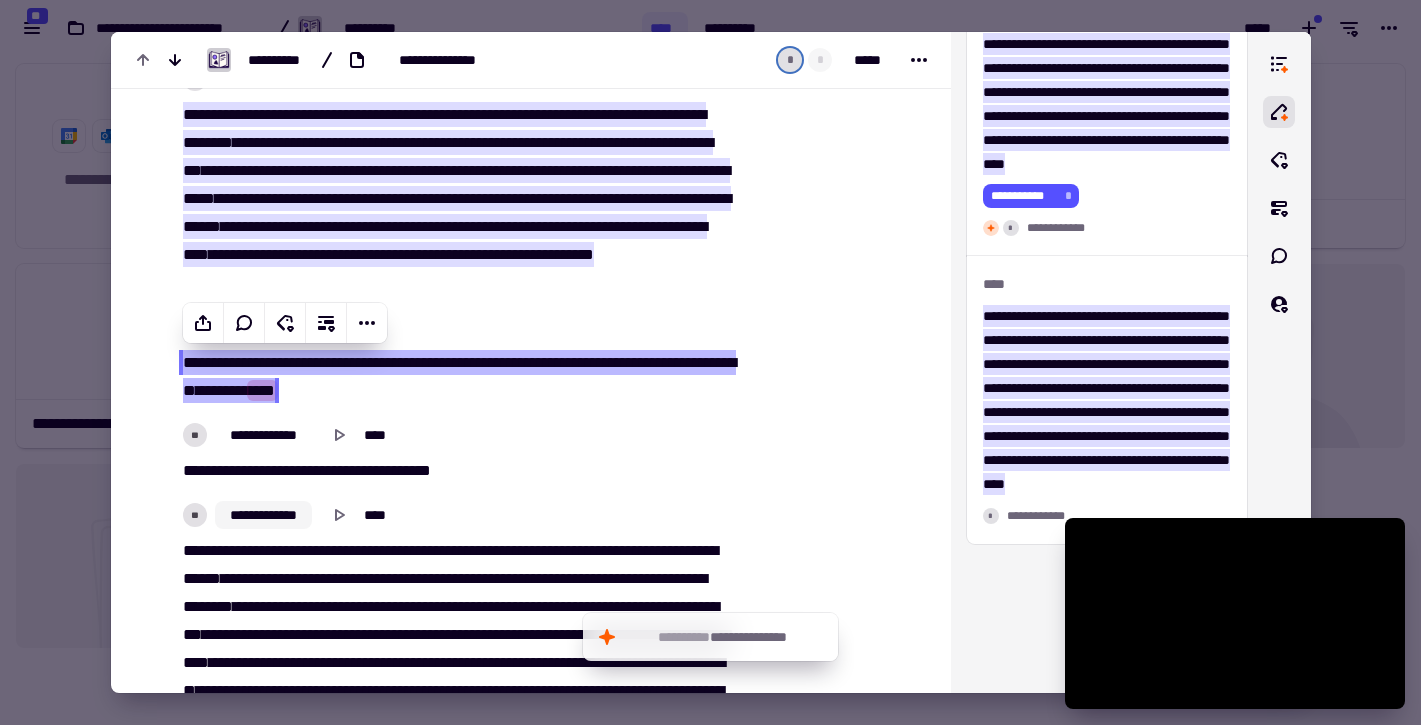 click on "**********" 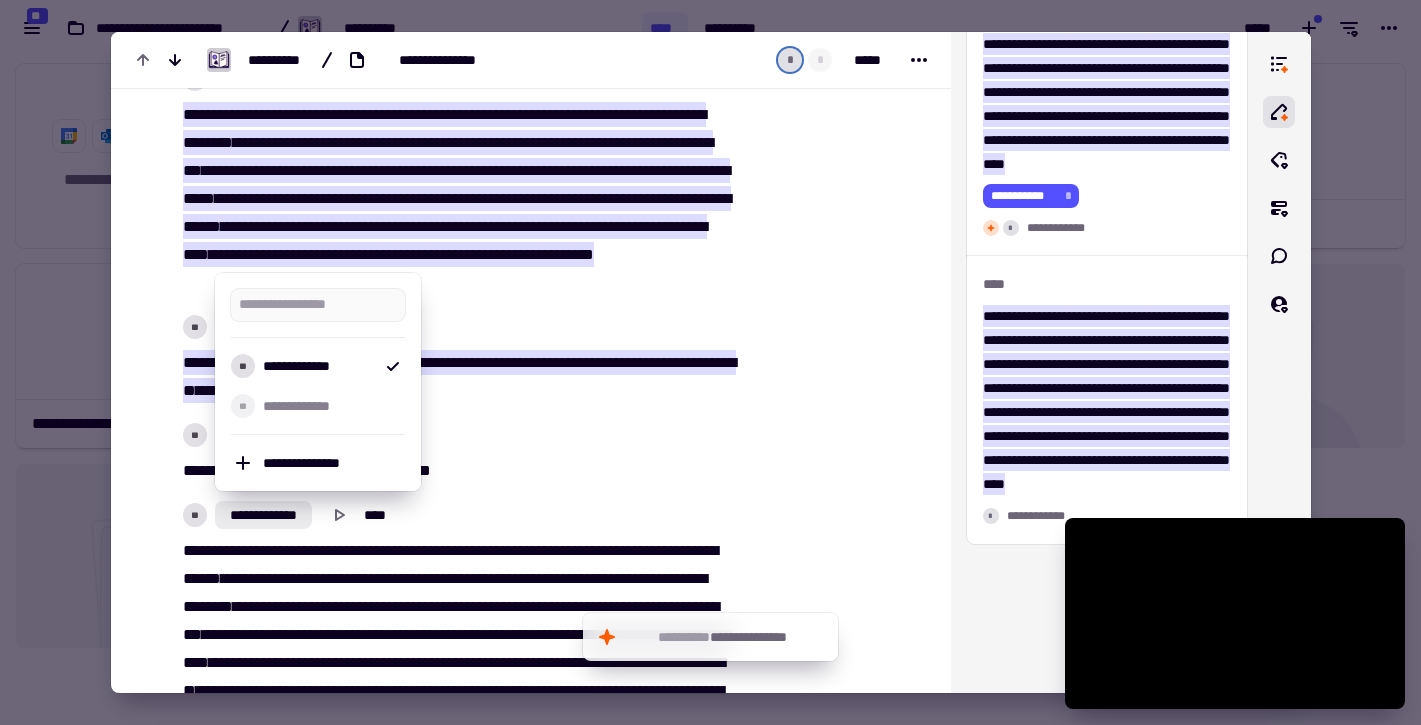 click on "******" at bounding box center [328, 550] 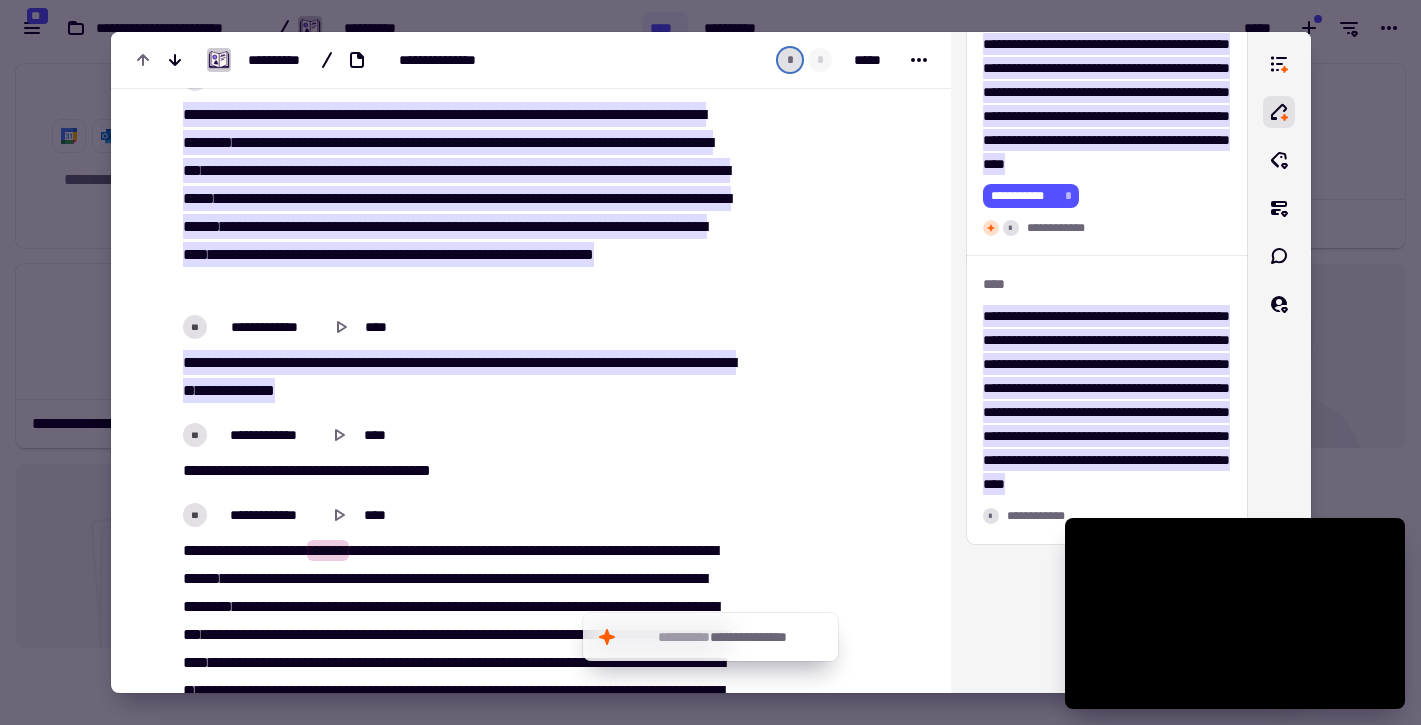 click on "***" at bounding box center [278, 578] 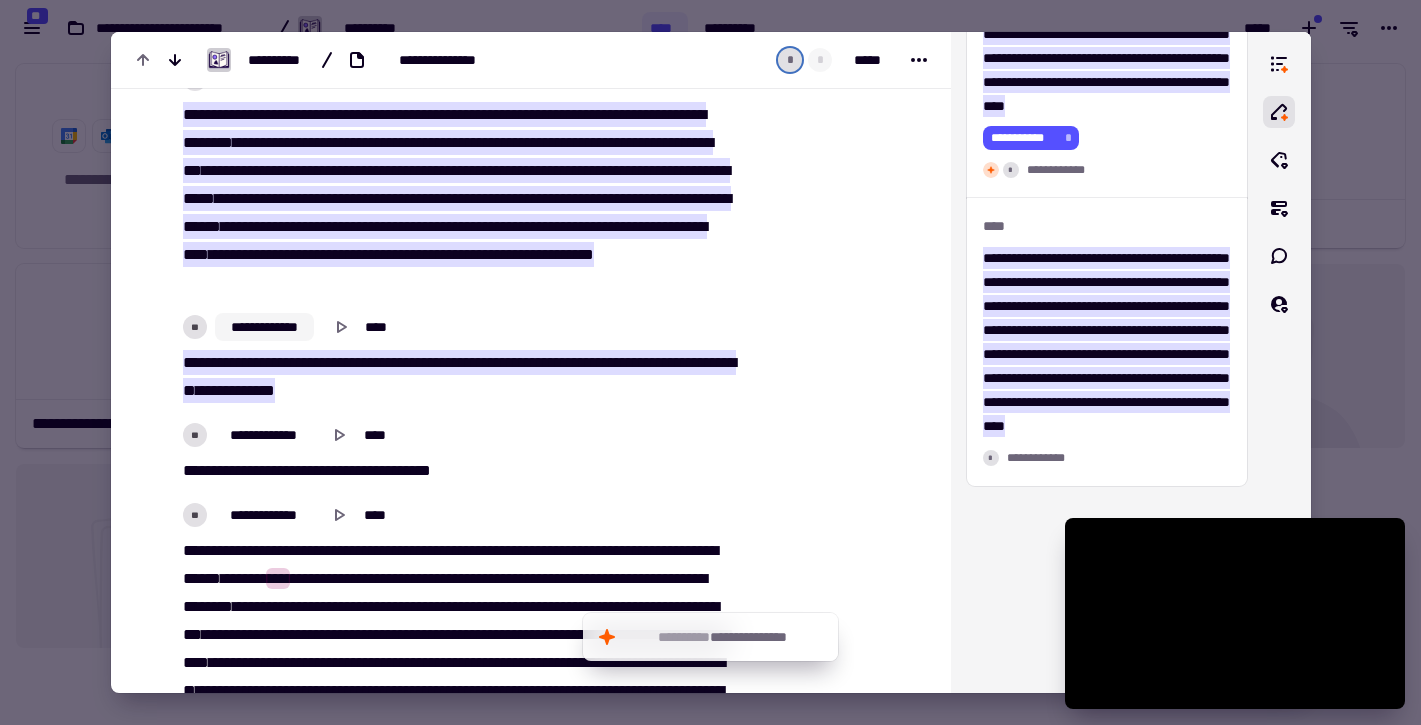 scroll, scrollTop: 3854, scrollLeft: 0, axis: vertical 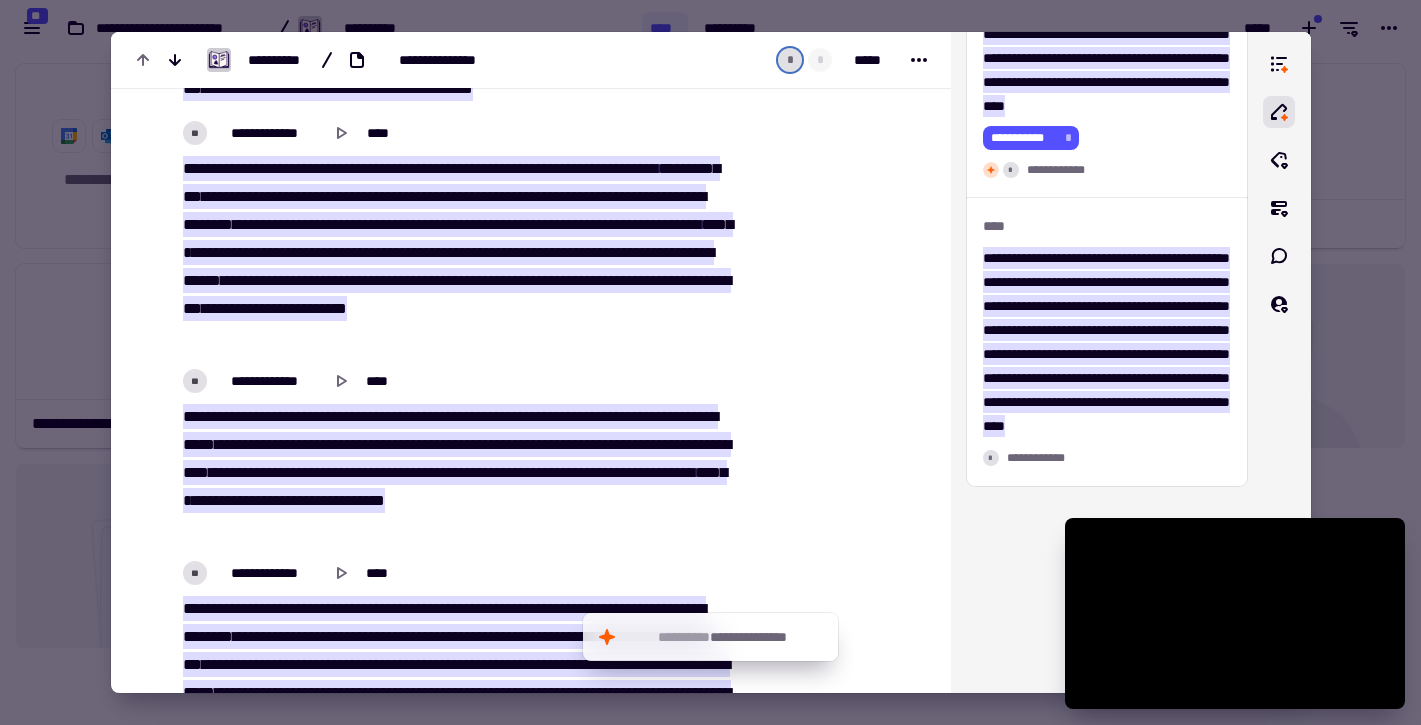 click on "****" at bounding box center [688, 196] 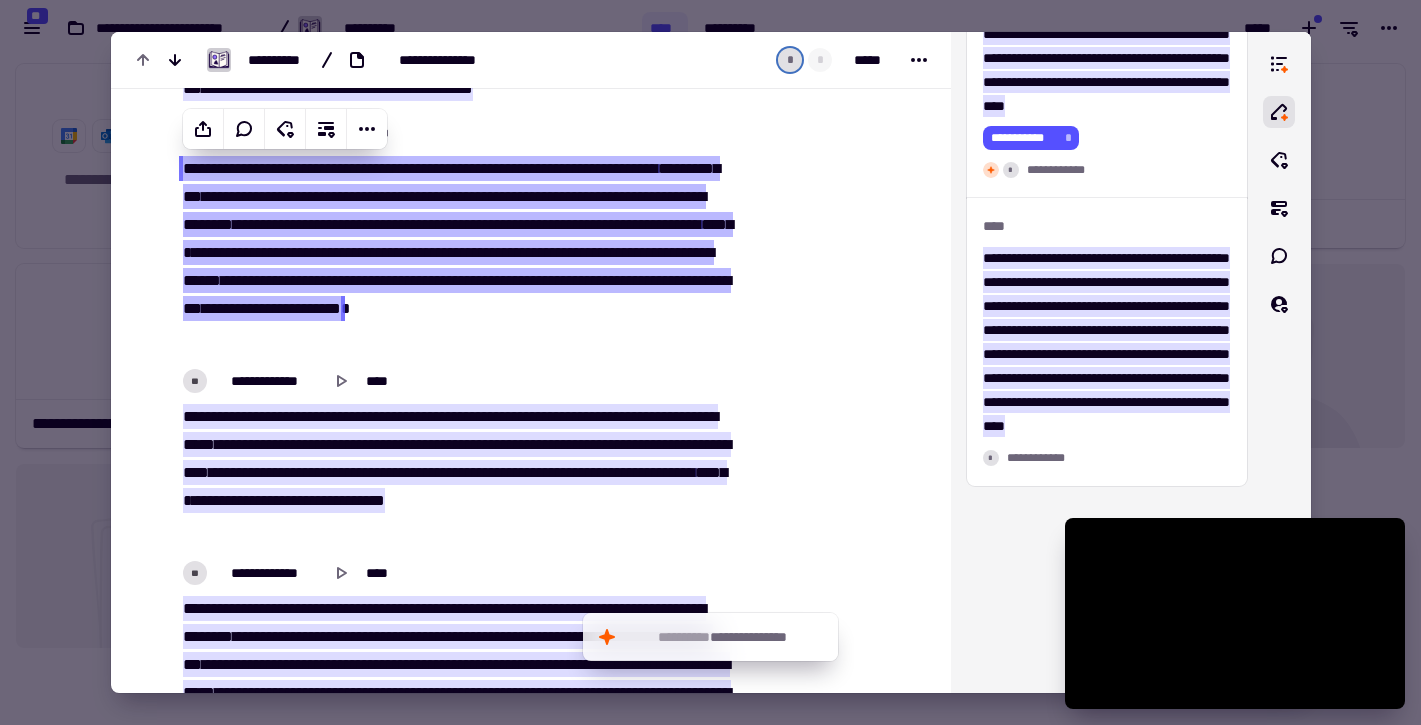 type on "*****" 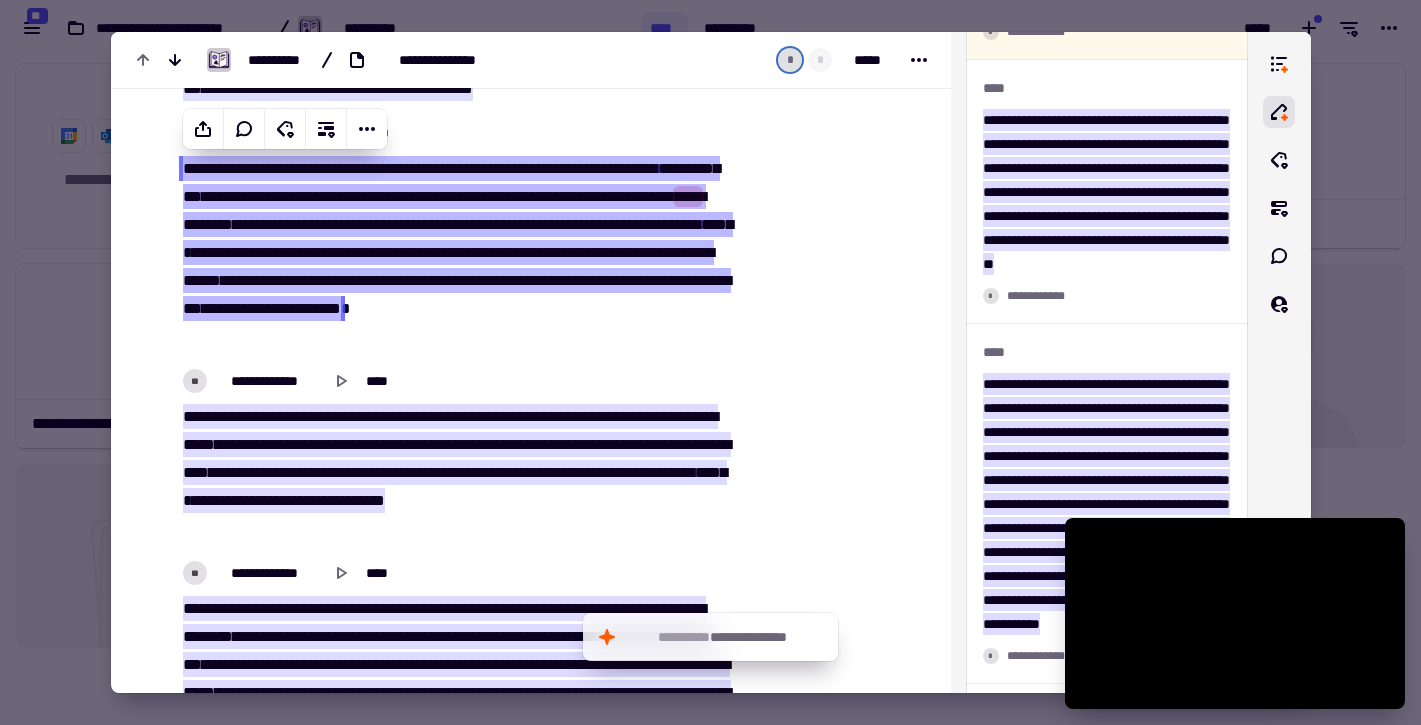 scroll, scrollTop: 2702, scrollLeft: 0, axis: vertical 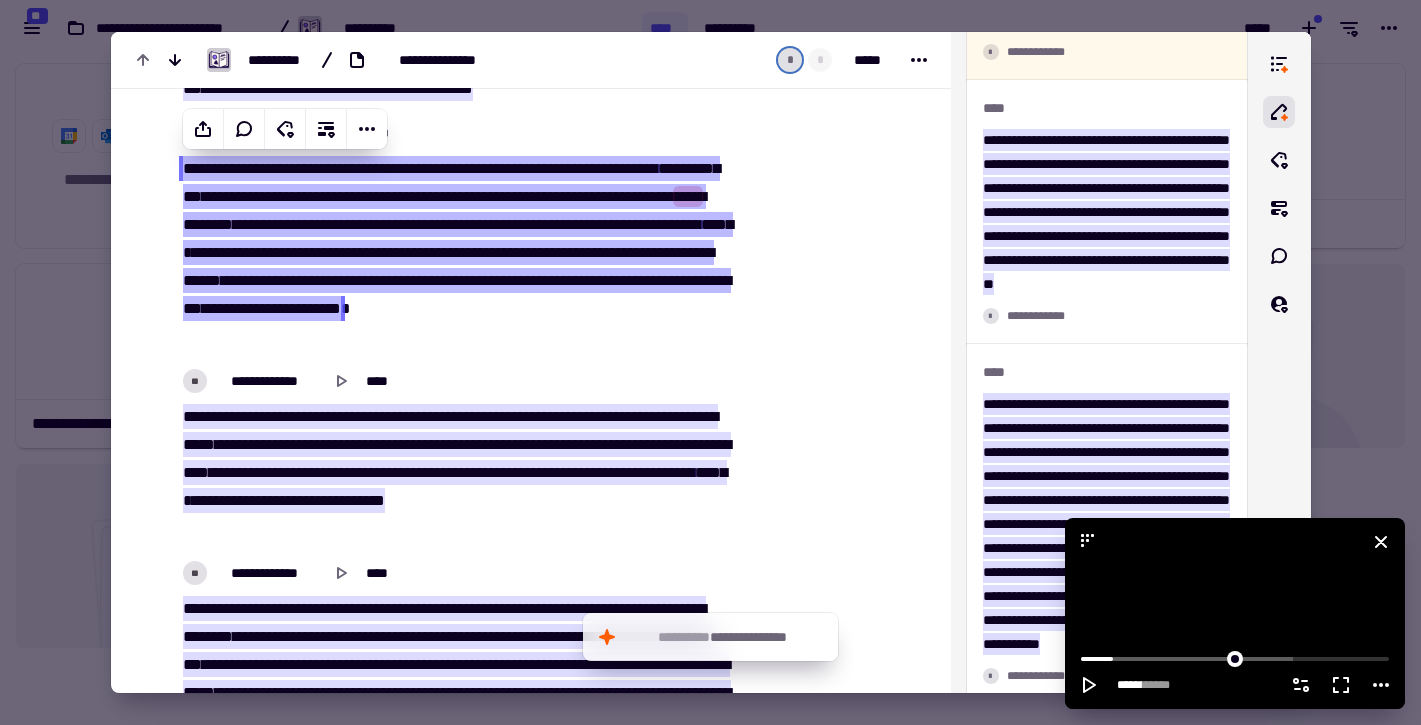click 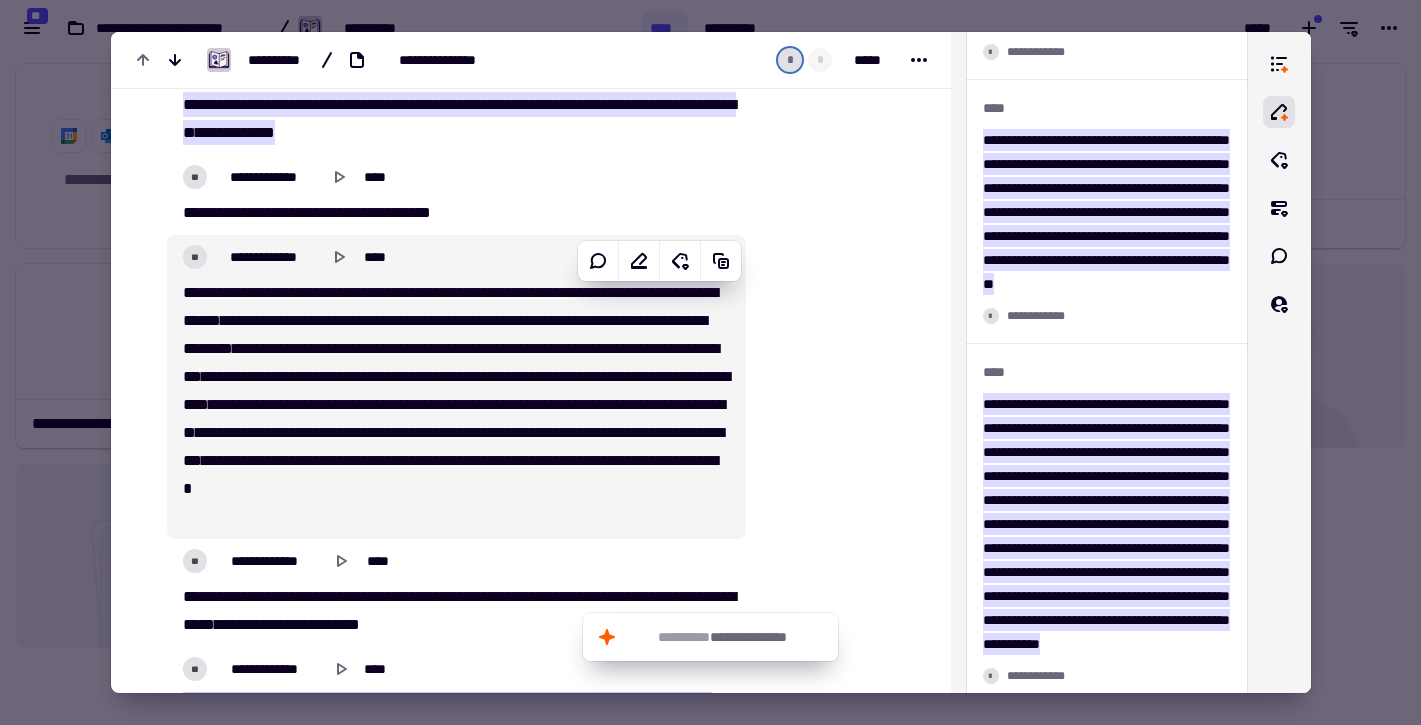 scroll, scrollTop: 1580, scrollLeft: 0, axis: vertical 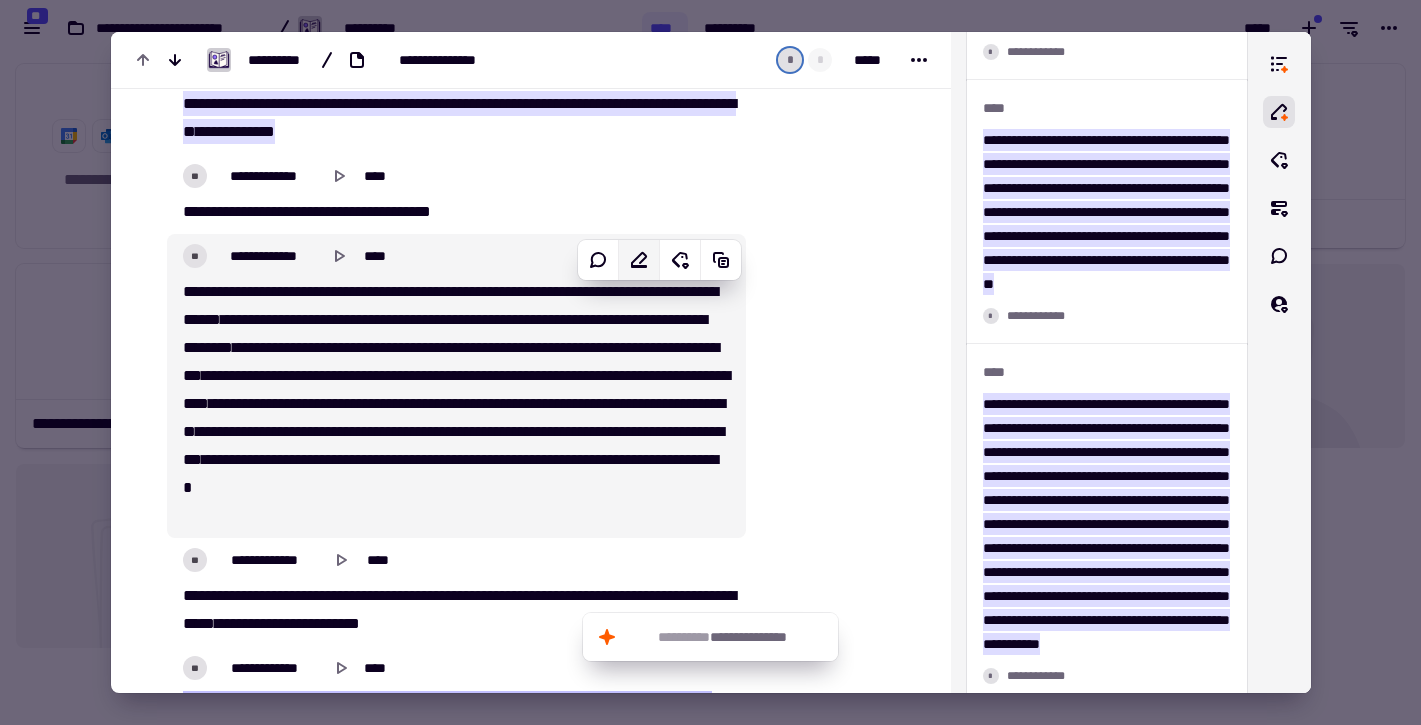 click 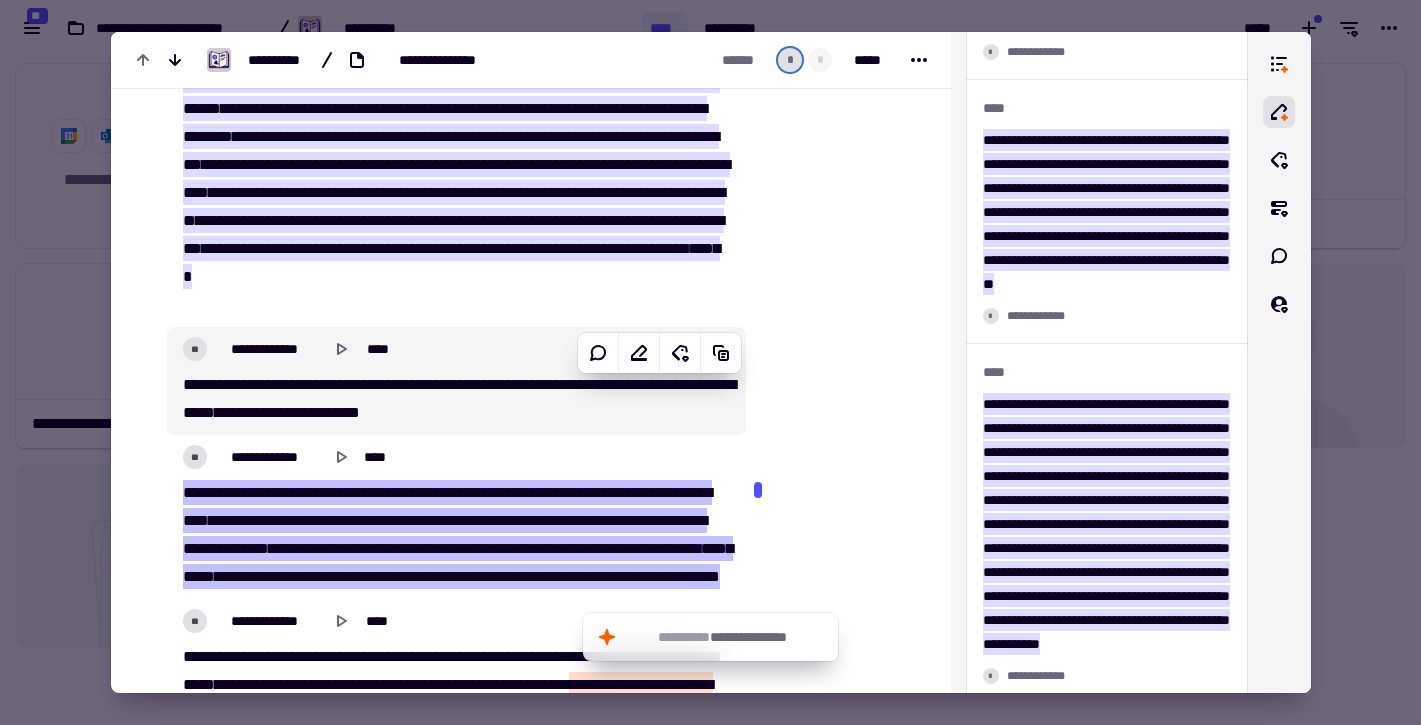 scroll, scrollTop: 1794, scrollLeft: 0, axis: vertical 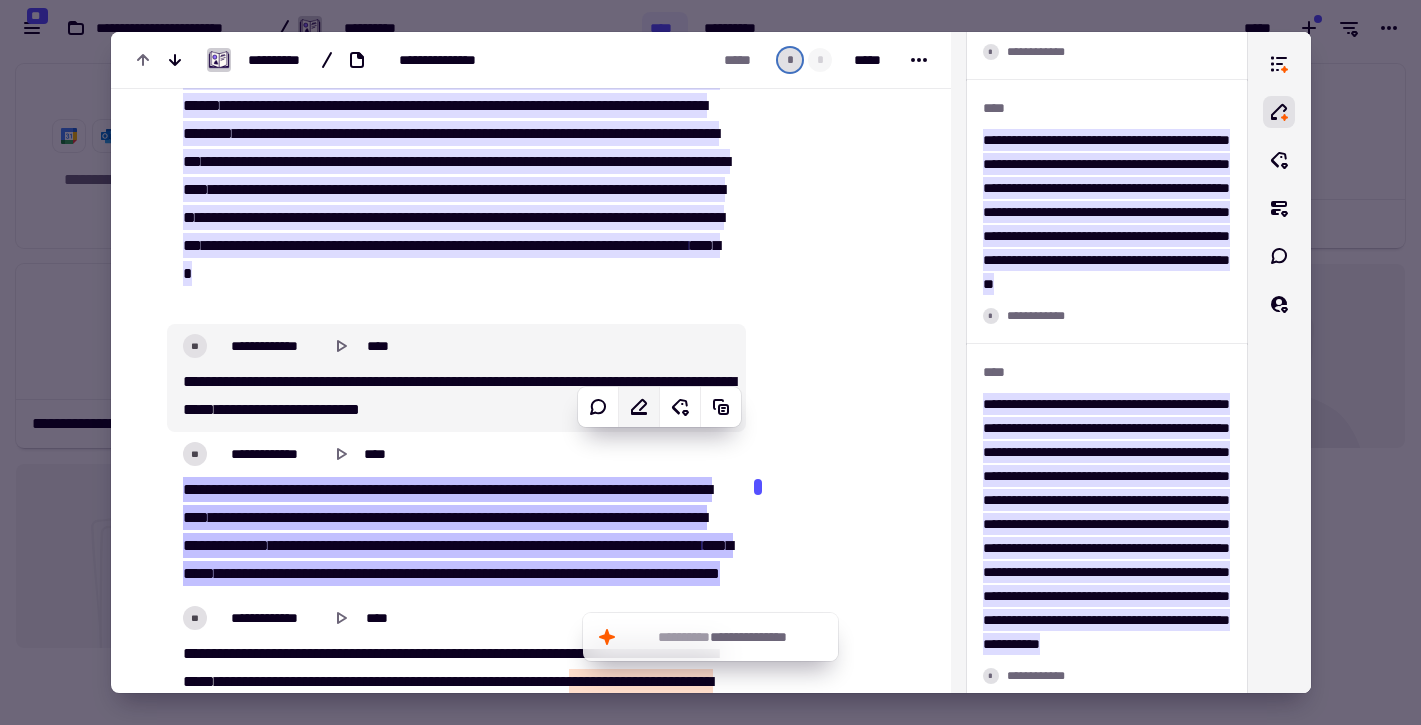 click 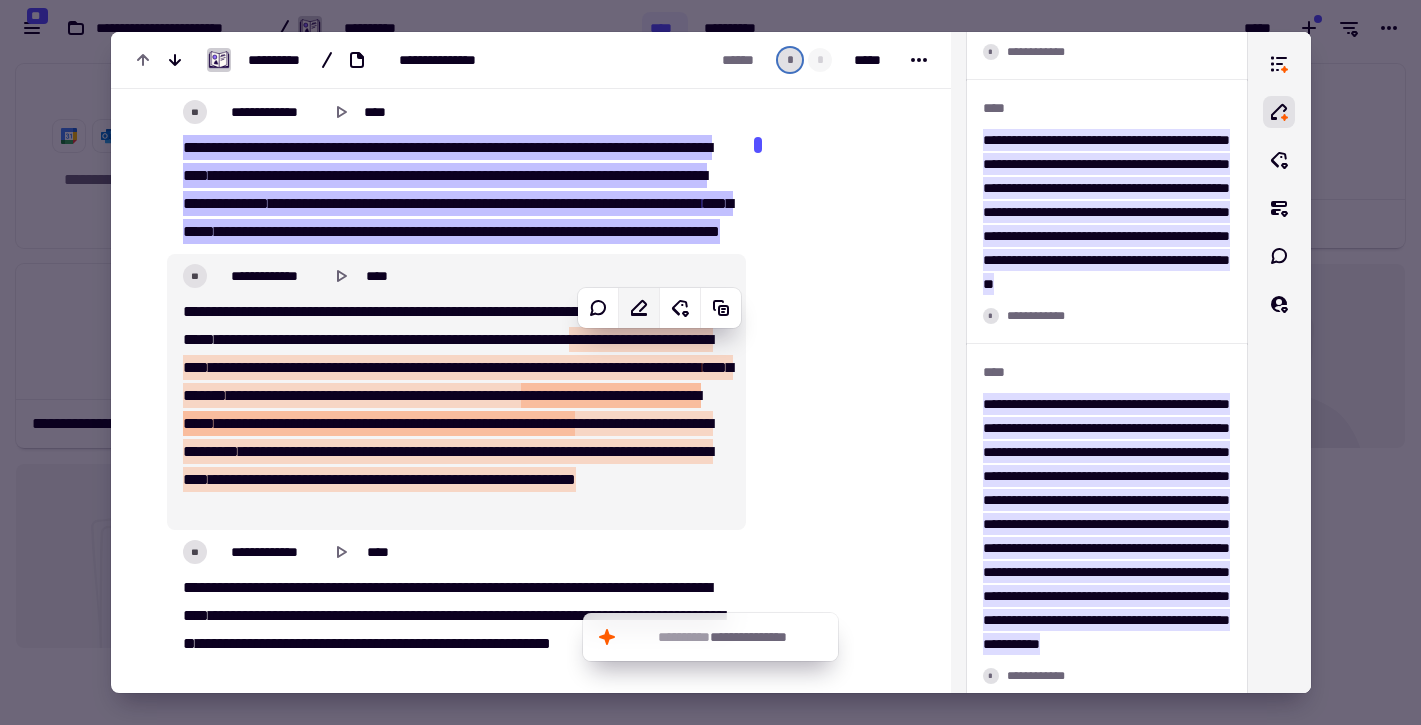 scroll, scrollTop: 2137, scrollLeft: 0, axis: vertical 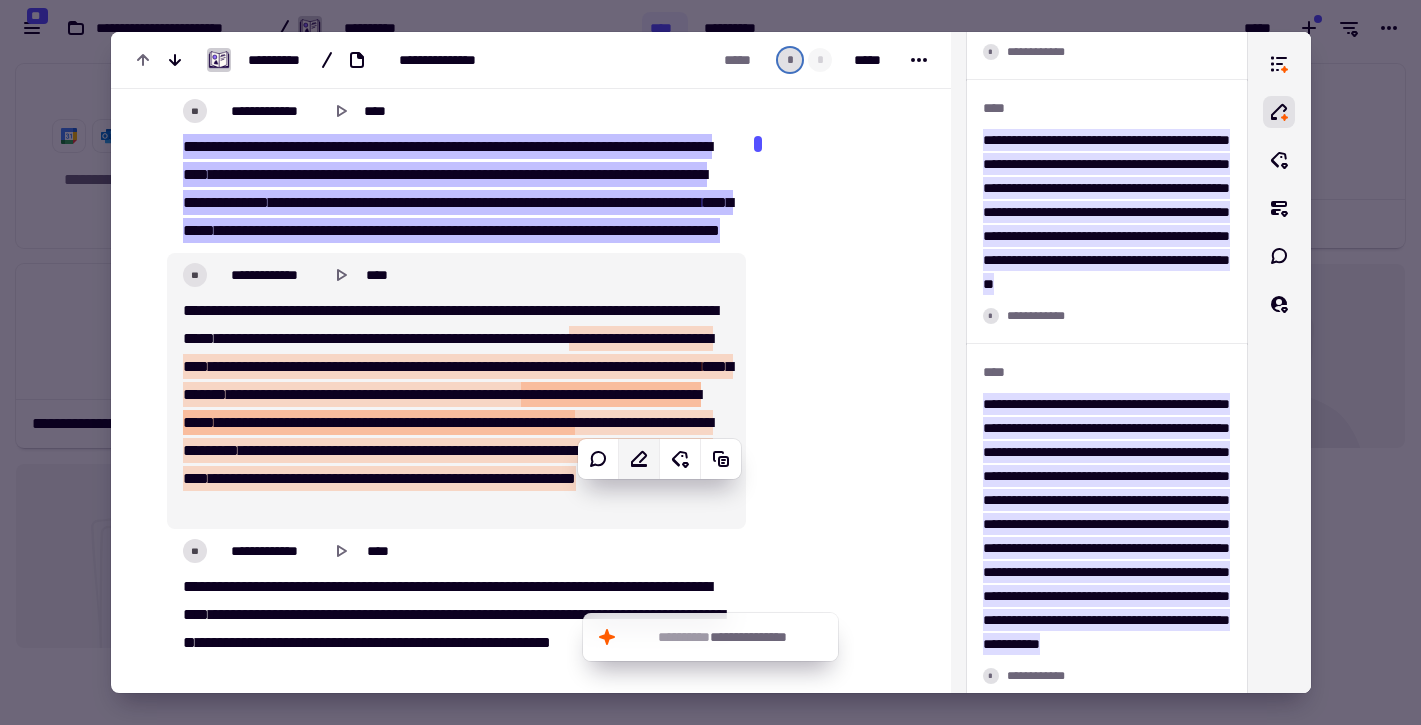 click 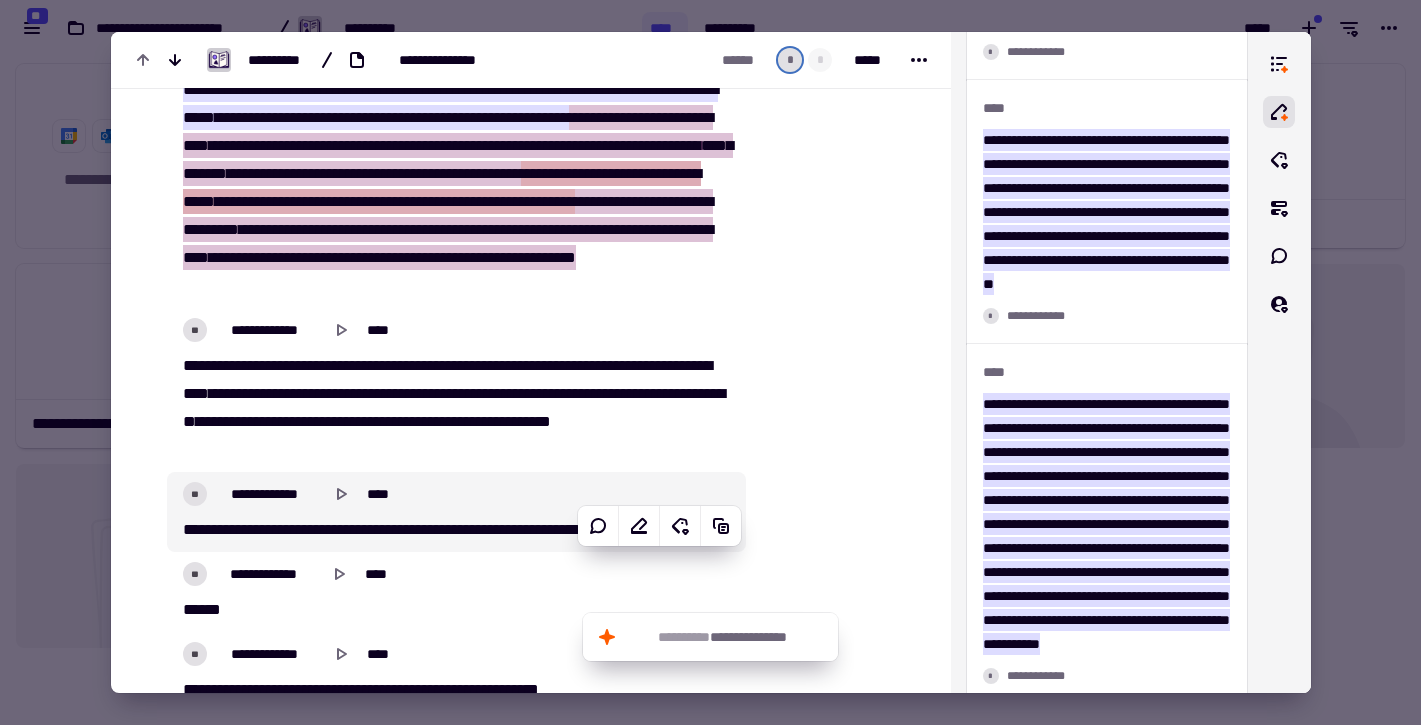 scroll, scrollTop: 2415, scrollLeft: 0, axis: vertical 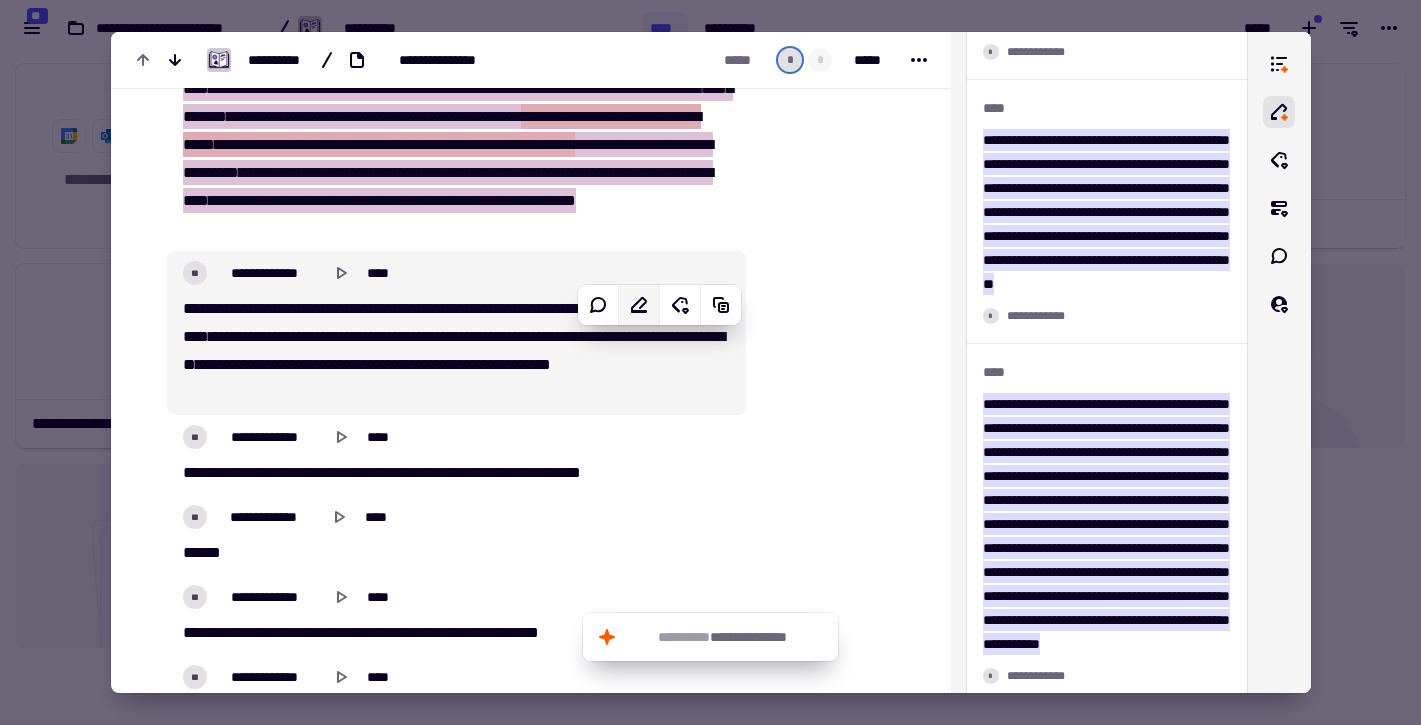 click 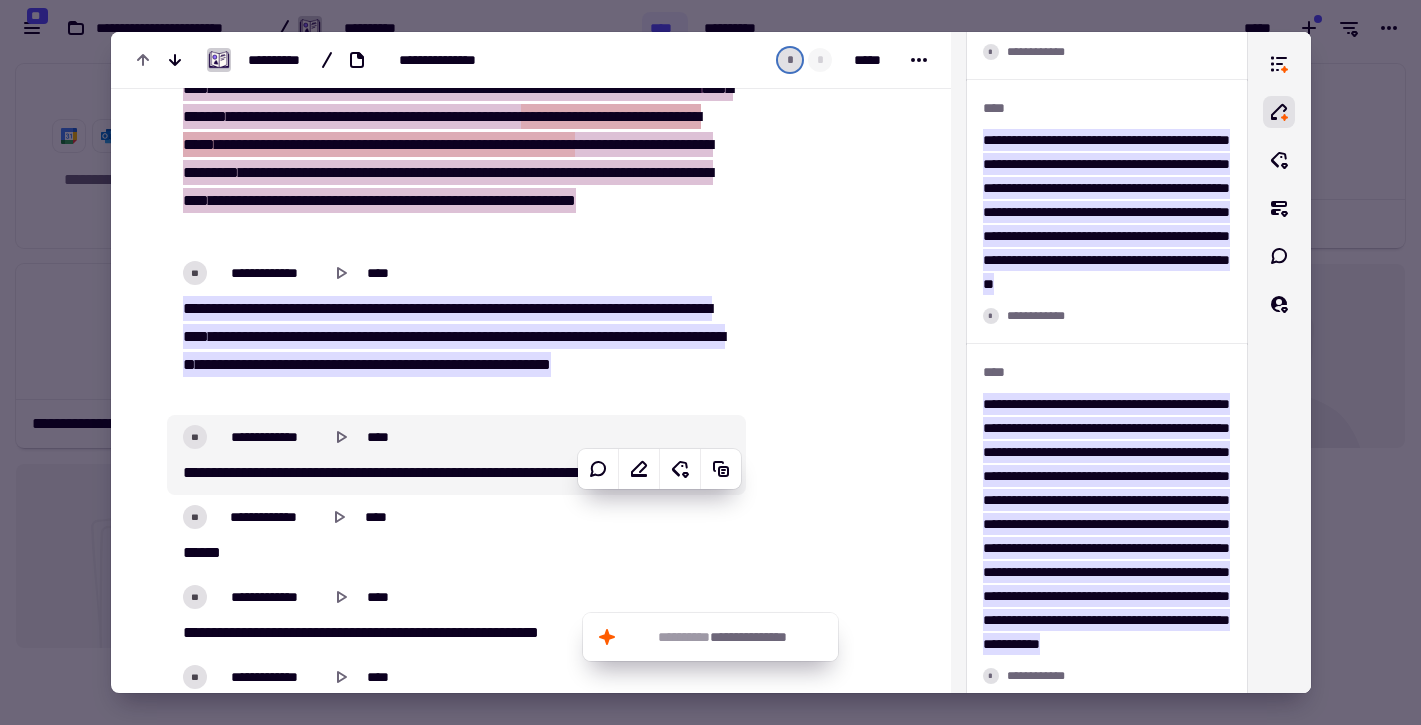 scroll, scrollTop: 2427, scrollLeft: 0, axis: vertical 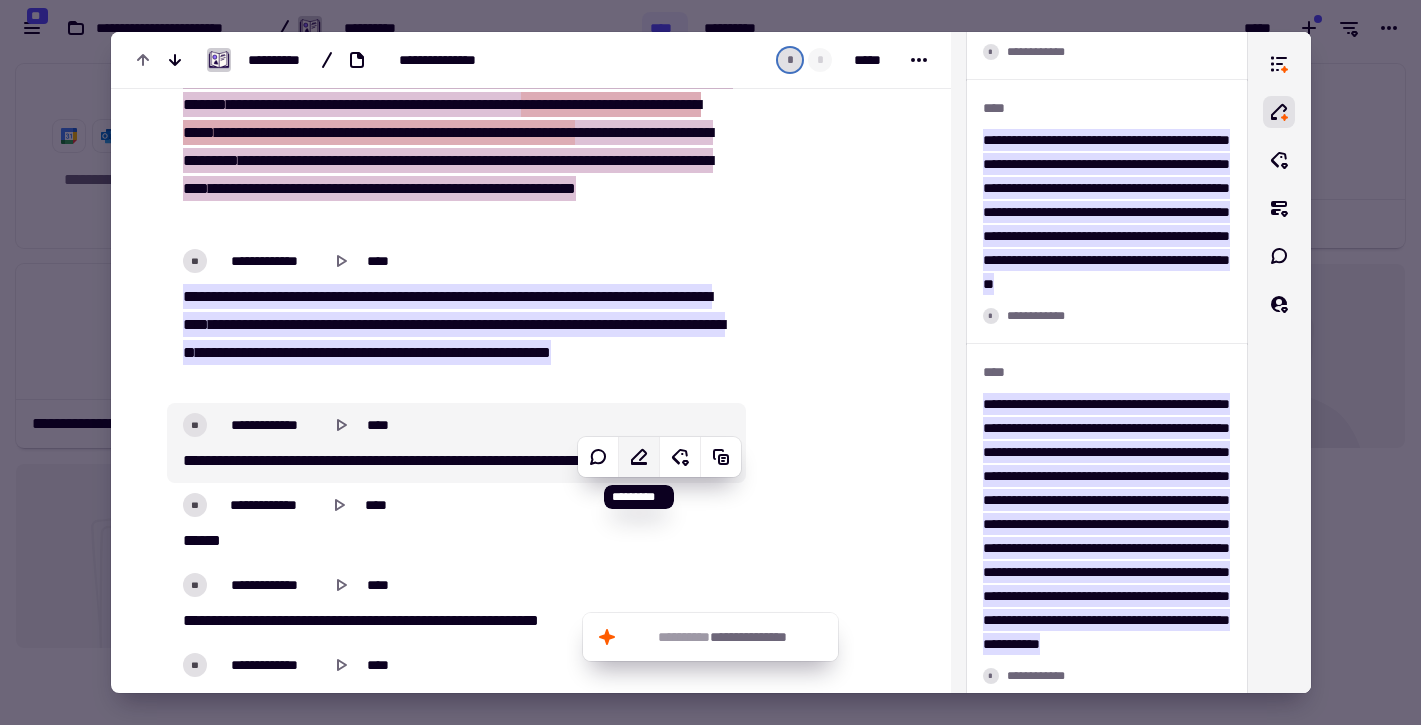 click 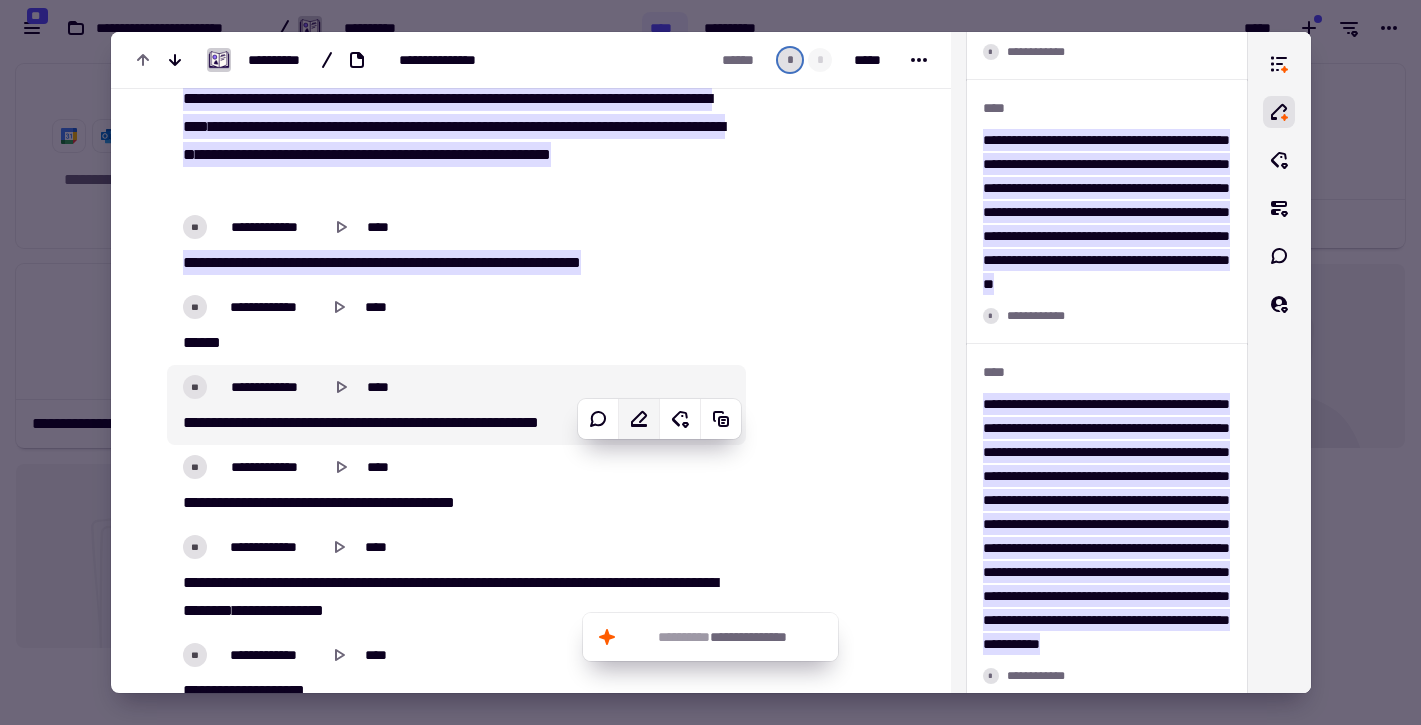 scroll, scrollTop: 2623, scrollLeft: 0, axis: vertical 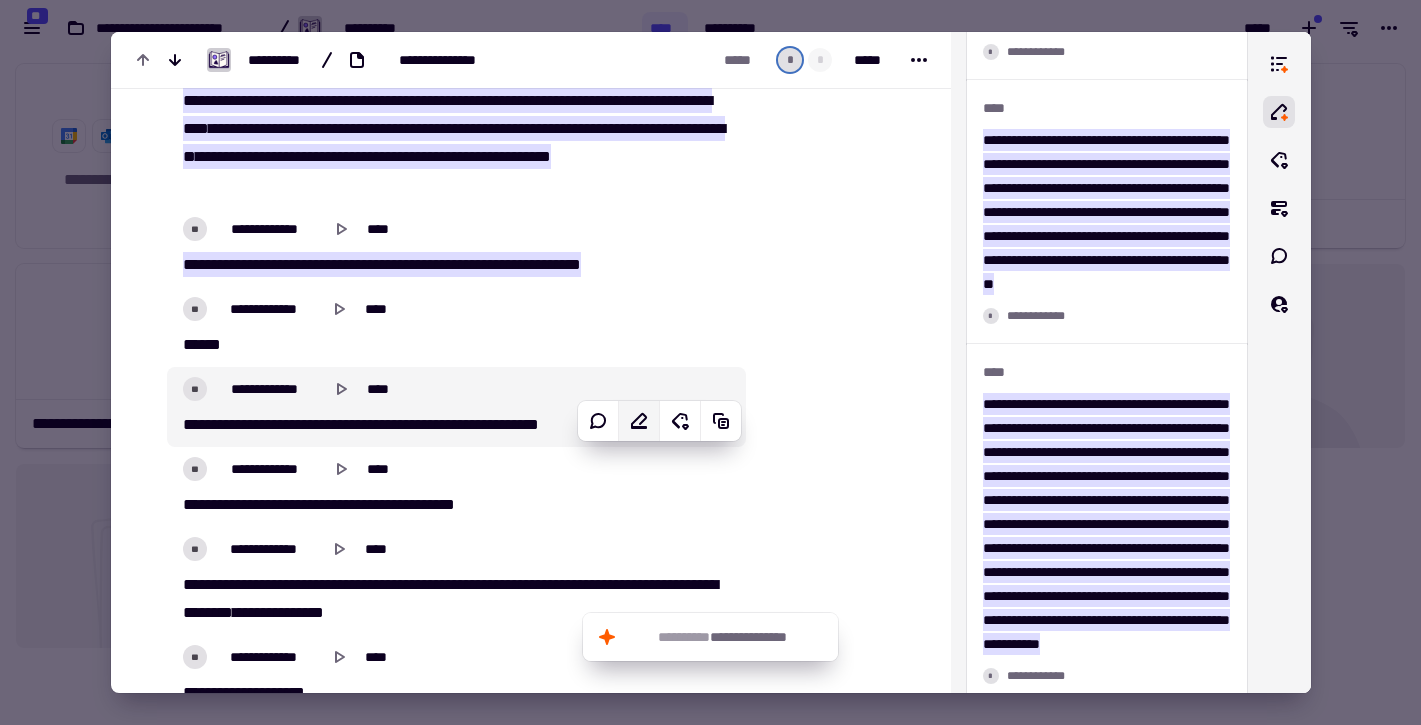click 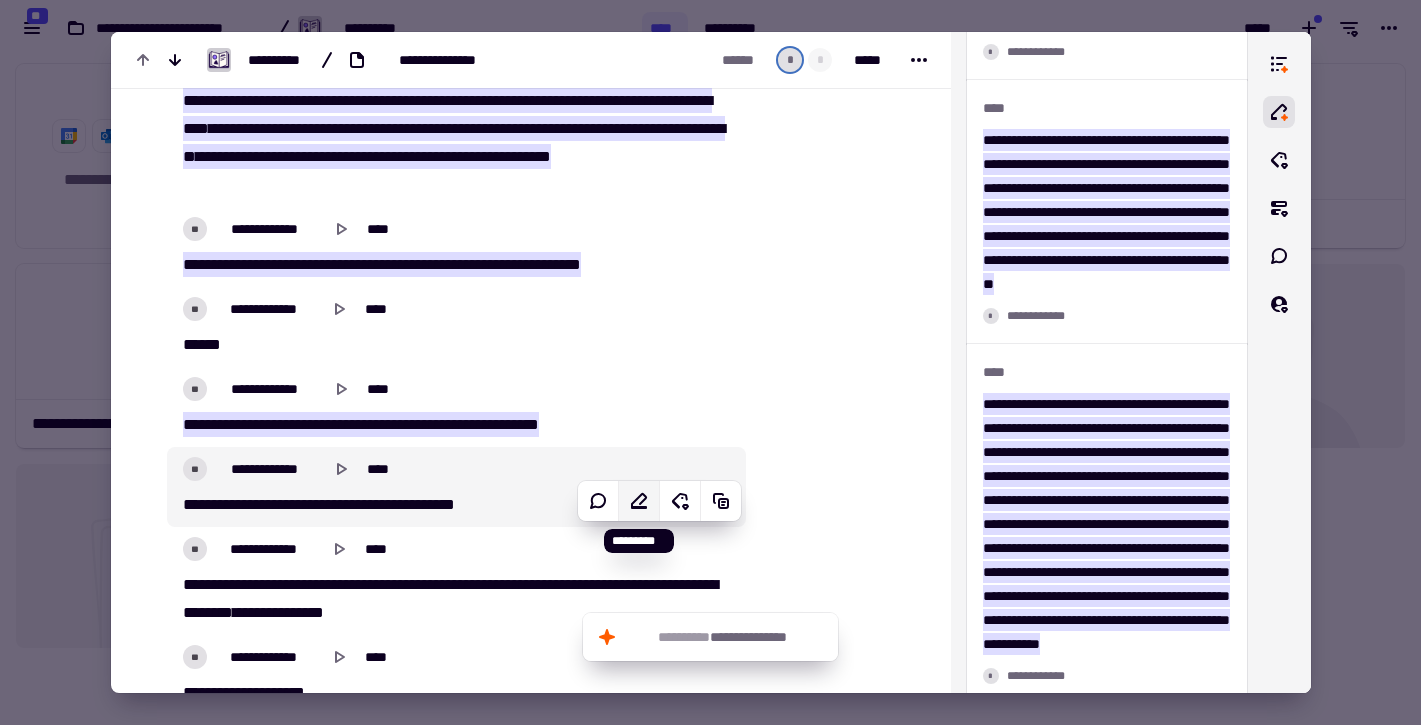 scroll, scrollTop: 2644, scrollLeft: 0, axis: vertical 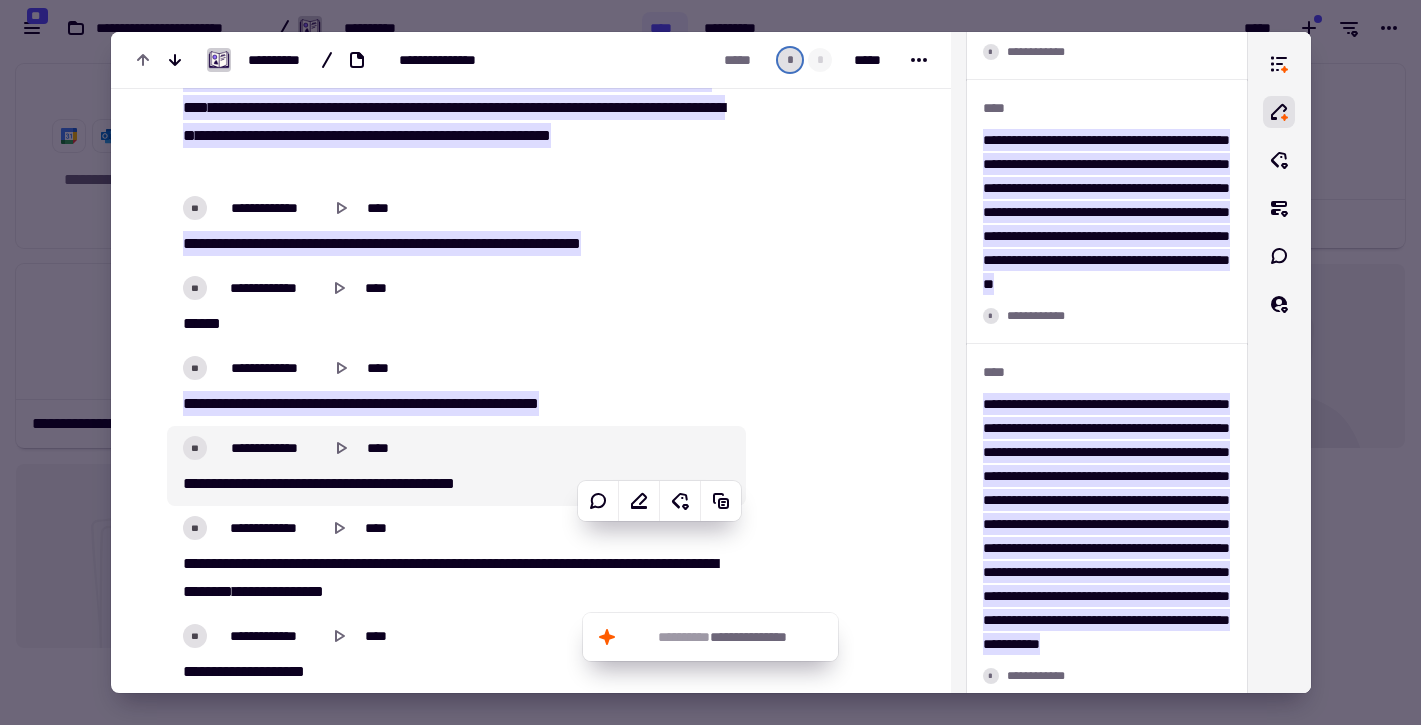 click on "**********" at bounding box center [456, 448] 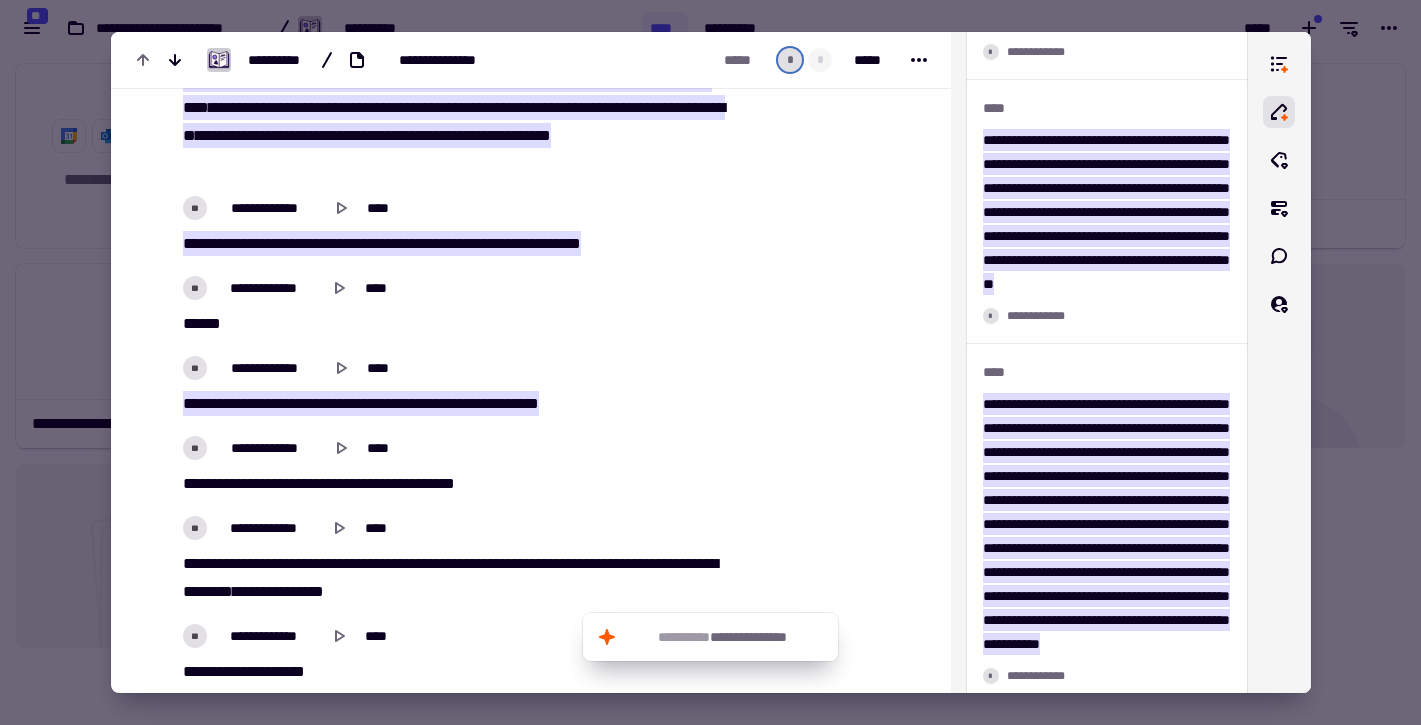 click on "**********" at bounding box center (456, 448) 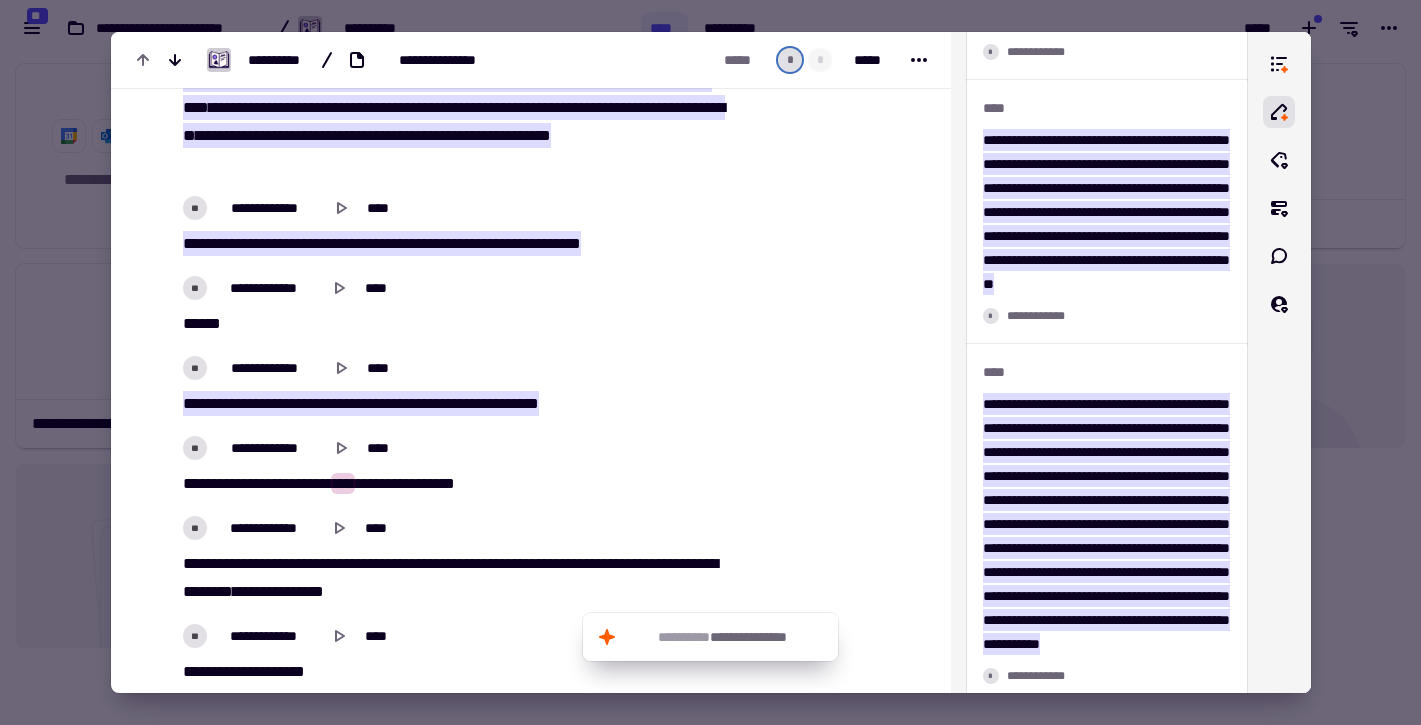 click on "****" at bounding box center (439, 483) 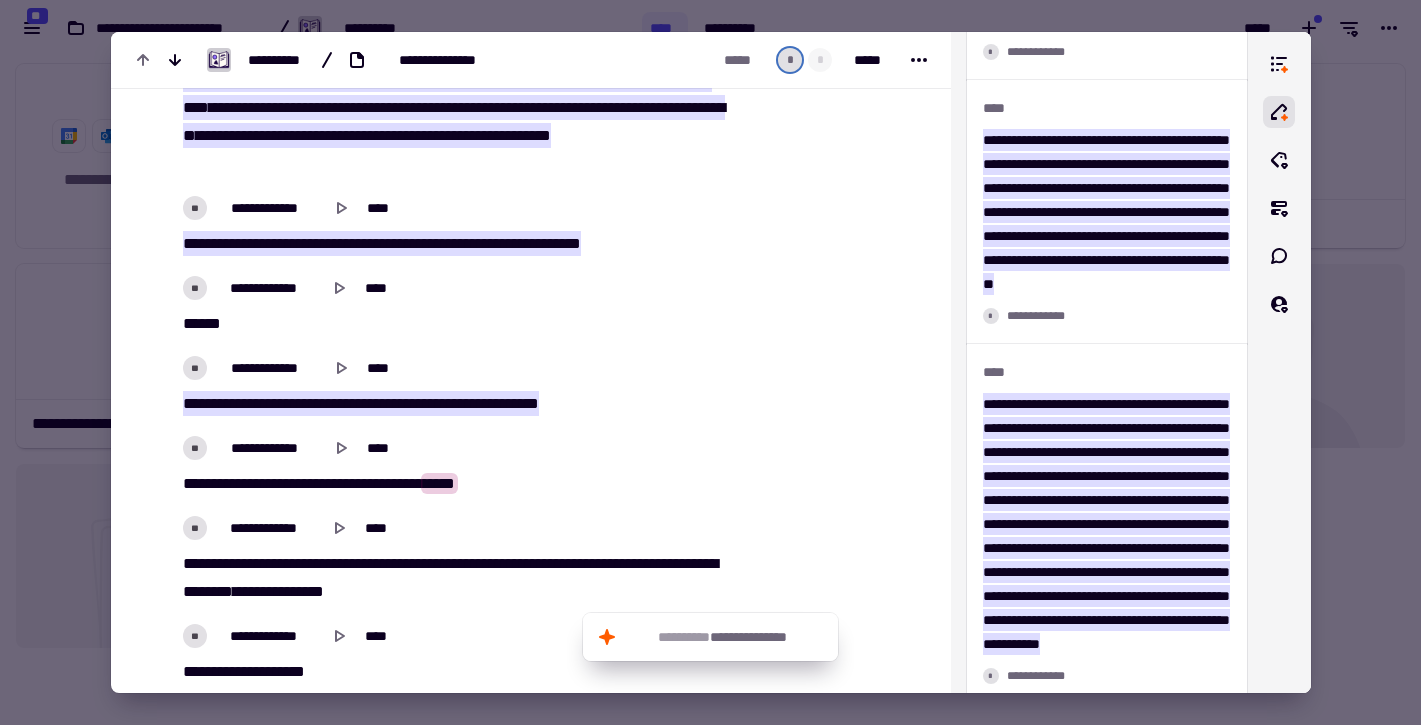 click on "**   ****   **   *****   **   ****   ***   *****   ****   ****" at bounding box center (456, 484) 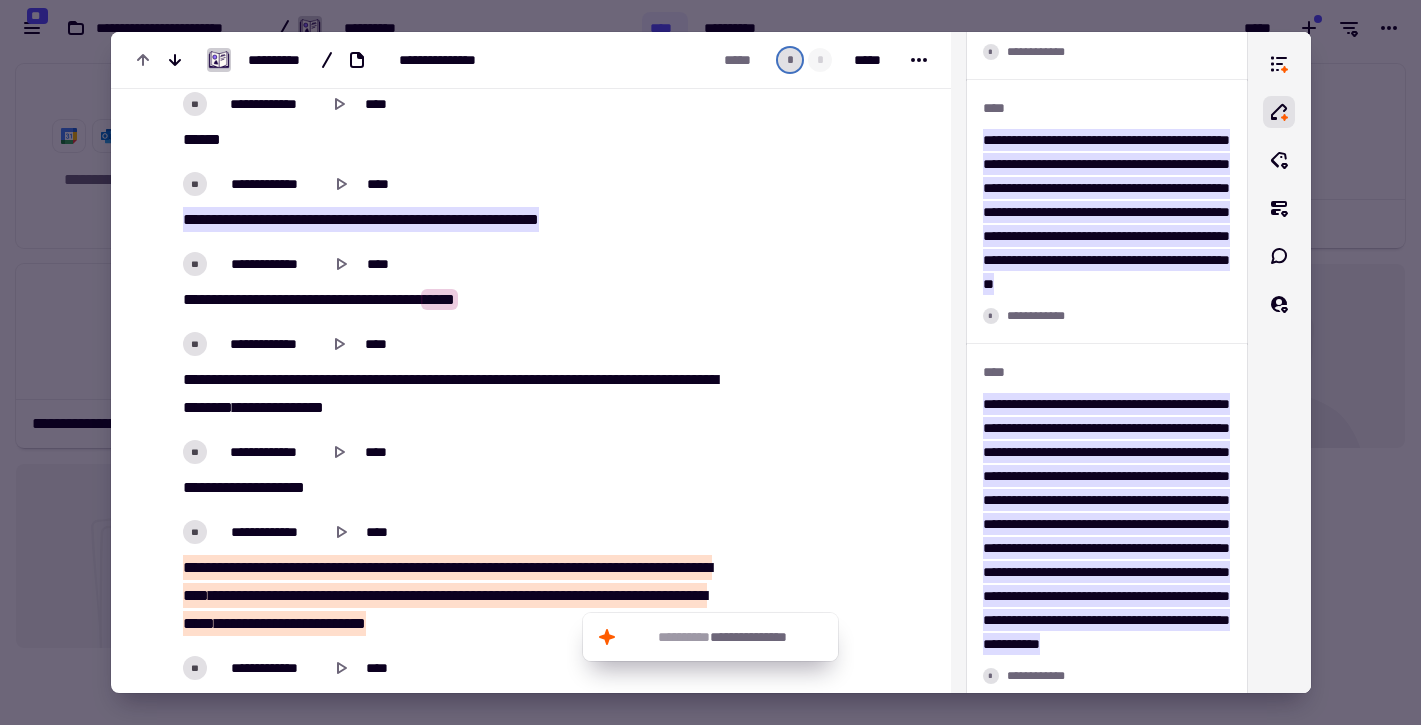 scroll, scrollTop: 2834, scrollLeft: 0, axis: vertical 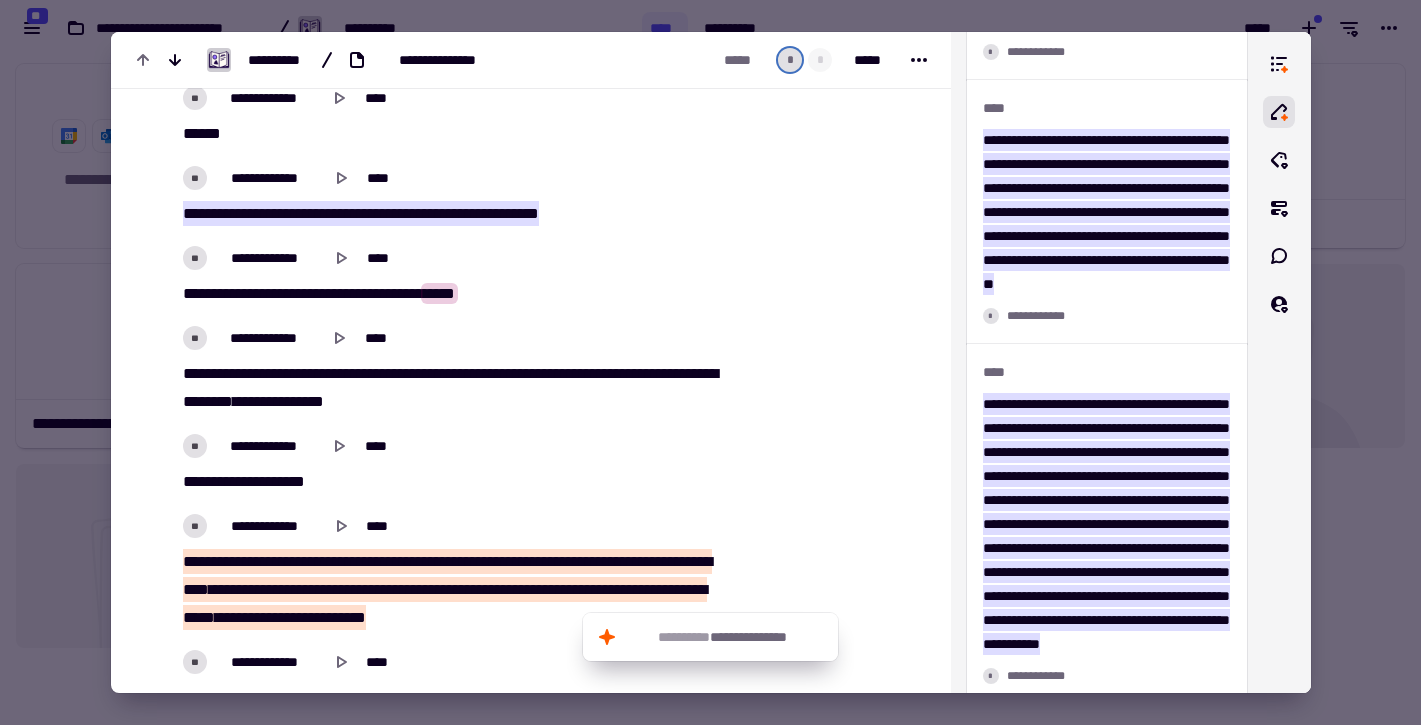 click on "********" at bounding box center (287, 589) 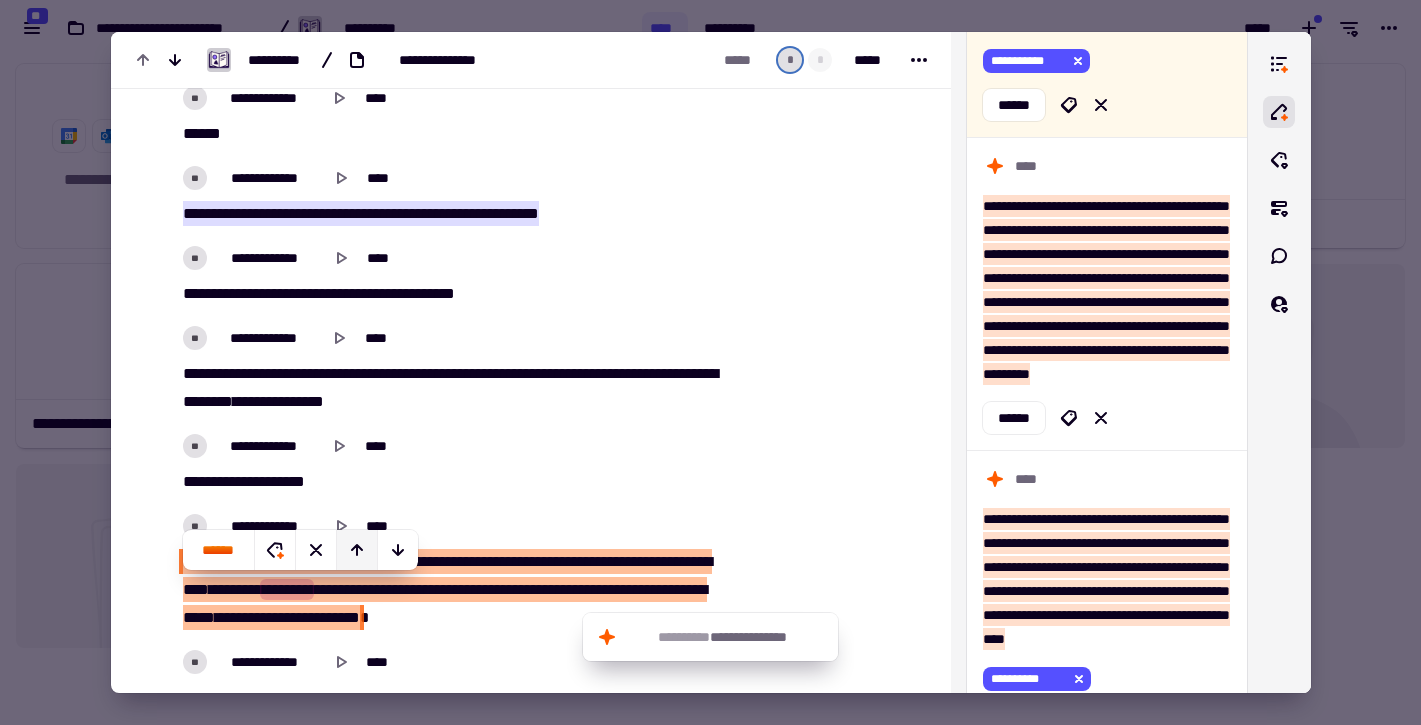 scroll, scrollTop: 850, scrollLeft: 0, axis: vertical 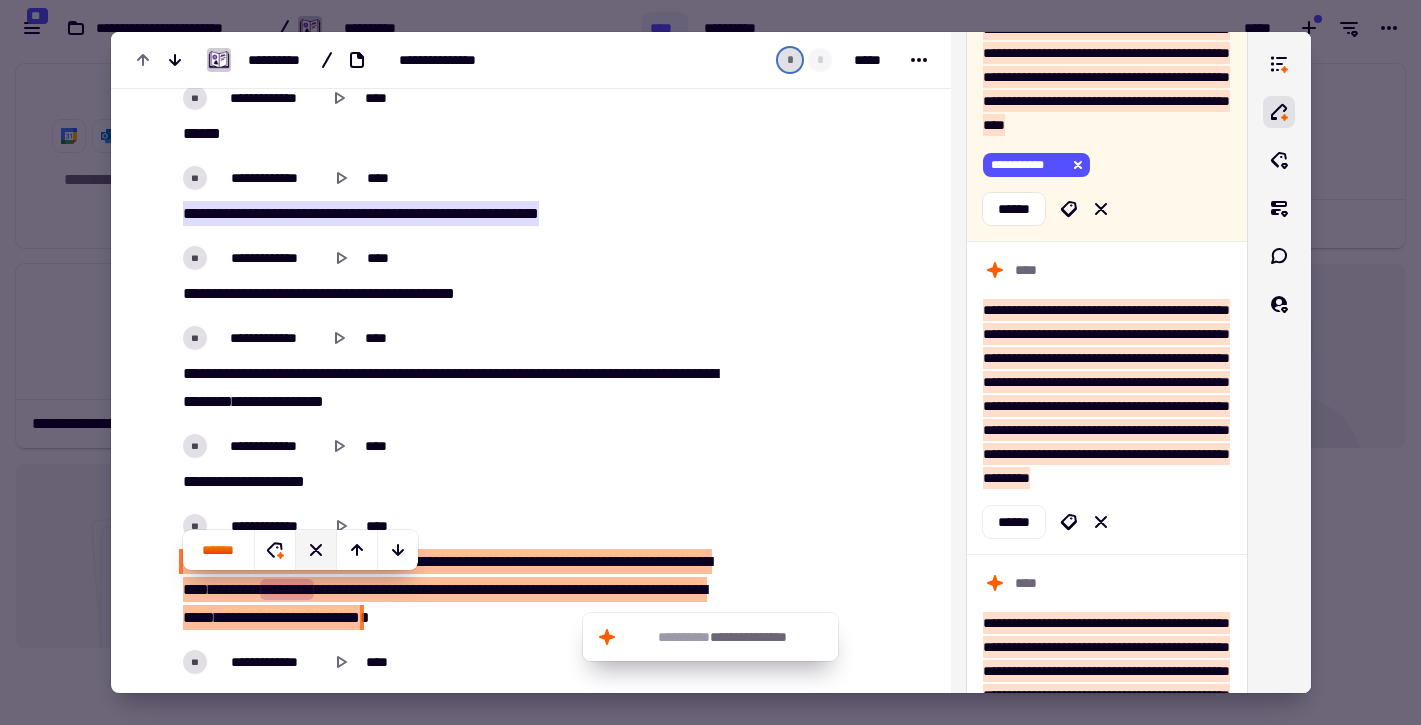 click 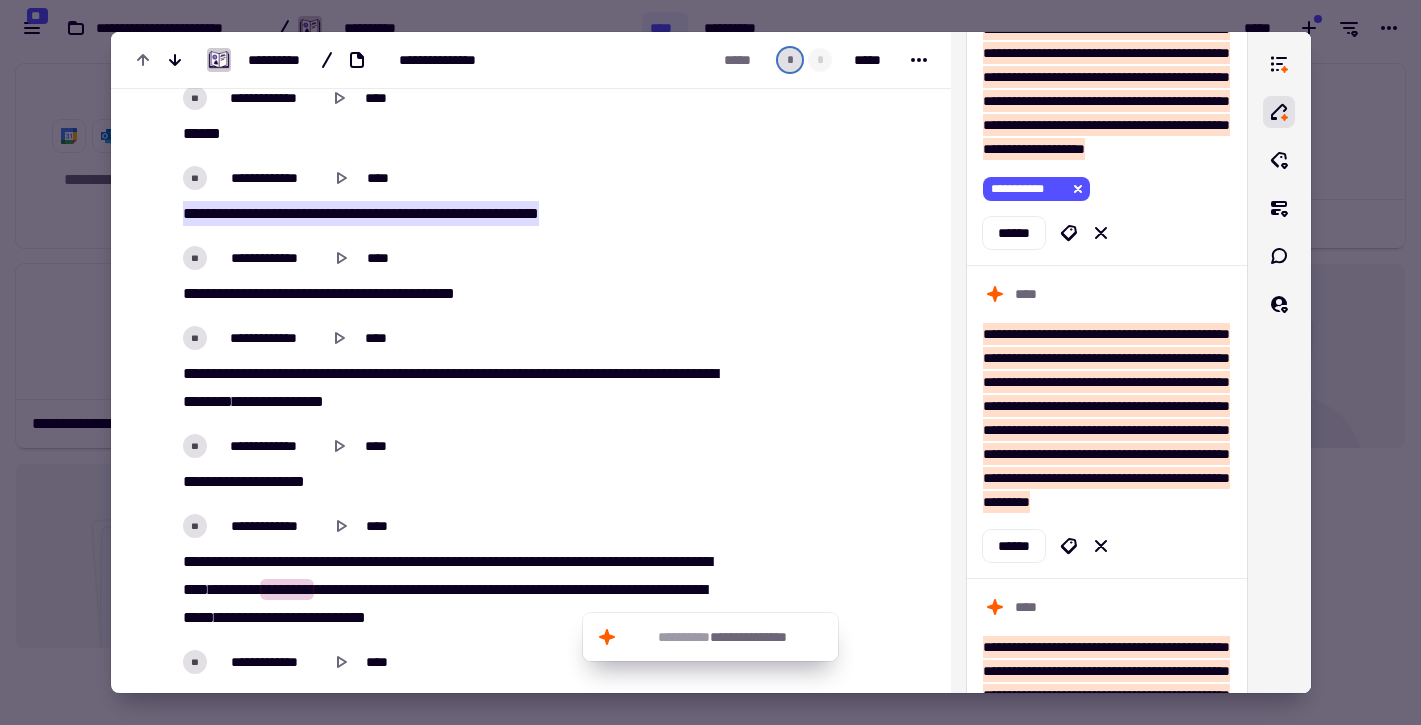 click on "**********" at bounding box center [456, 526] 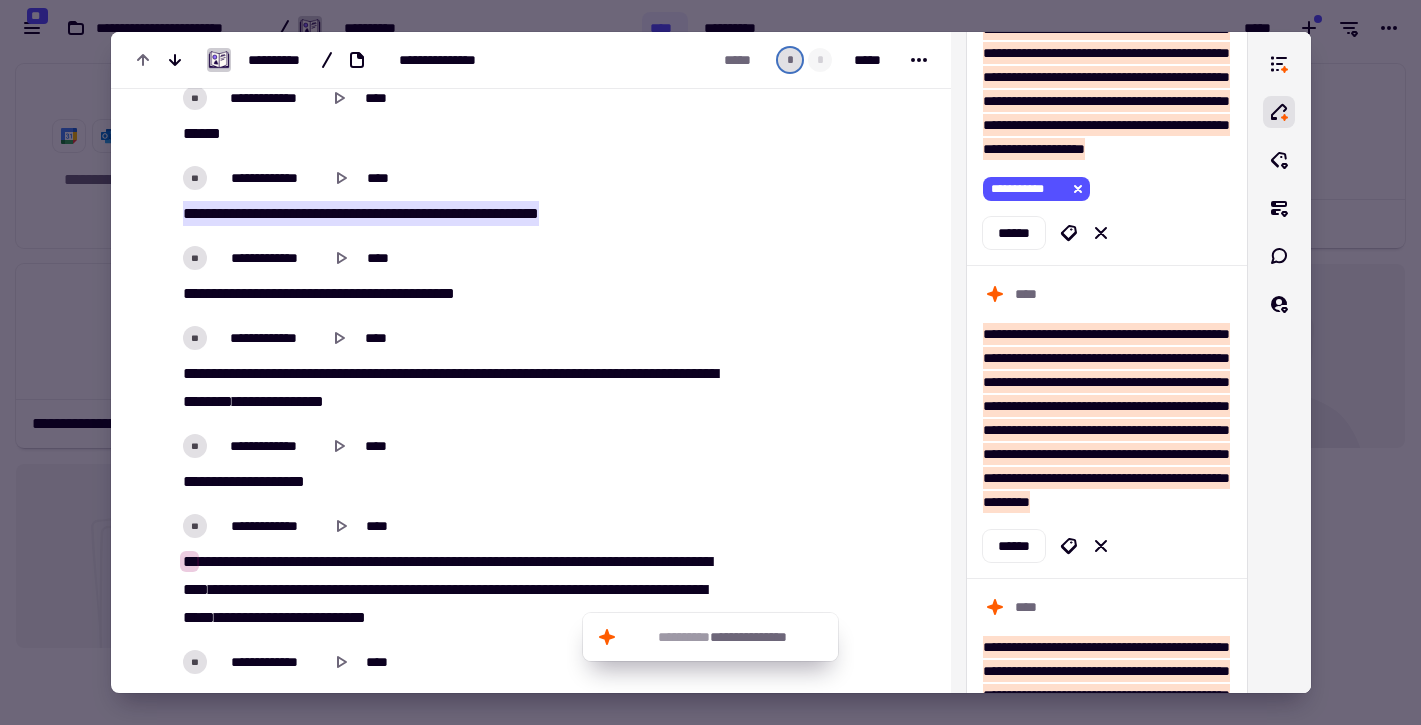 click on "**   ****   **   *****   **   ****   ***   *****   ****   ****" at bounding box center [456, 294] 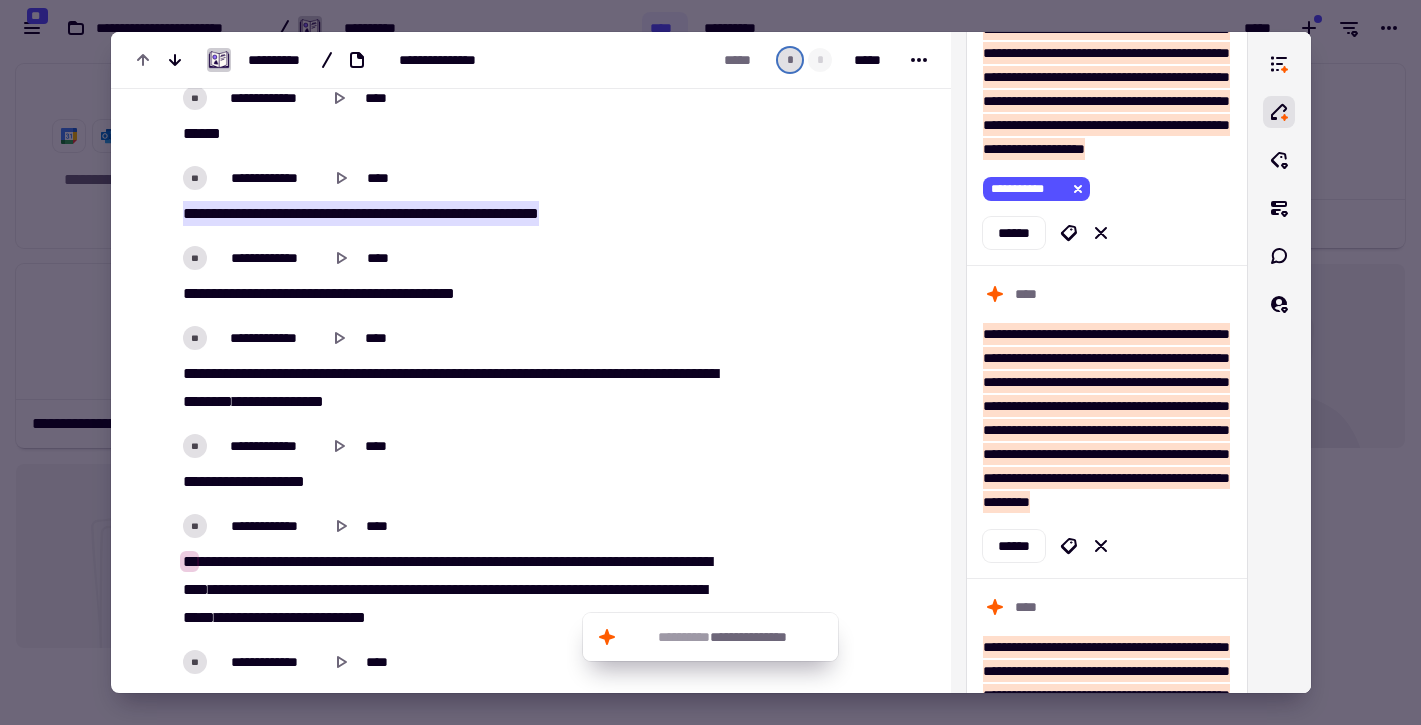 click on "******   ****   *   *******   *********   ***   *****   *********   ***   **" at bounding box center [456, 214] 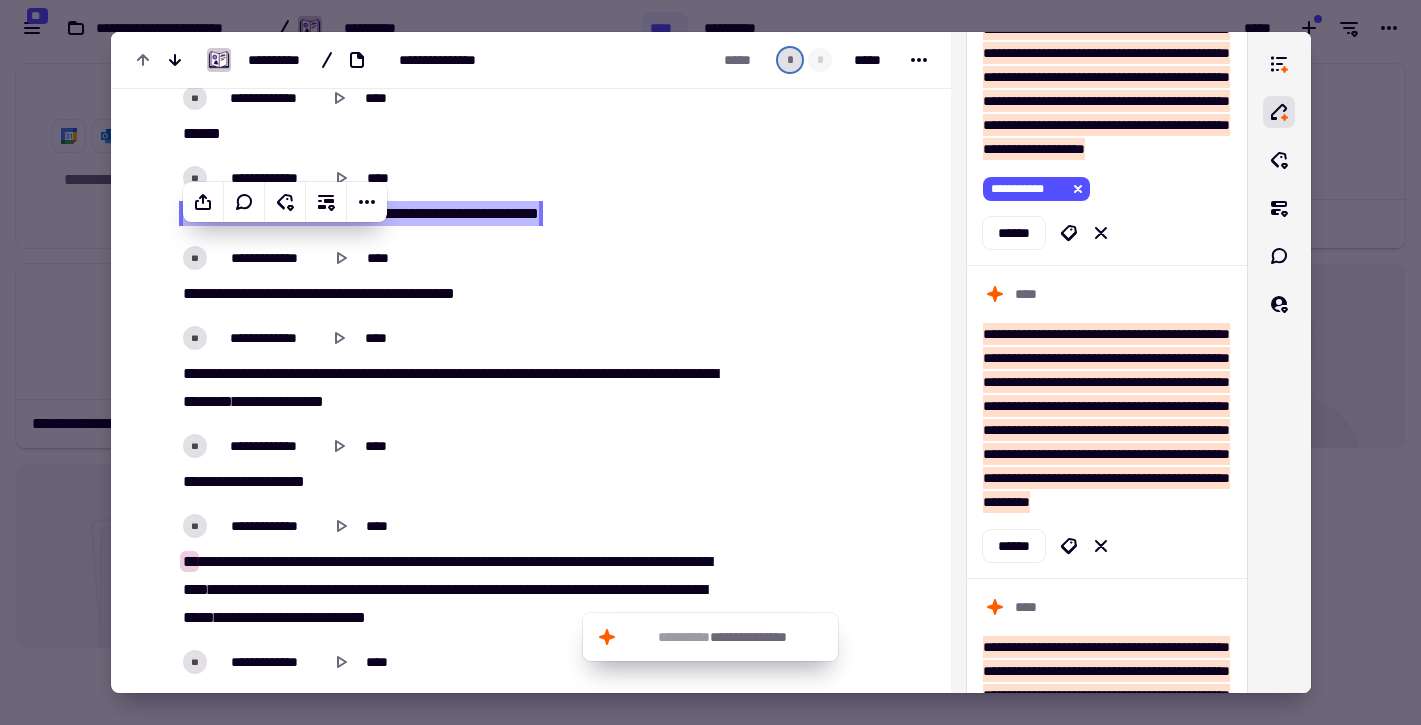 click on "**   ****   **   *****   **   ****   ***   *****   ****   ****" at bounding box center [456, 294] 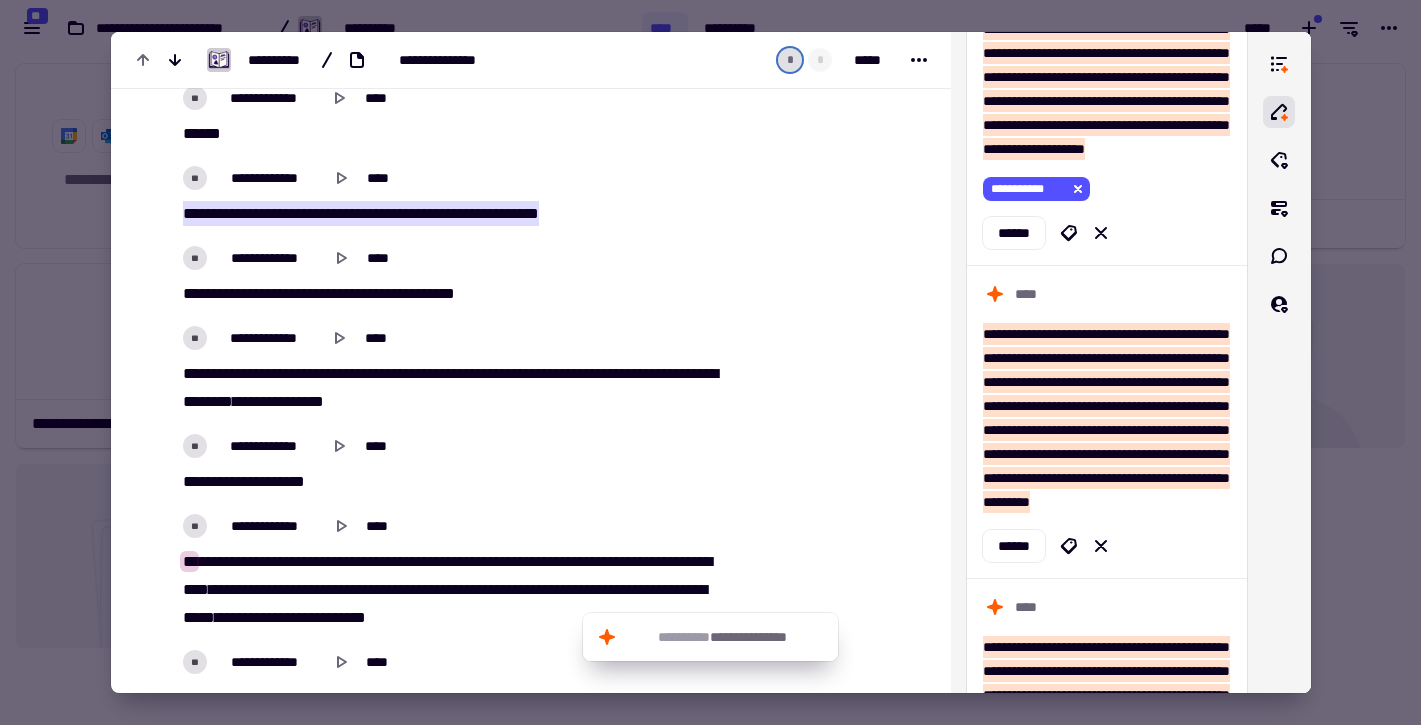 click on "***" at bounding box center [409, 373] 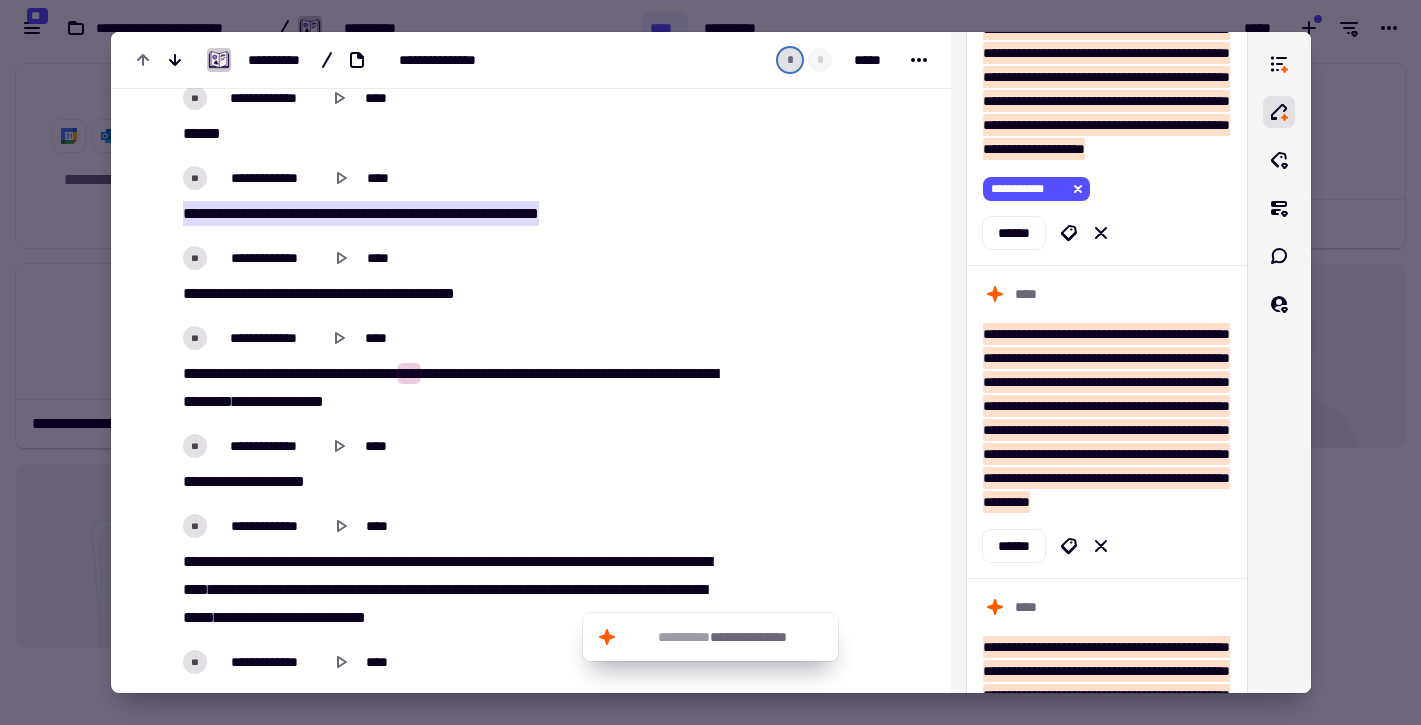 click on "**   ****   **   *****   **   ****   ***   *****   ****   ****" at bounding box center (456, 294) 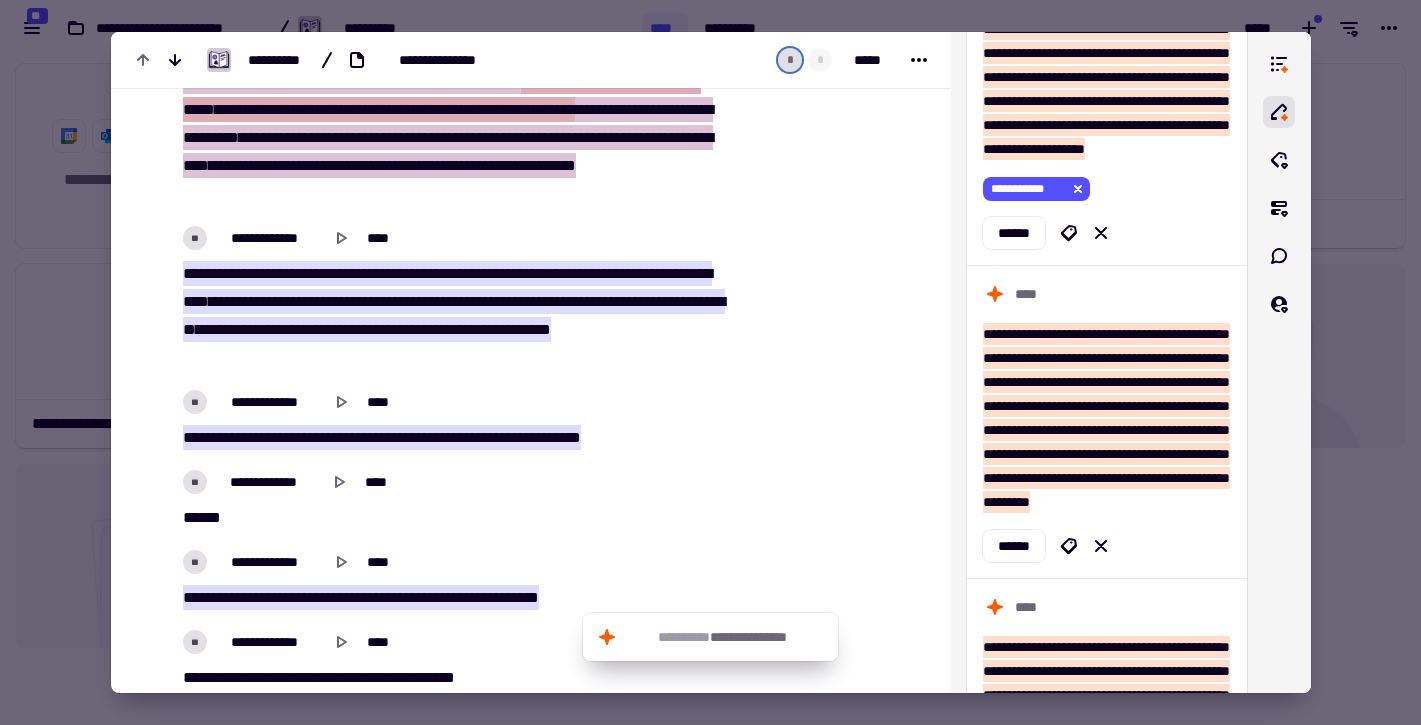 scroll, scrollTop: 2415, scrollLeft: 0, axis: vertical 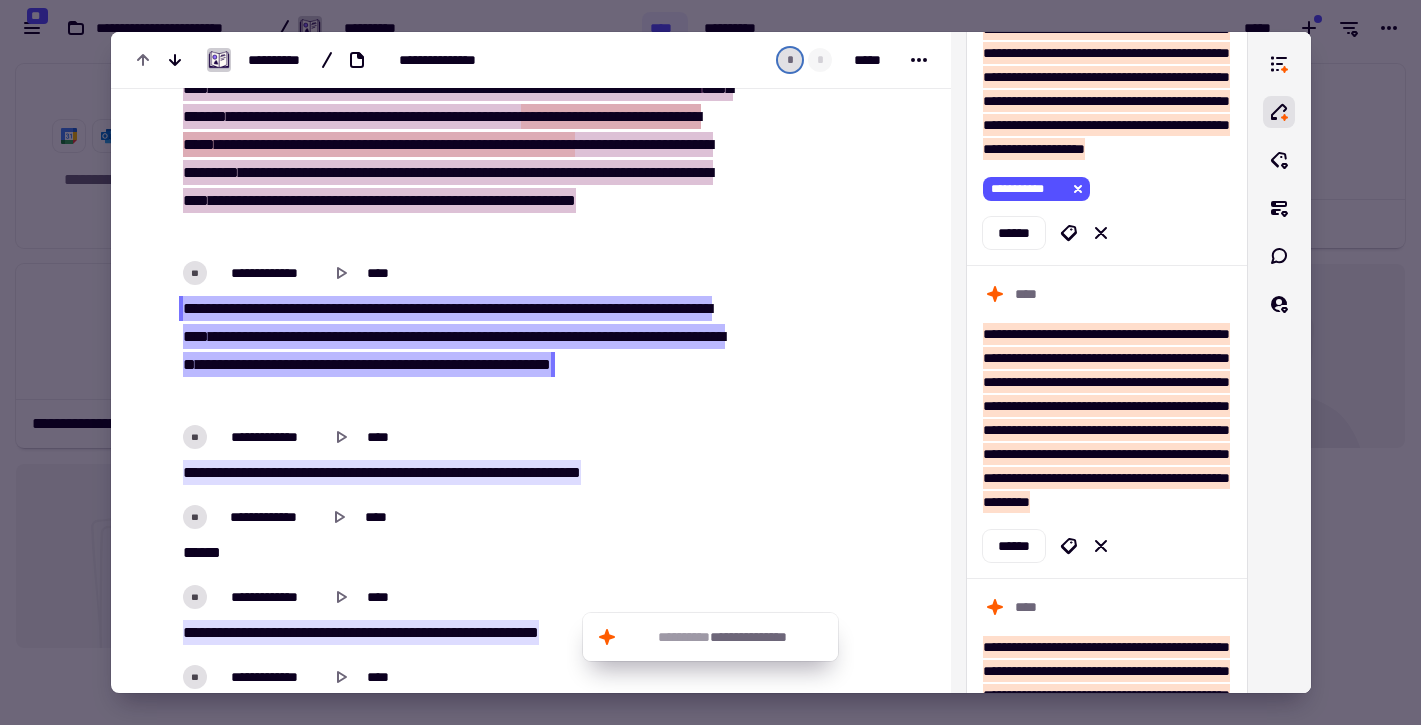 click on "**********" at bounding box center [456, 351] 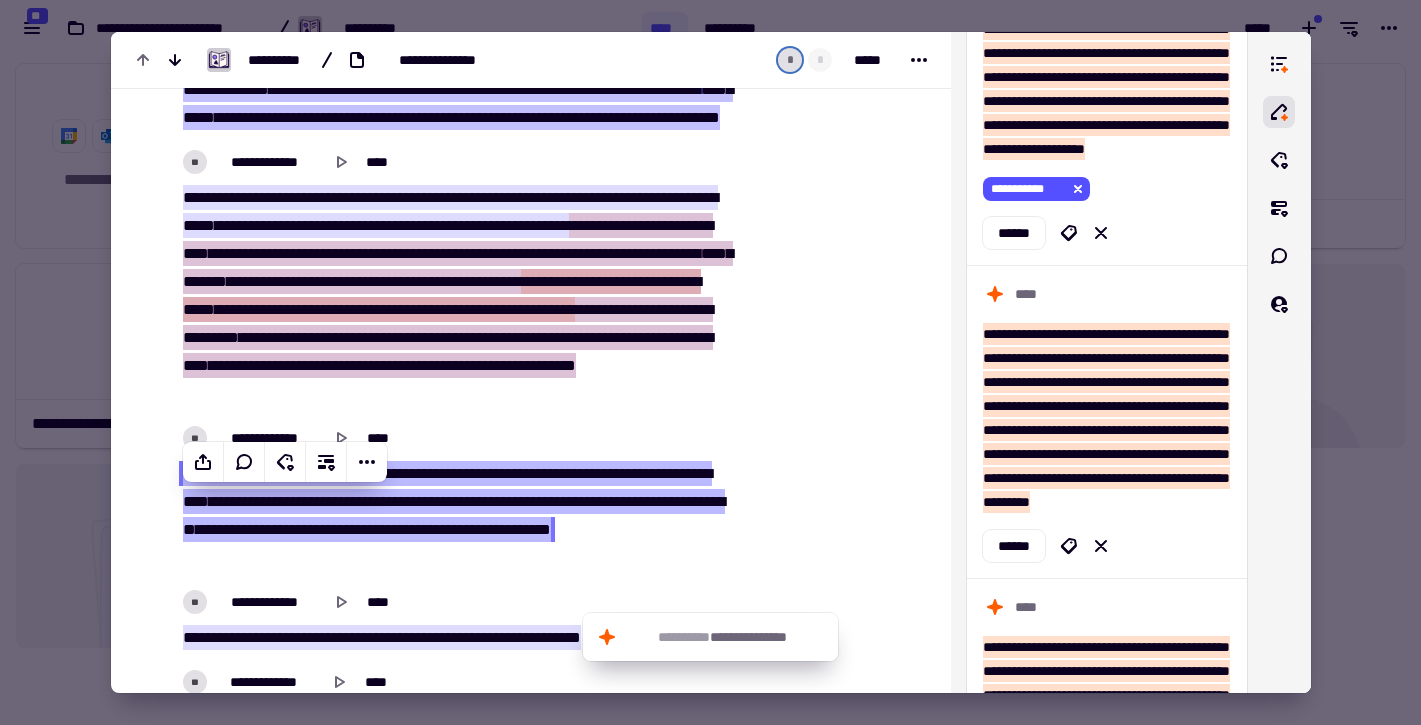 scroll, scrollTop: 2255, scrollLeft: 0, axis: vertical 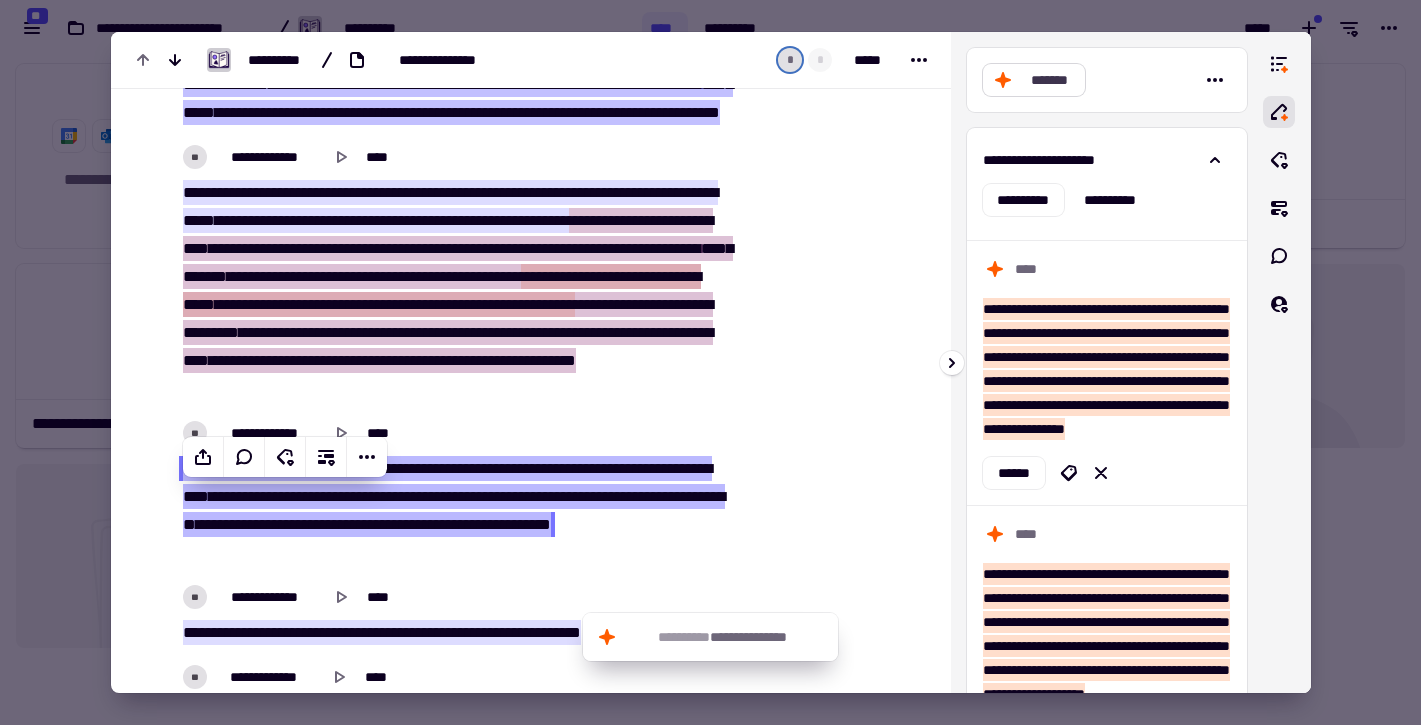 click on "*******" 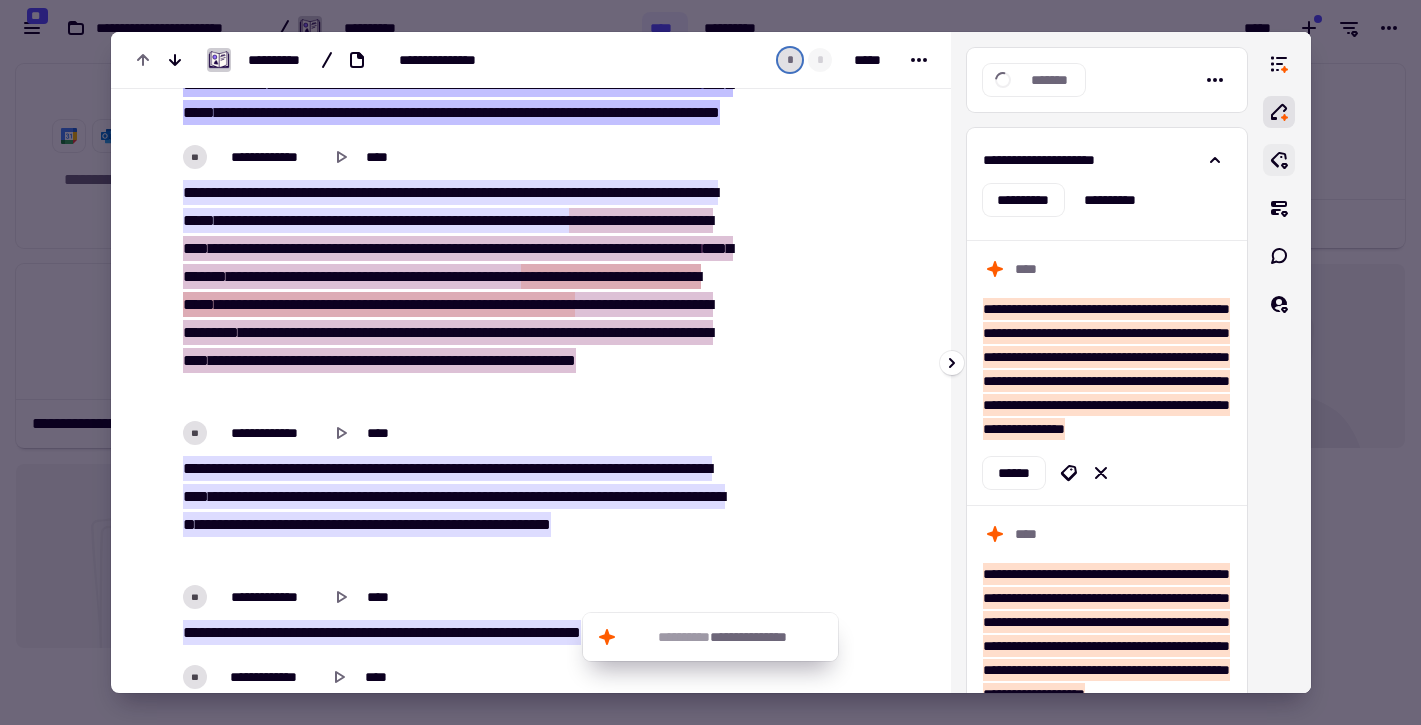 click 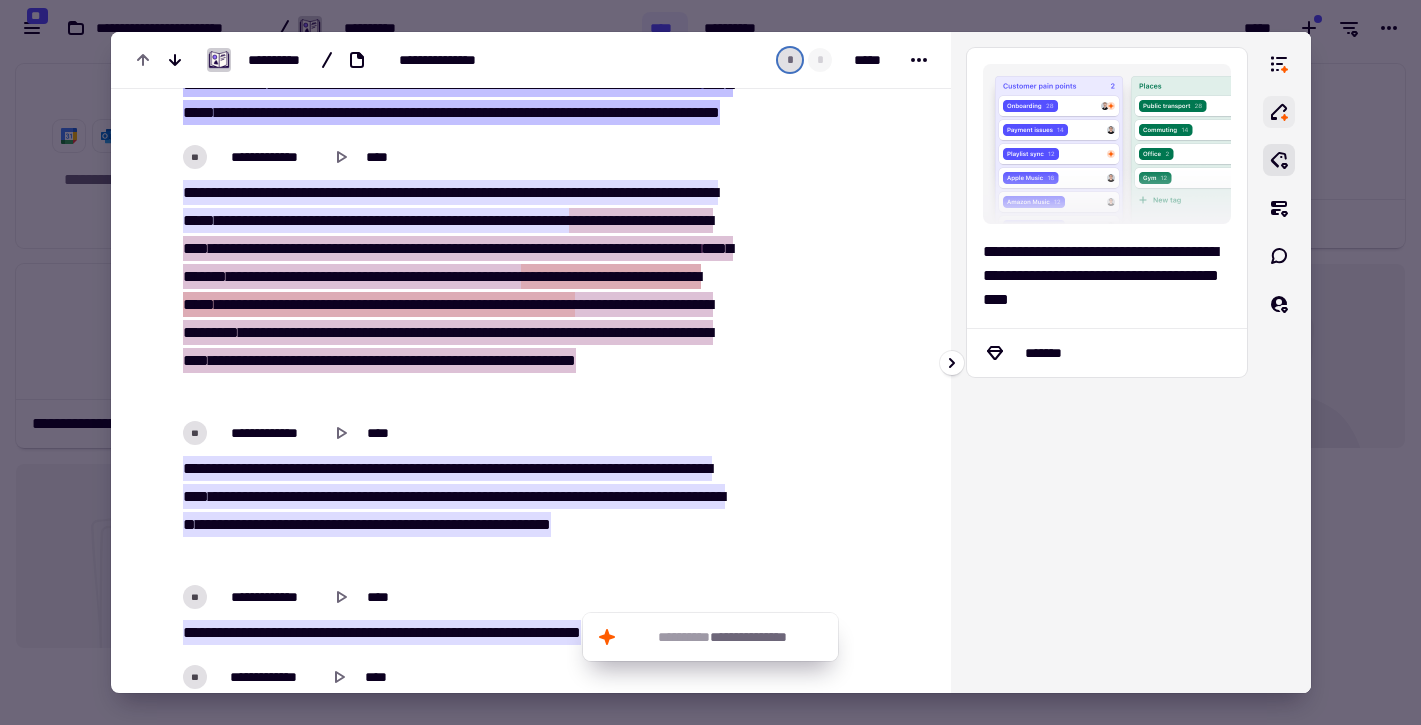 click 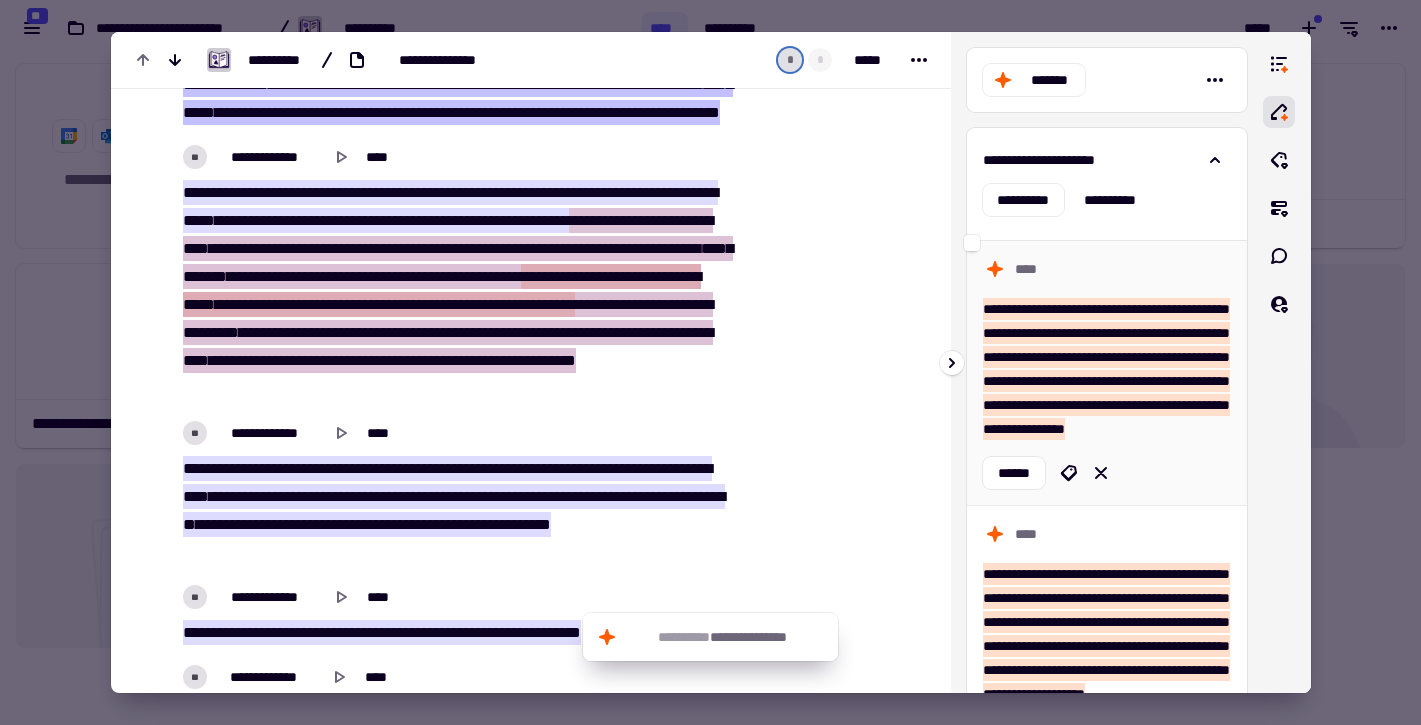 click on "**********" at bounding box center (1106, 369) 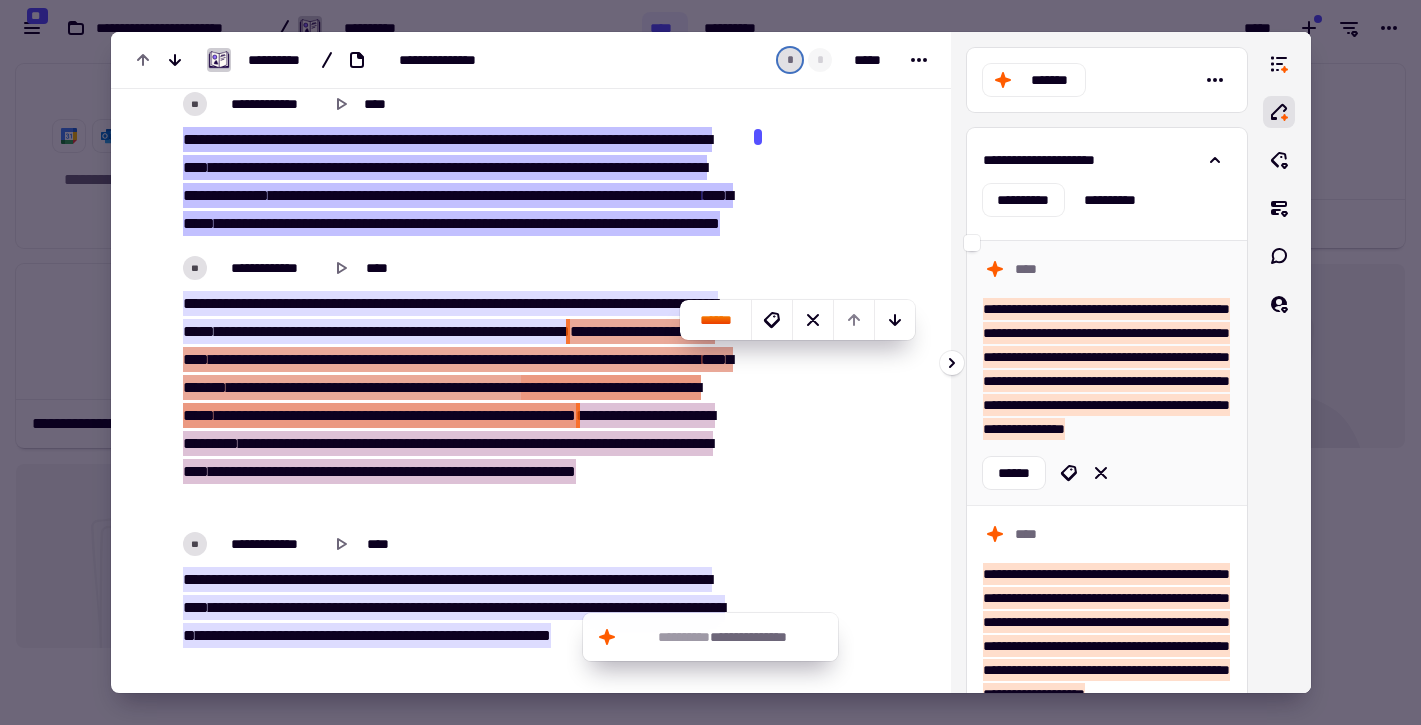 scroll, scrollTop: 2139, scrollLeft: 0, axis: vertical 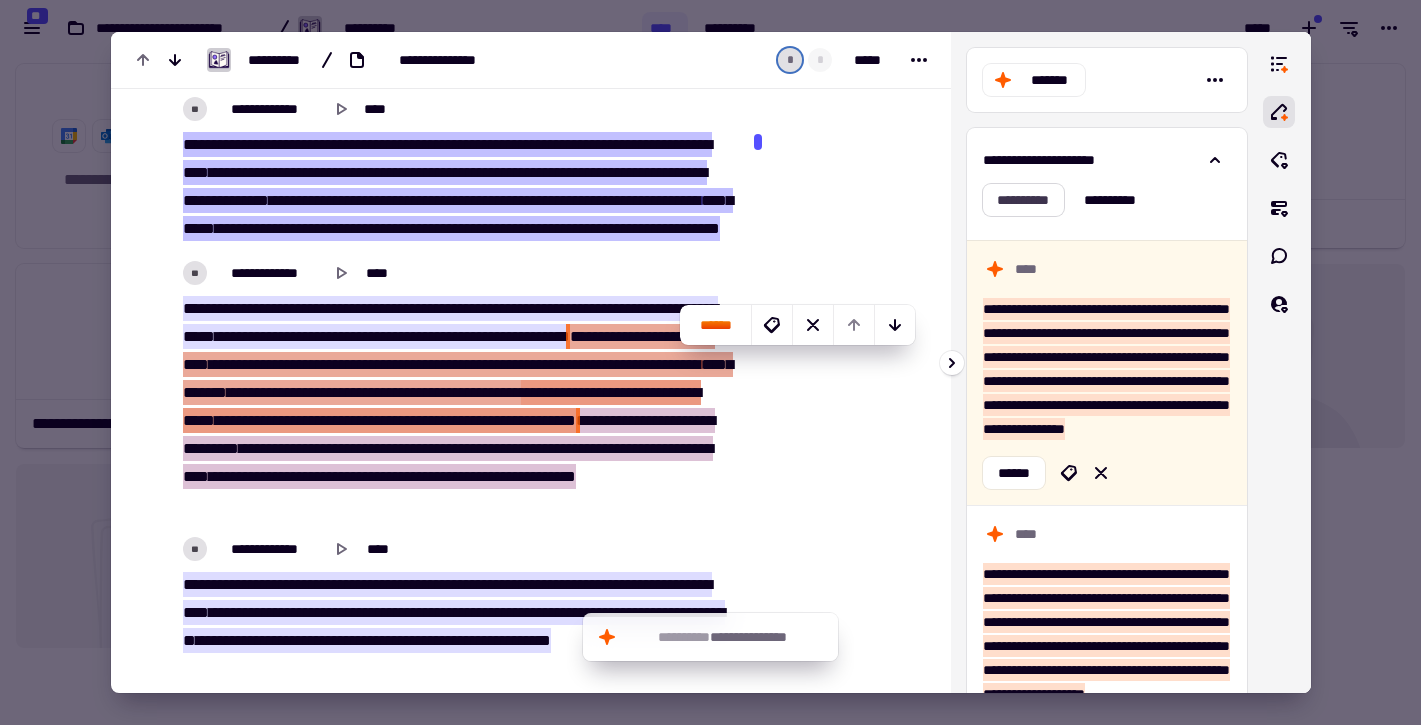 click on "**********" 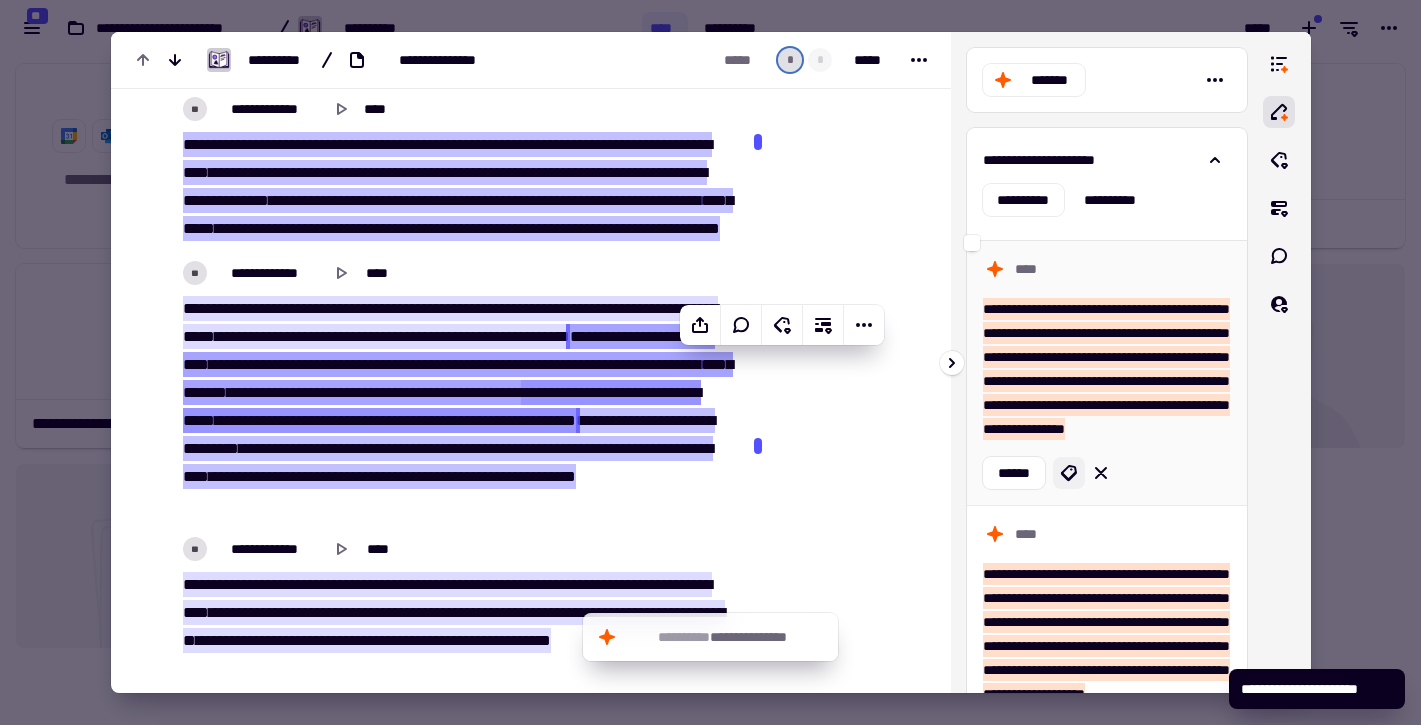 click 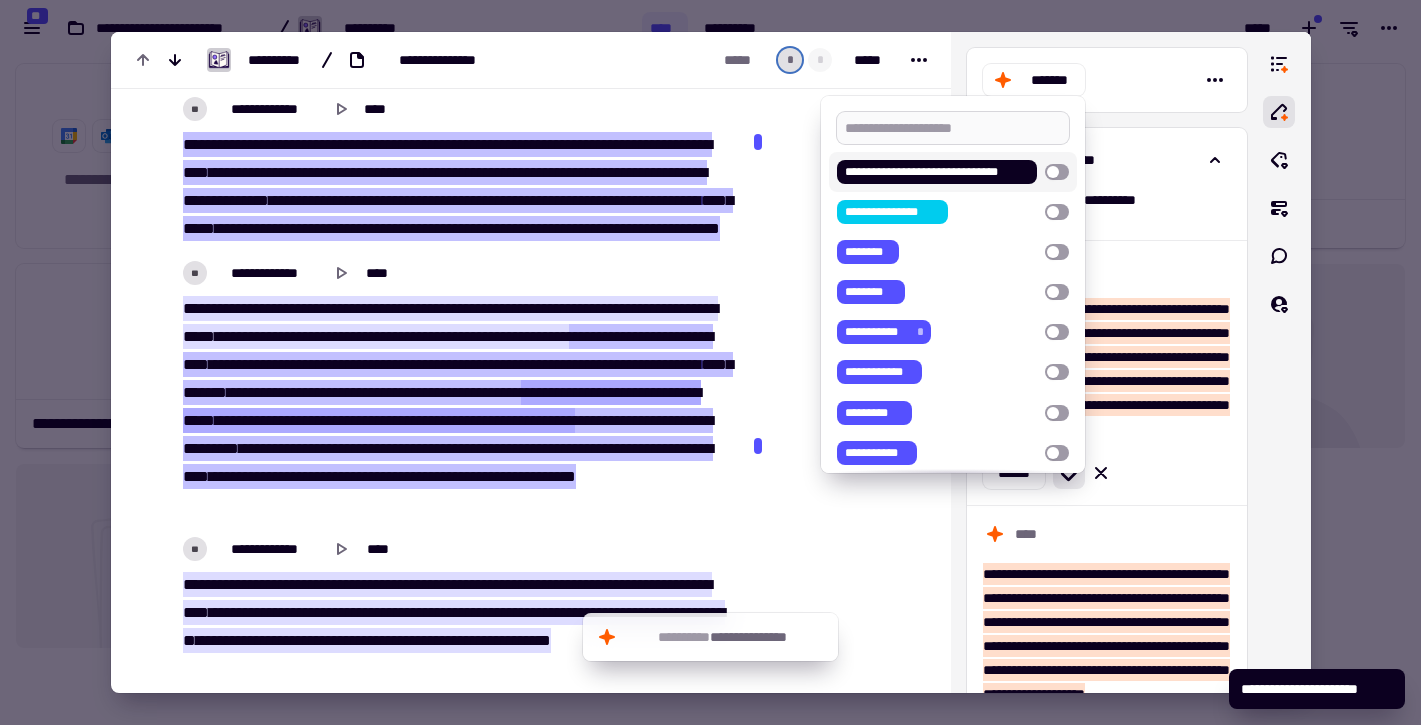 click at bounding box center [953, 128] 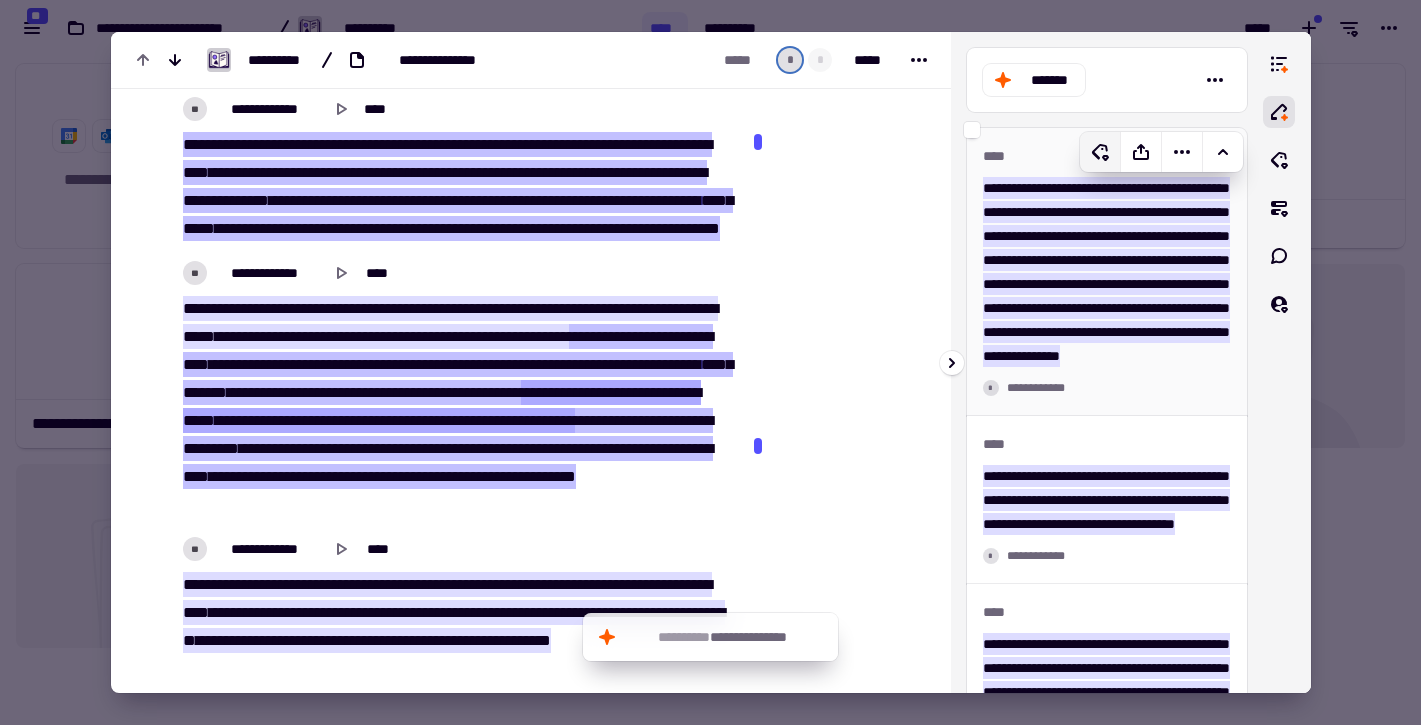click 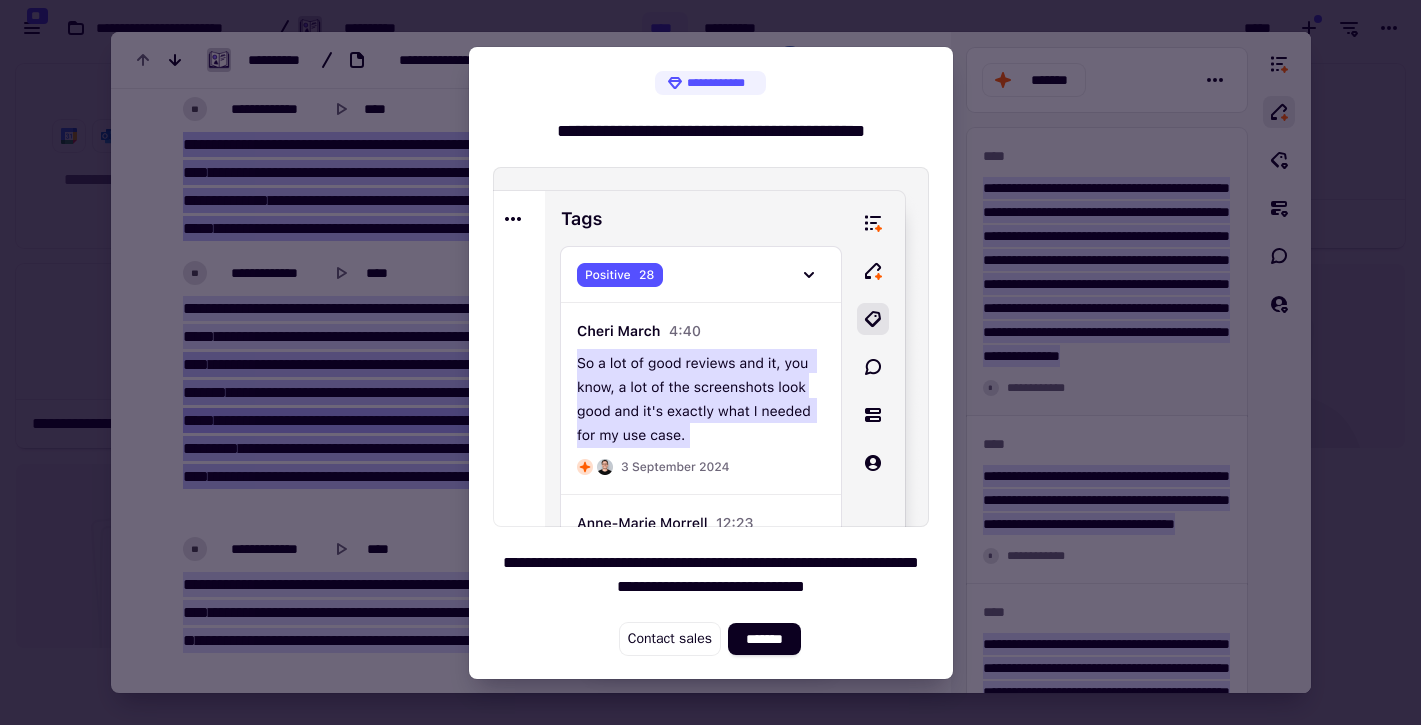 click at bounding box center (710, 362) 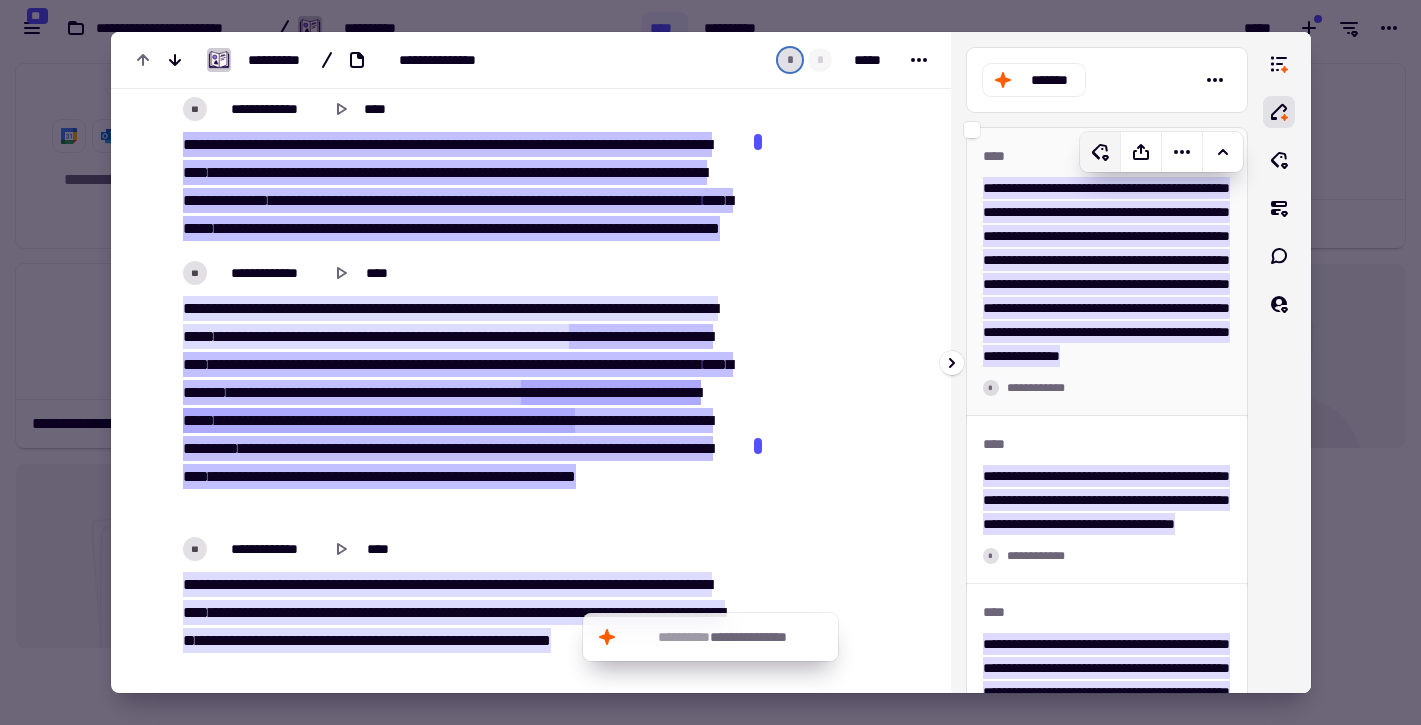 click 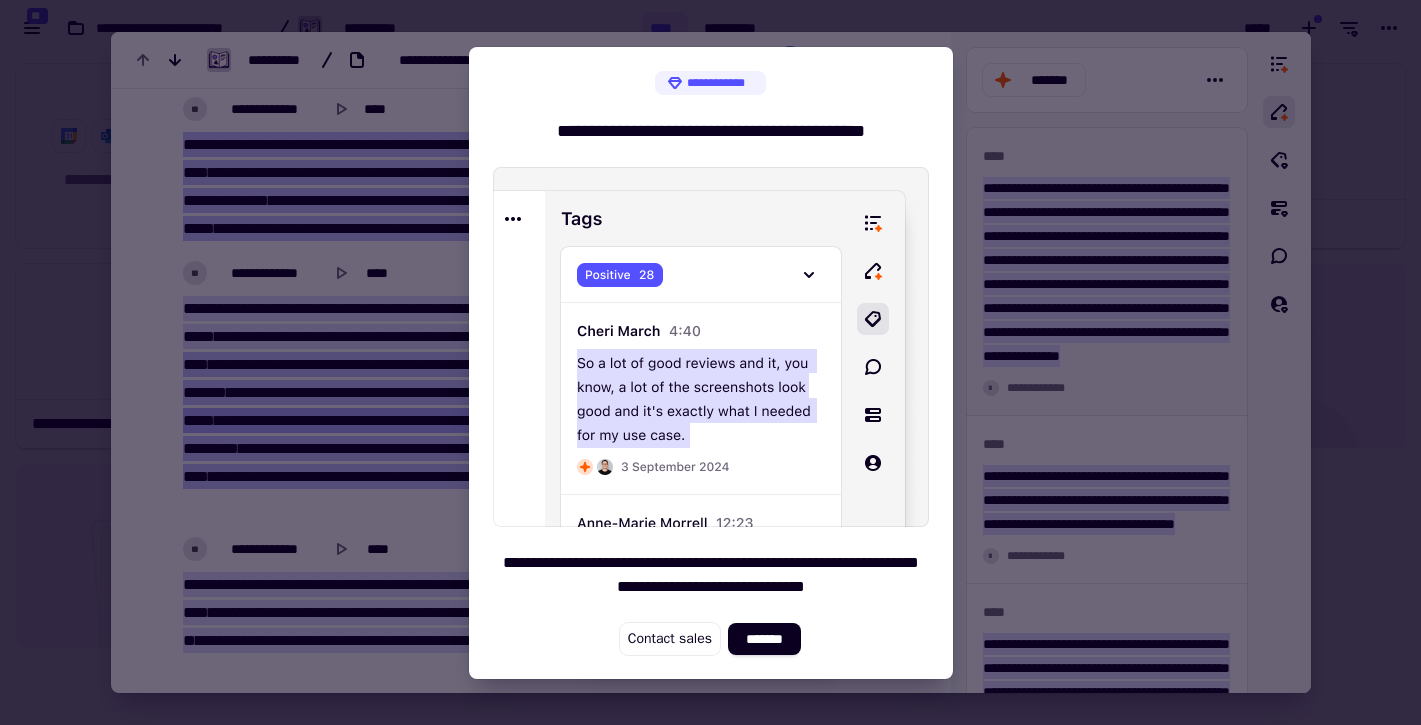 click at bounding box center (710, 362) 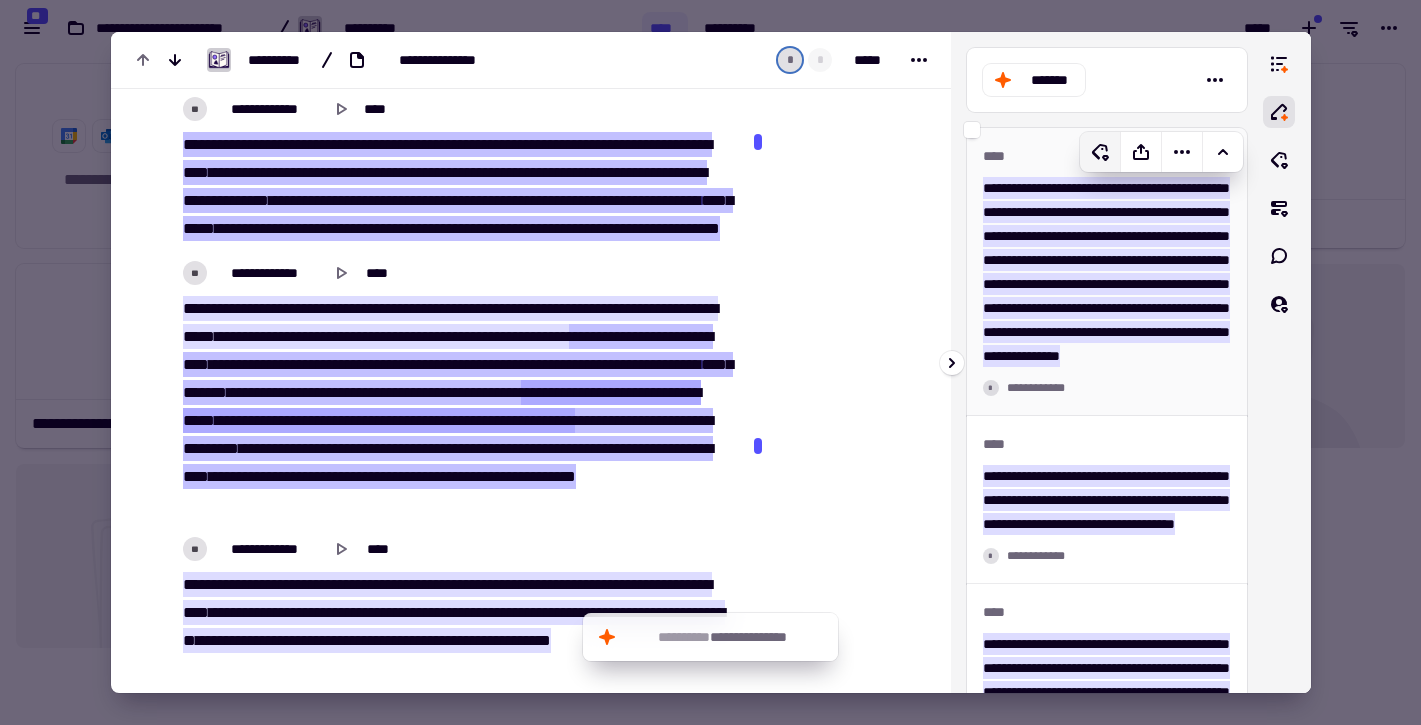 click 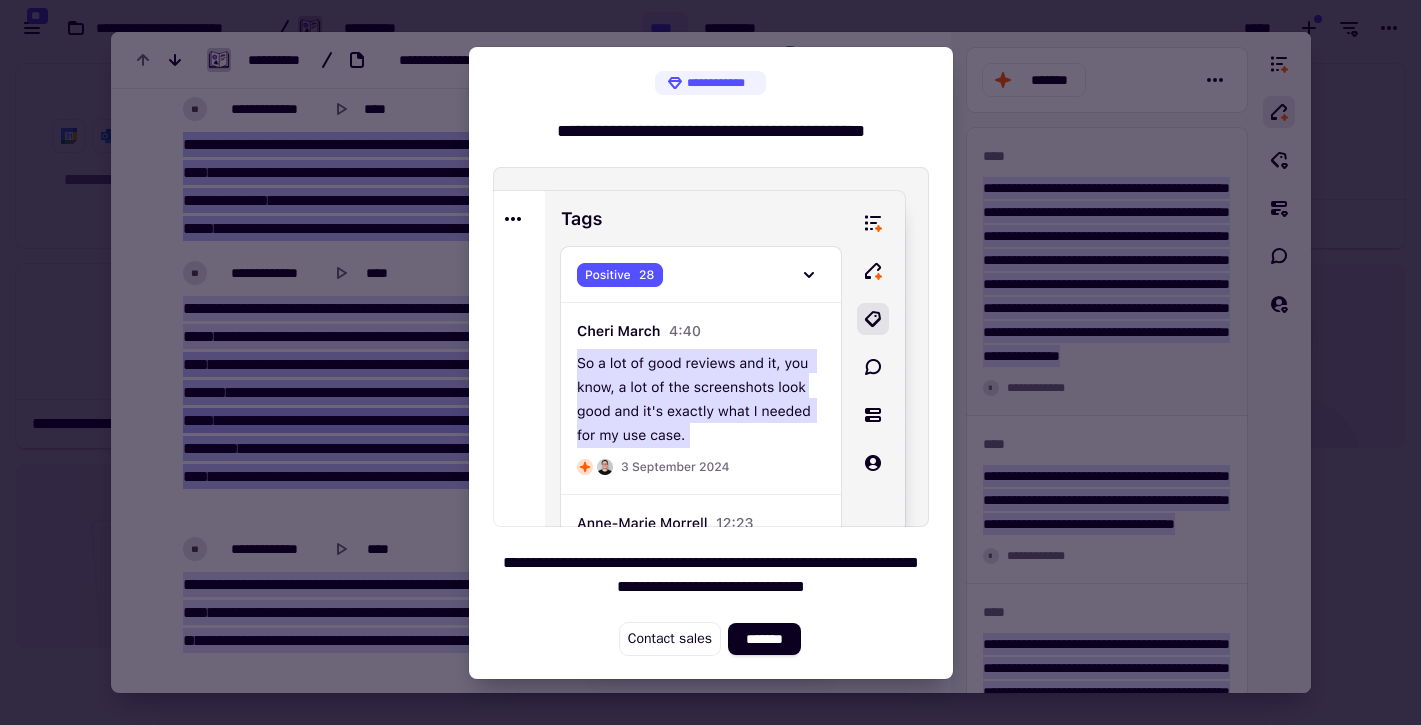 click at bounding box center [710, 362] 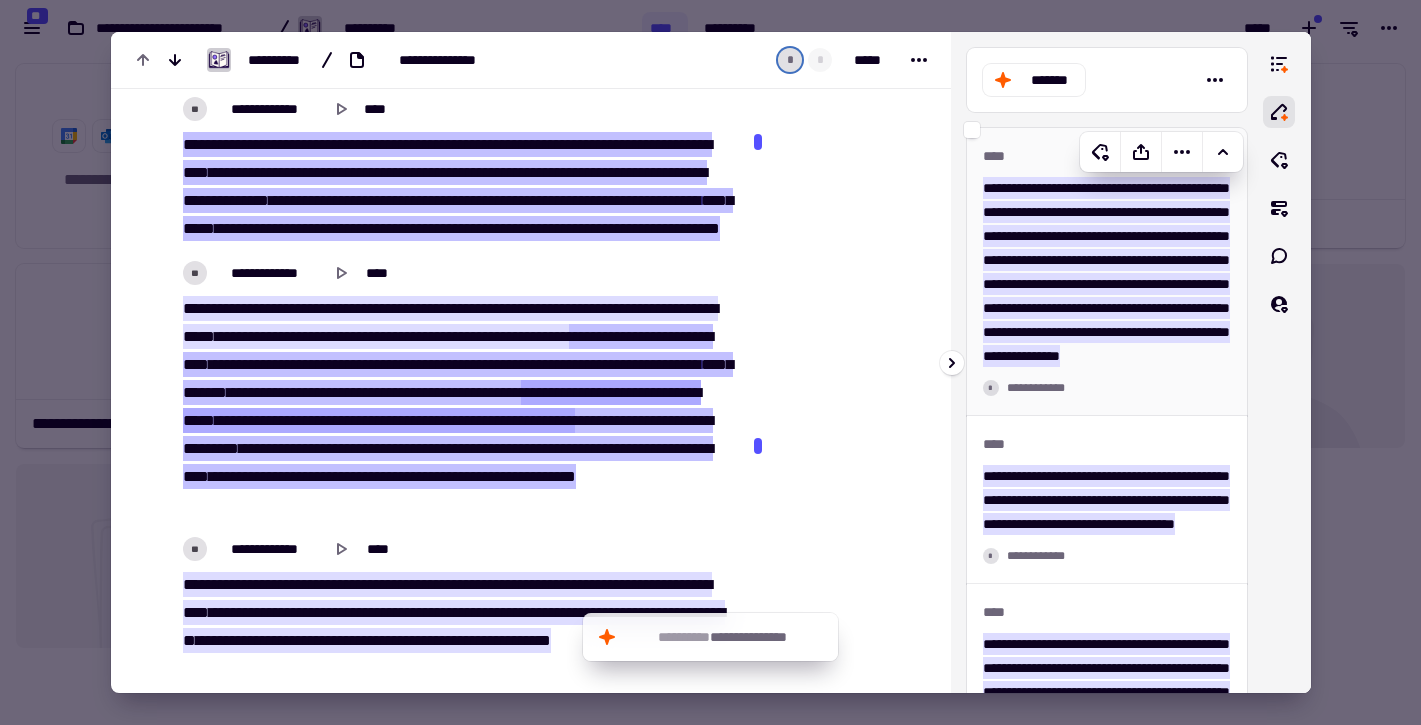 drag, startPoint x: 1096, startPoint y: 157, endPoint x: 1048, endPoint y: 140, distance: 50.92151 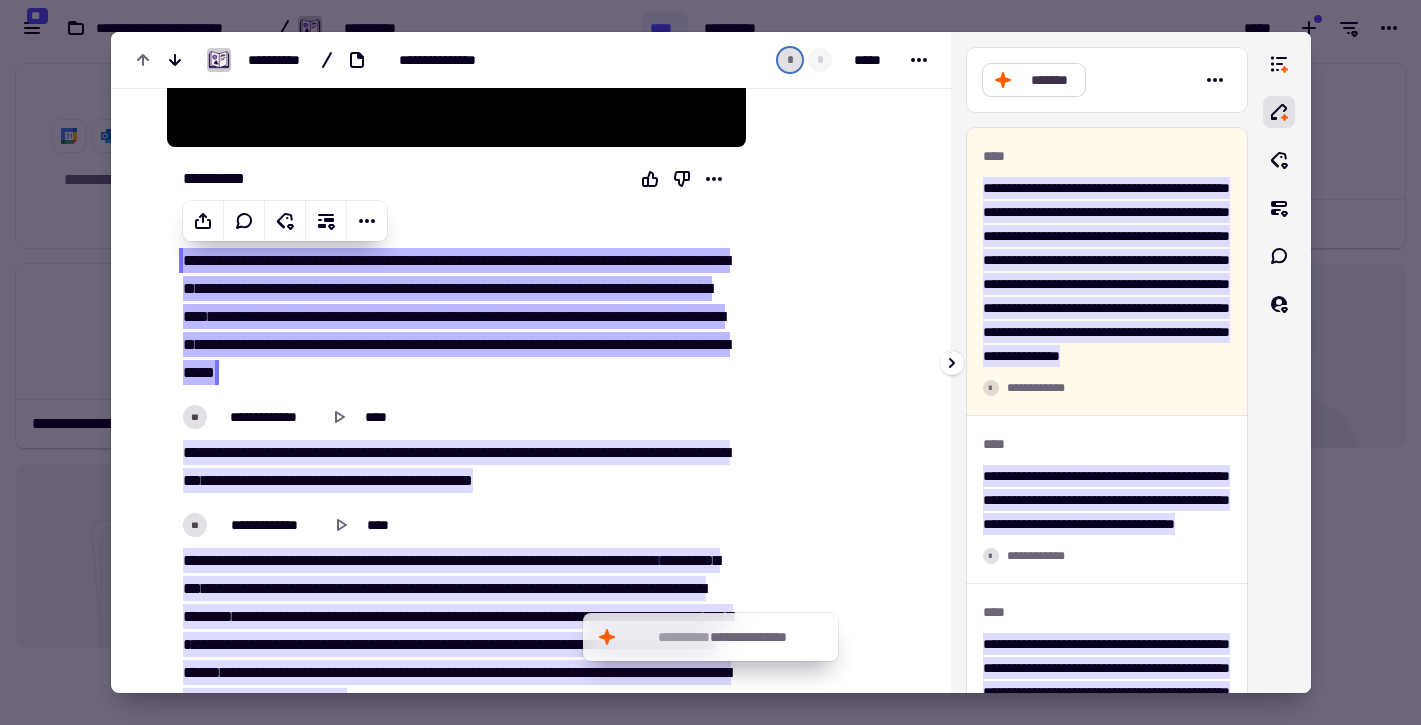 scroll, scrollTop: 333, scrollLeft: 0, axis: vertical 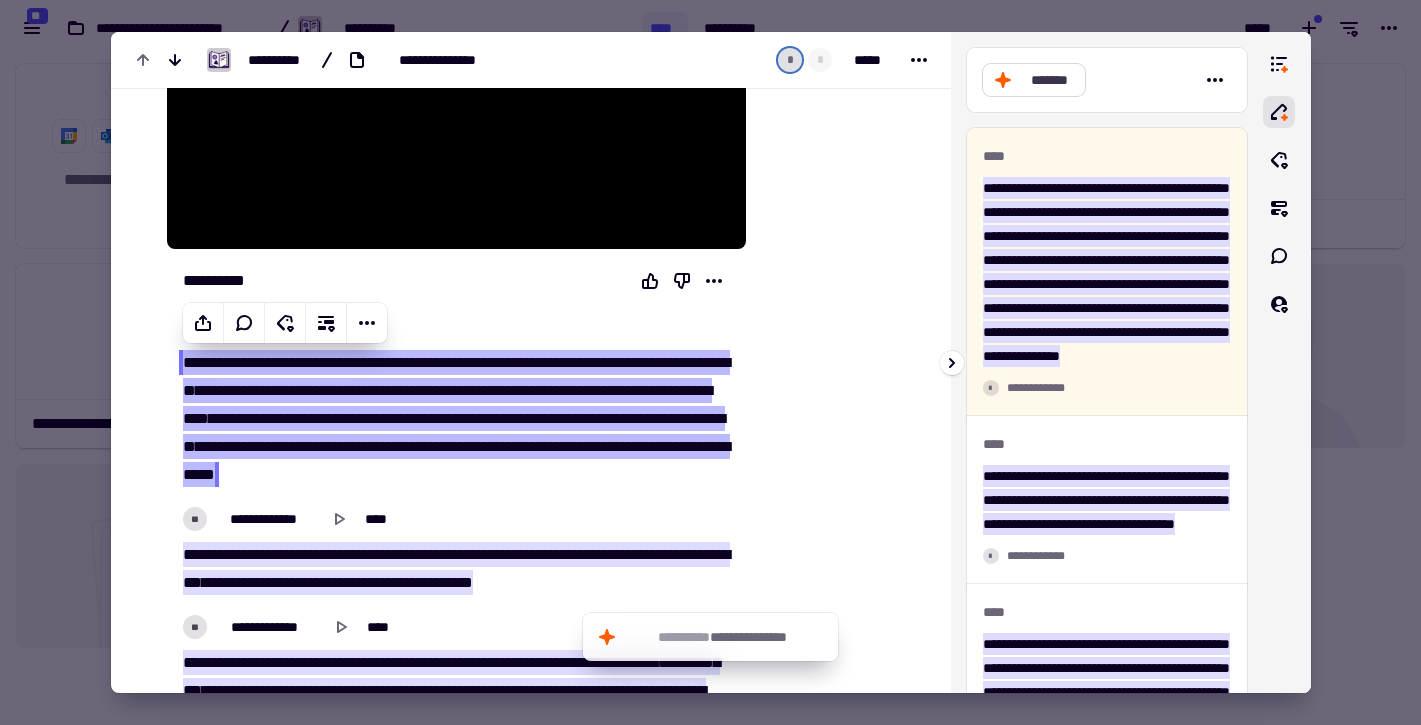 click on "*******" 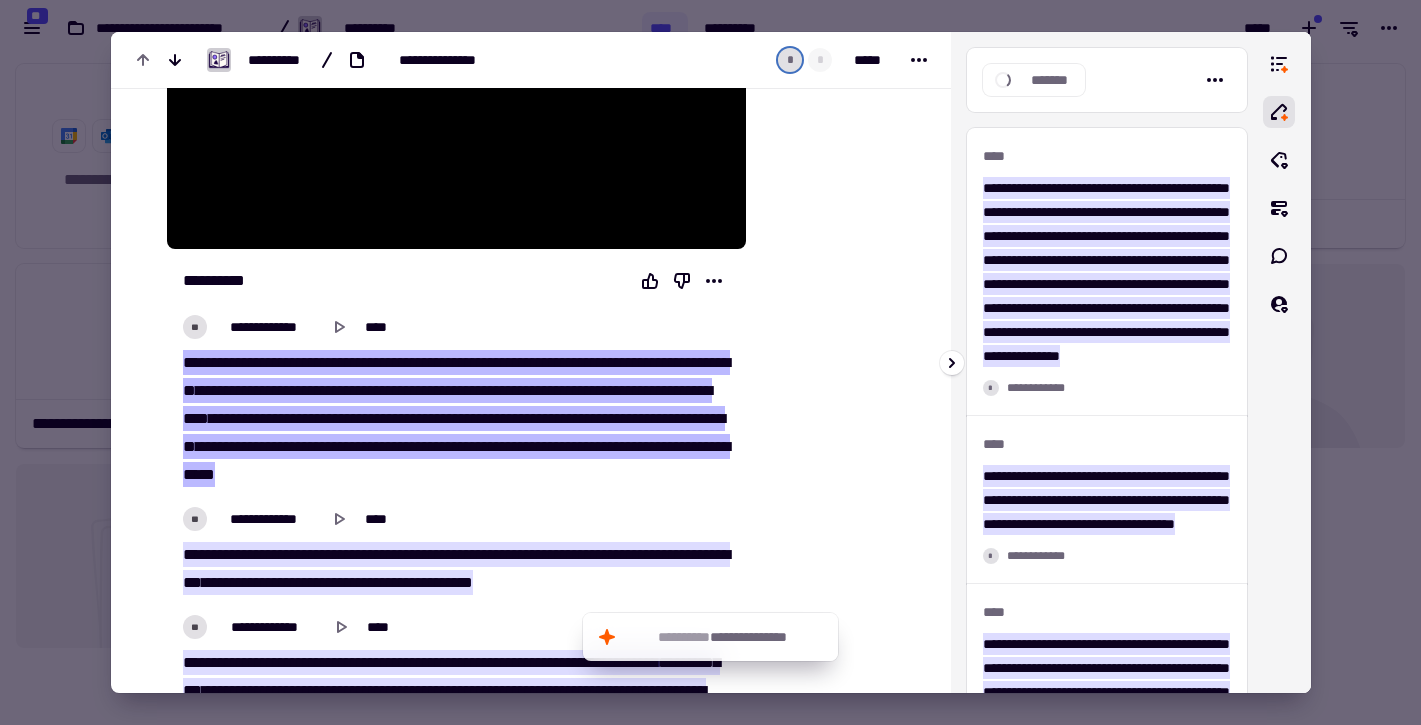 type on "****" 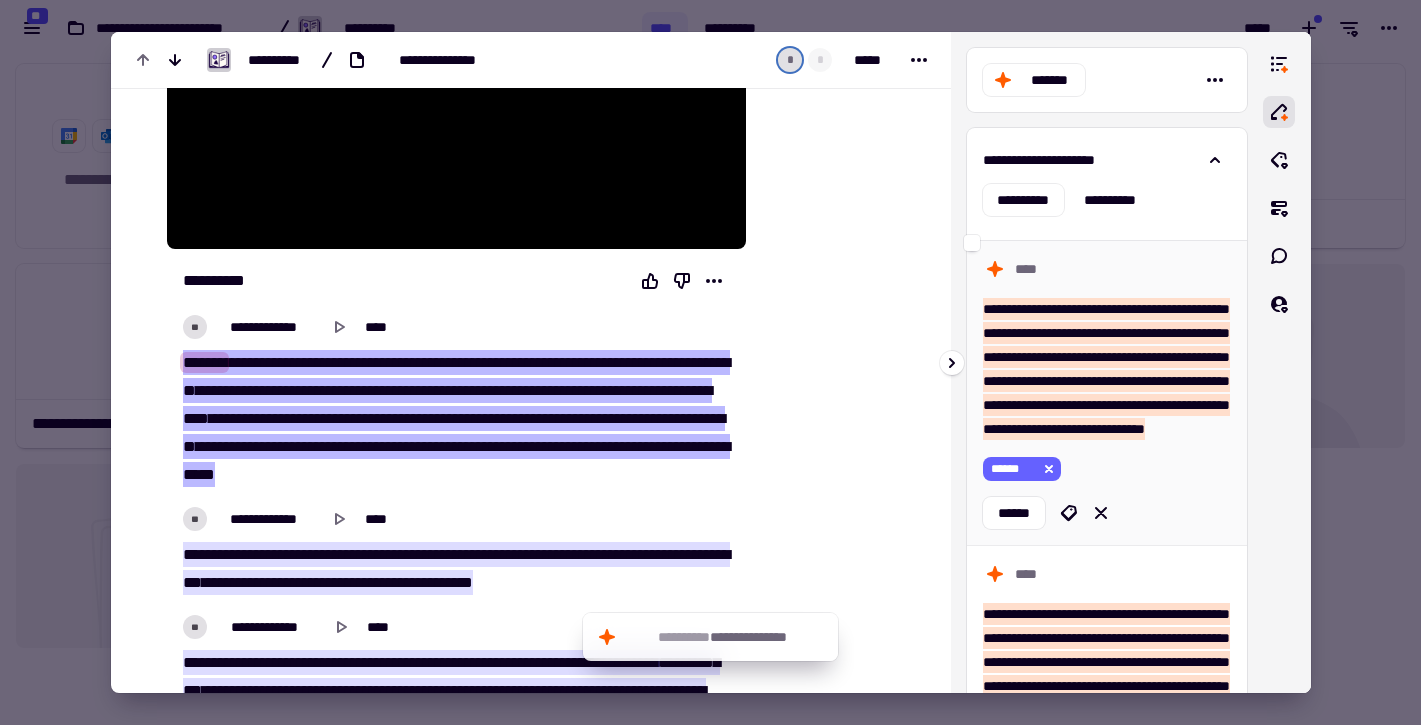 click on "******" at bounding box center [1010, 469] 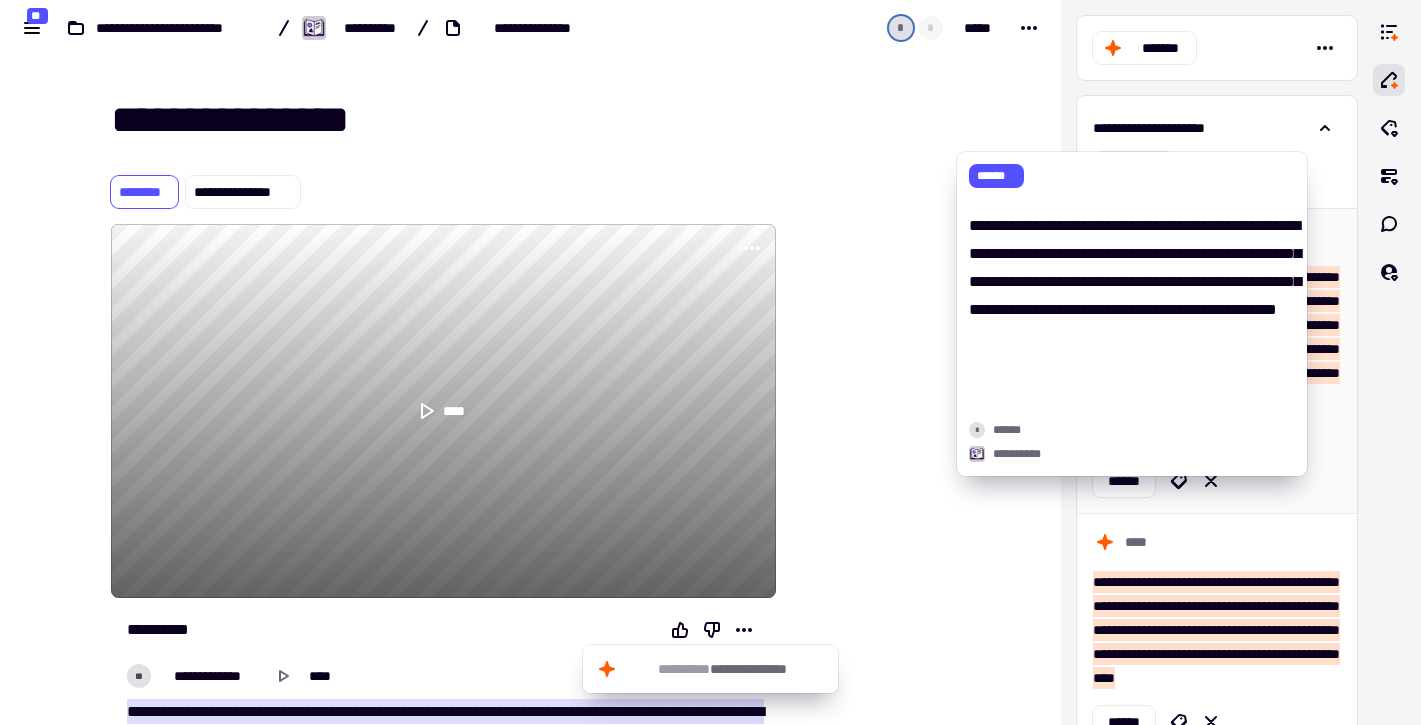 click on "******" at bounding box center (1120, 437) 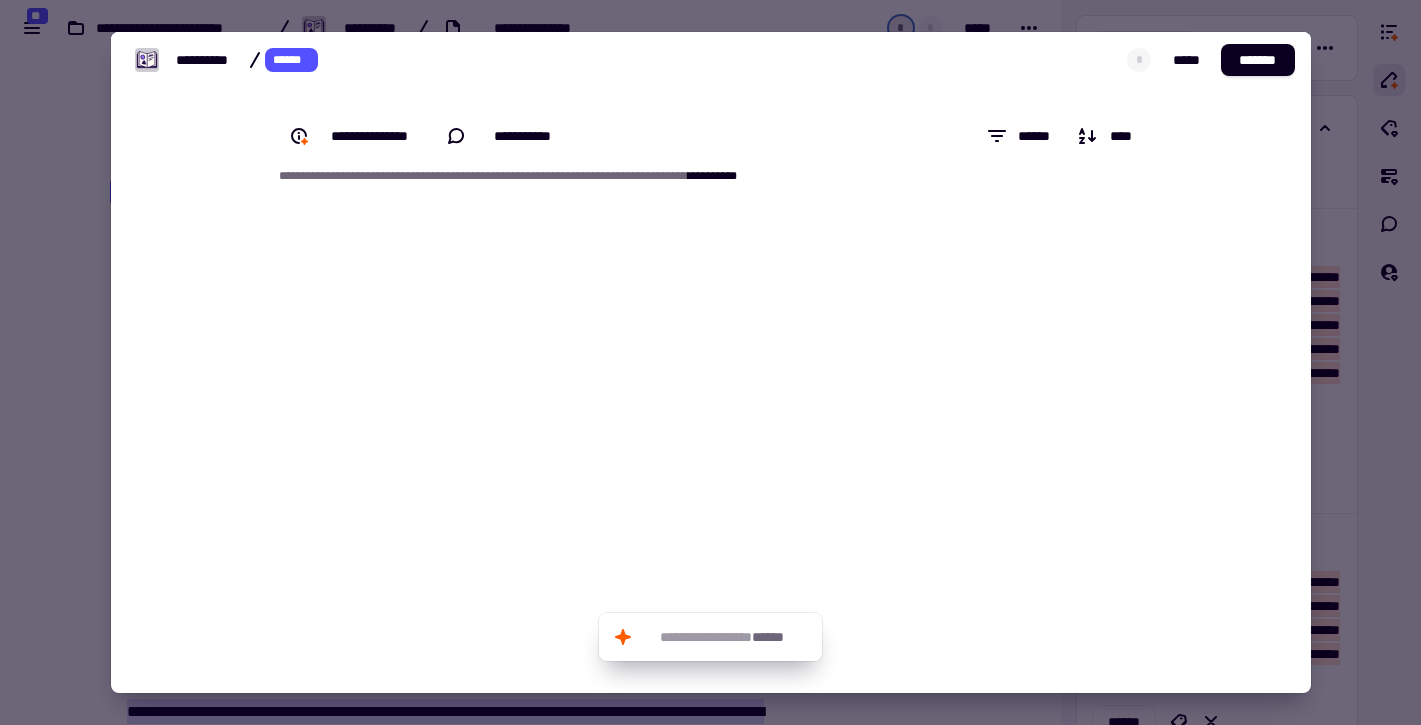 click at bounding box center (710, 362) 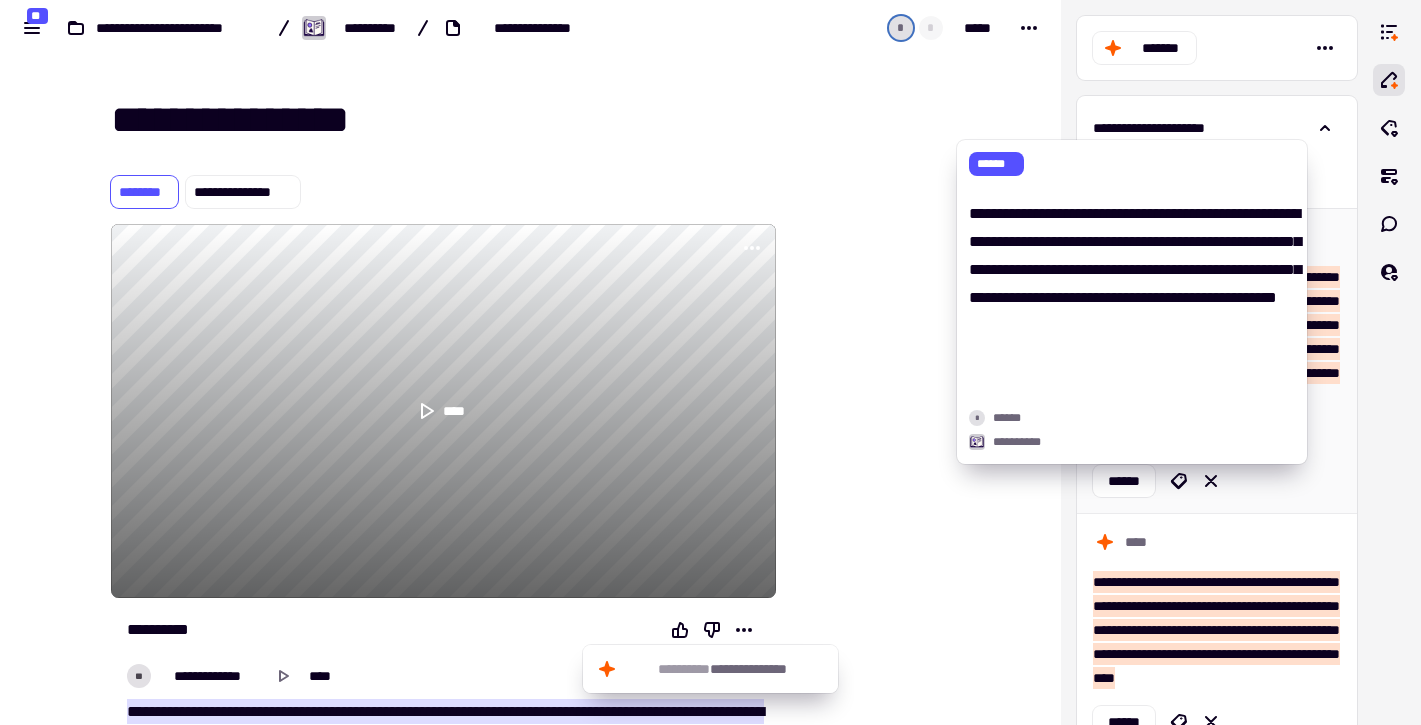 click on "******" at bounding box center [1120, 437] 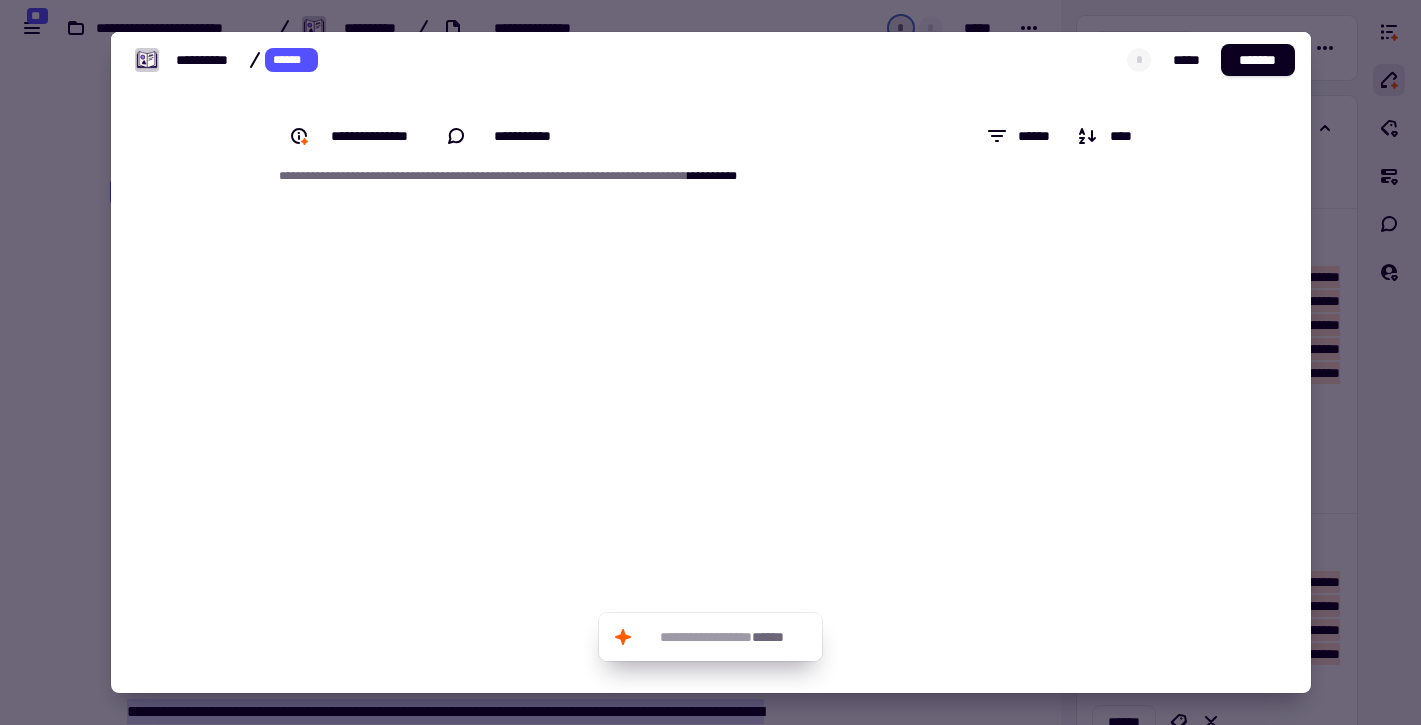 click at bounding box center [710, 362] 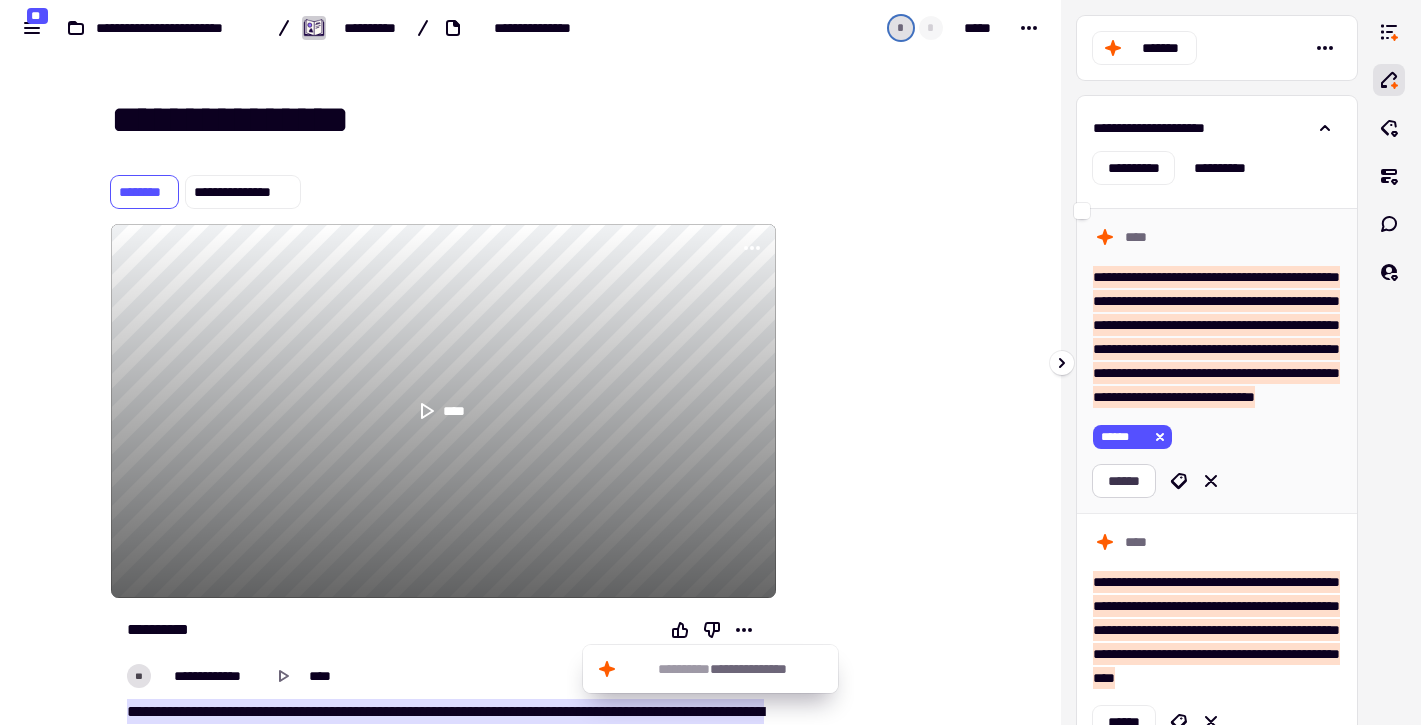 click on "******" 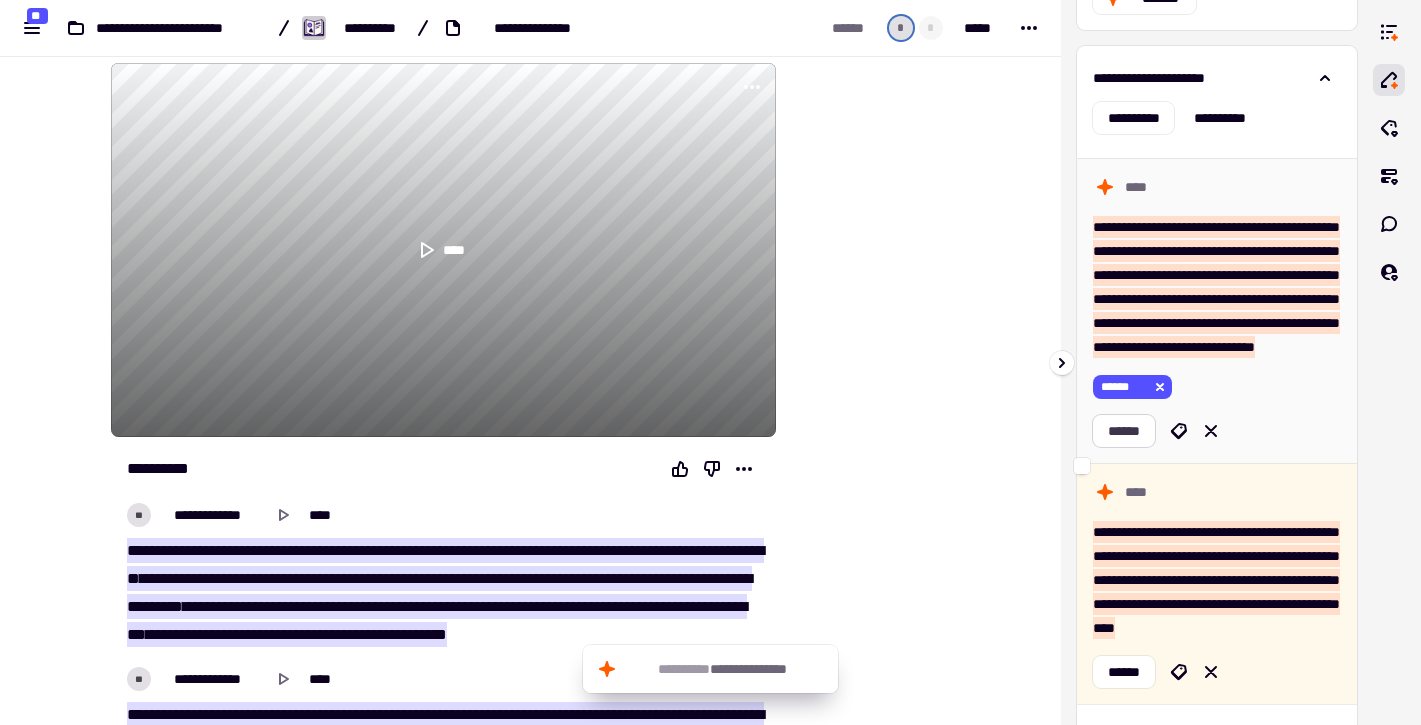 scroll, scrollTop: 662, scrollLeft: 0, axis: vertical 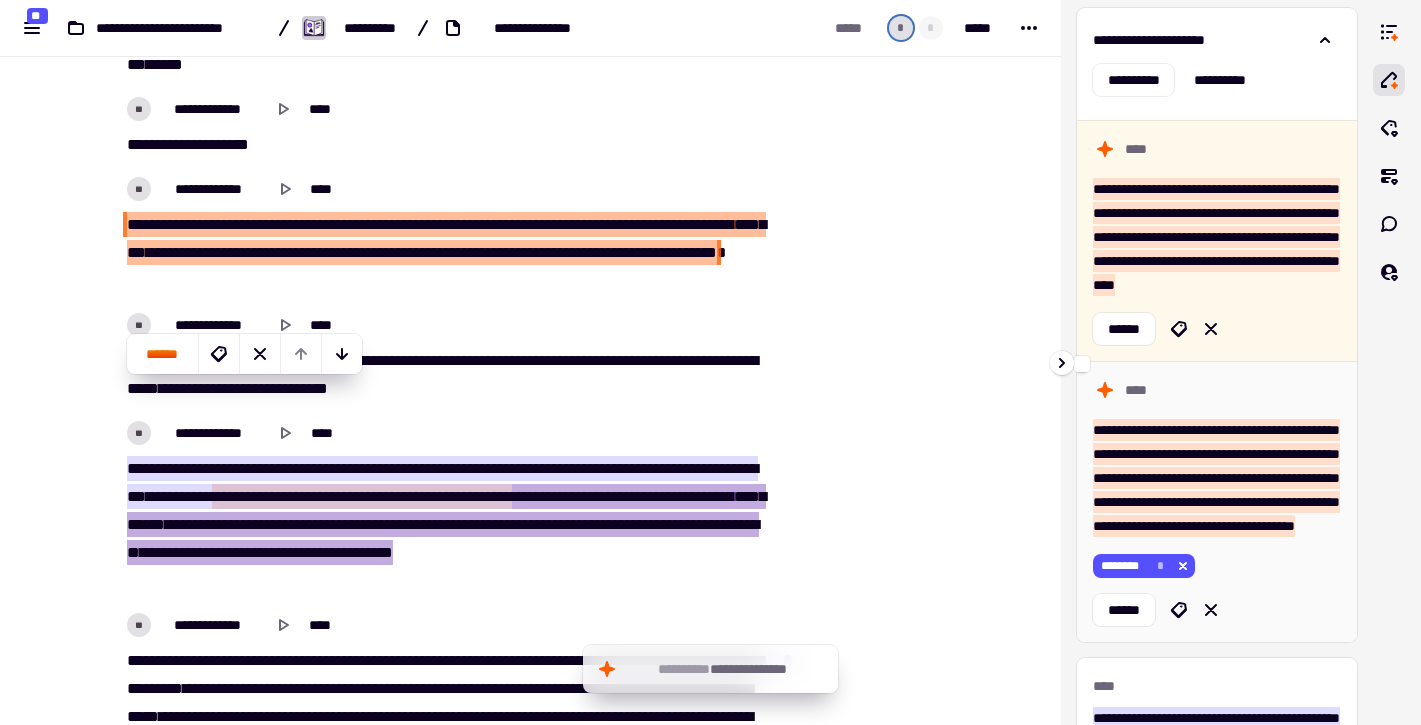 click on "**********" at bounding box center (1217, 501) 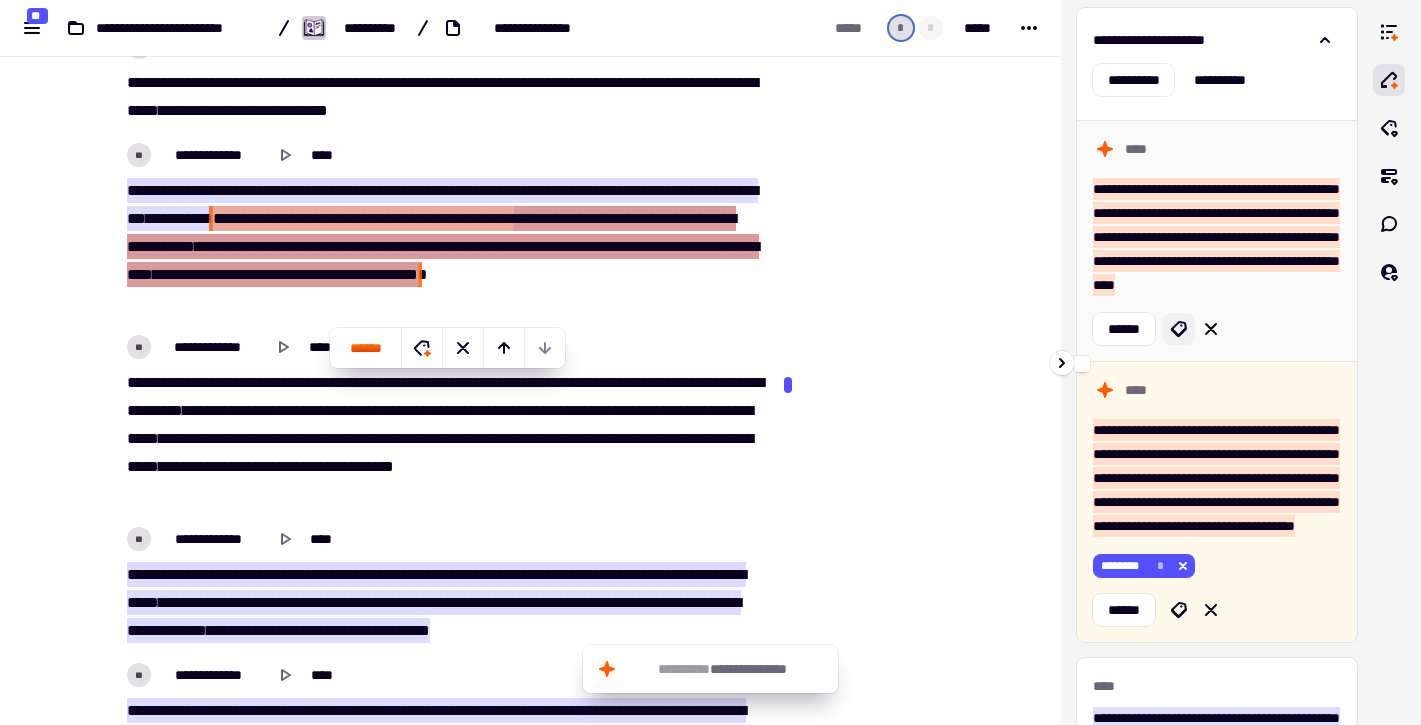 scroll, scrollTop: 3165, scrollLeft: 0, axis: vertical 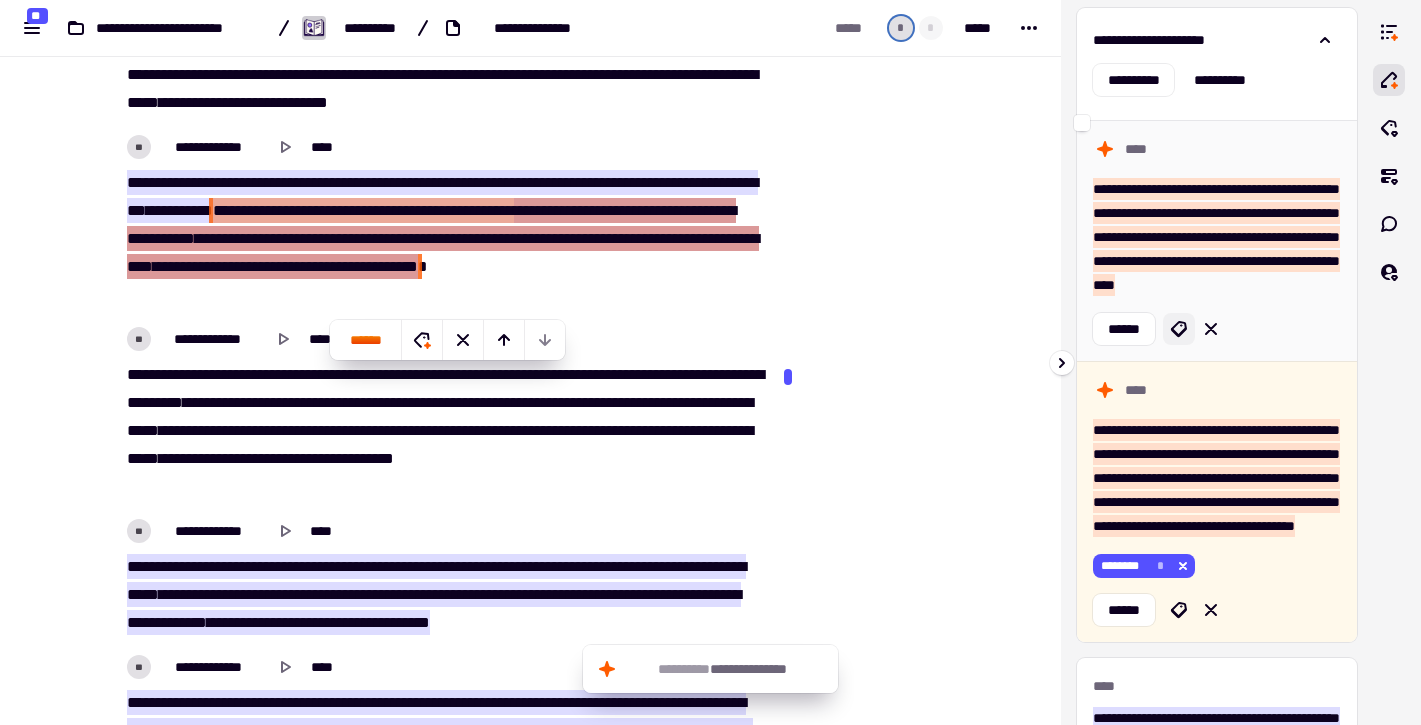 click 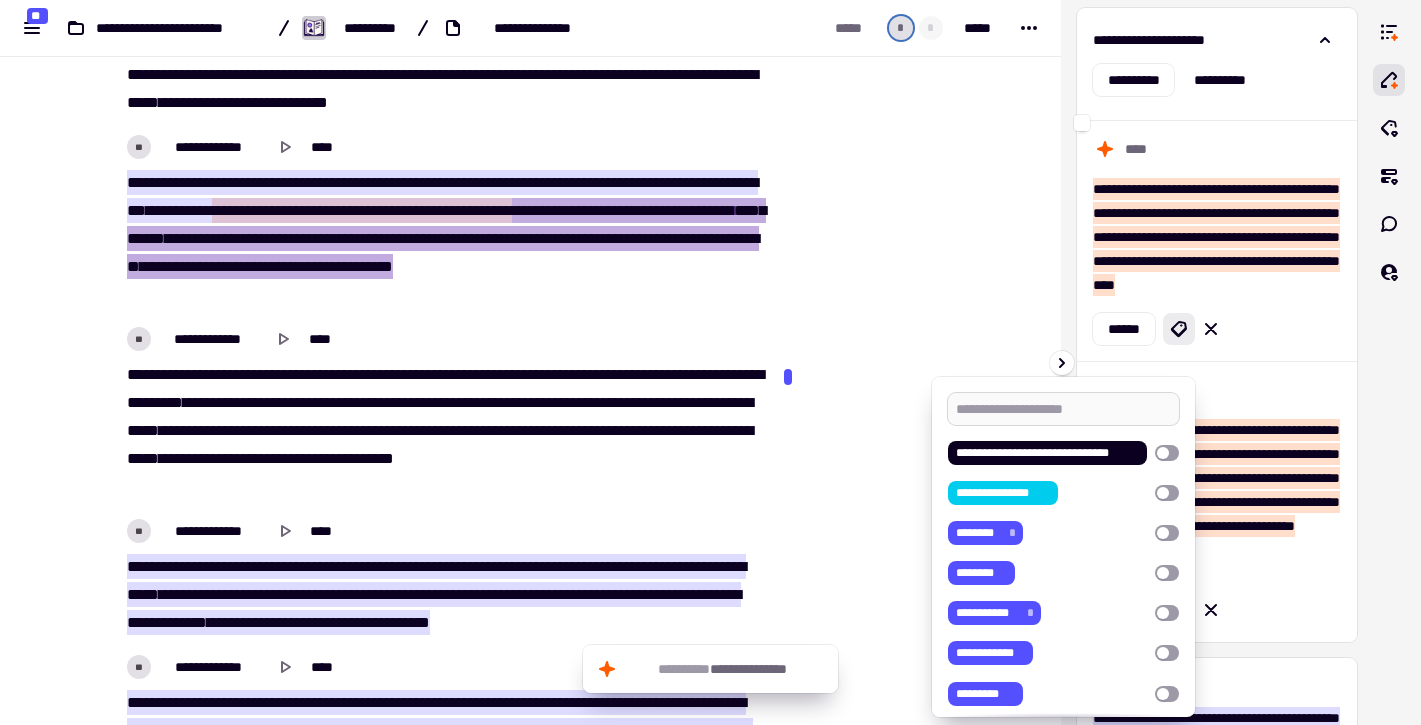 click at bounding box center [1064, 409] 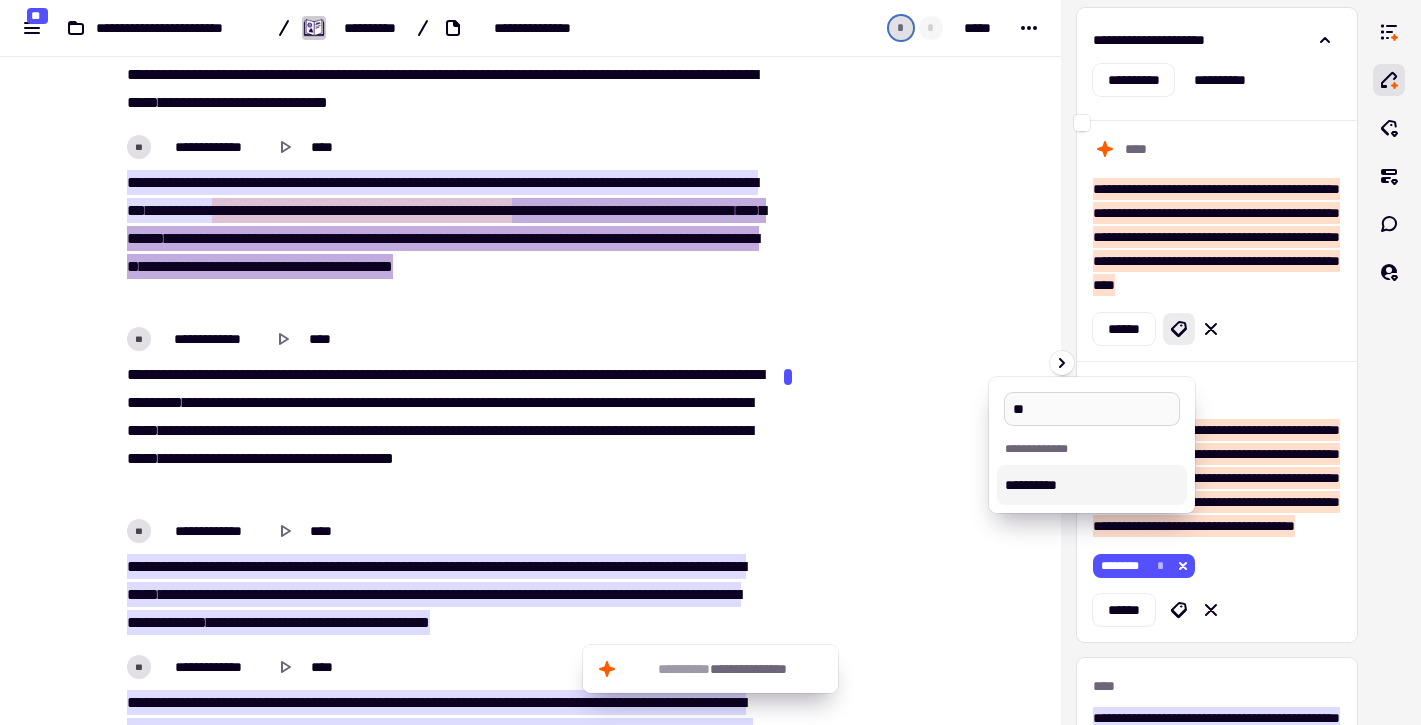type on "*" 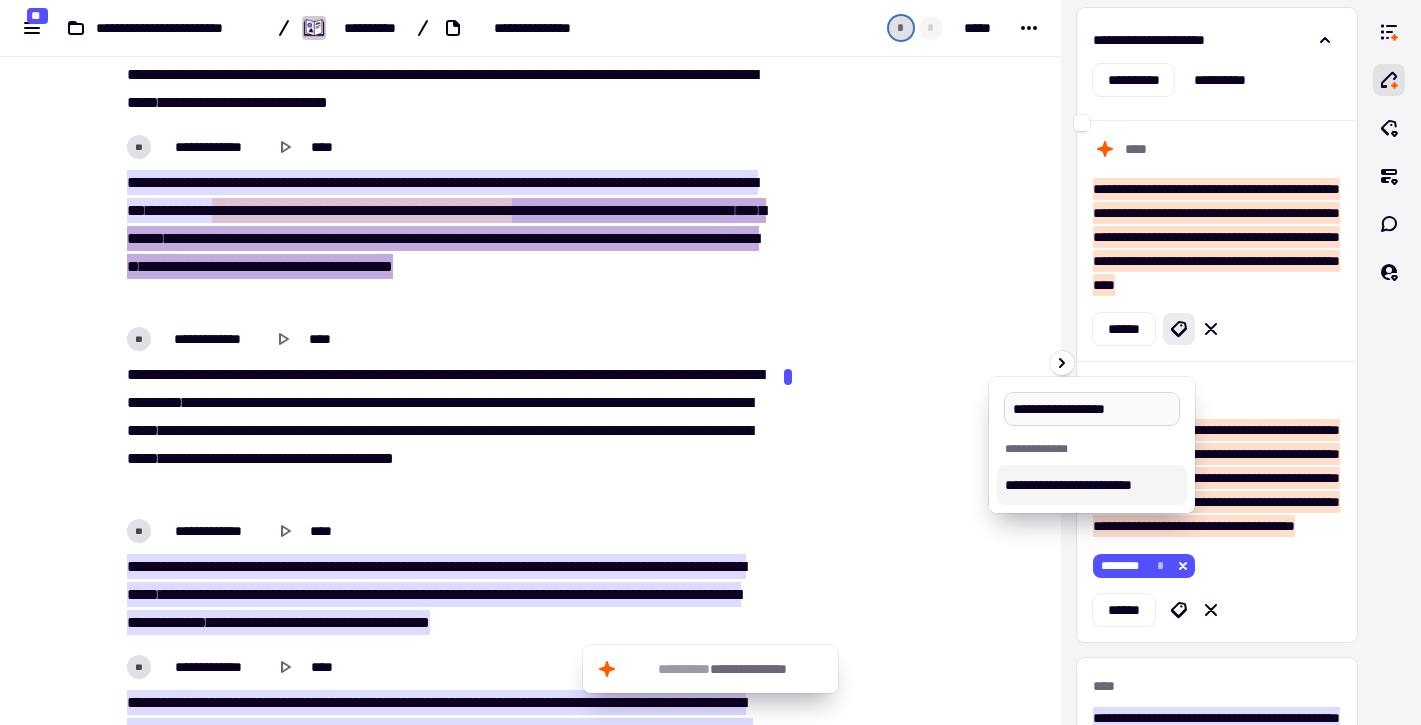 type on "**********" 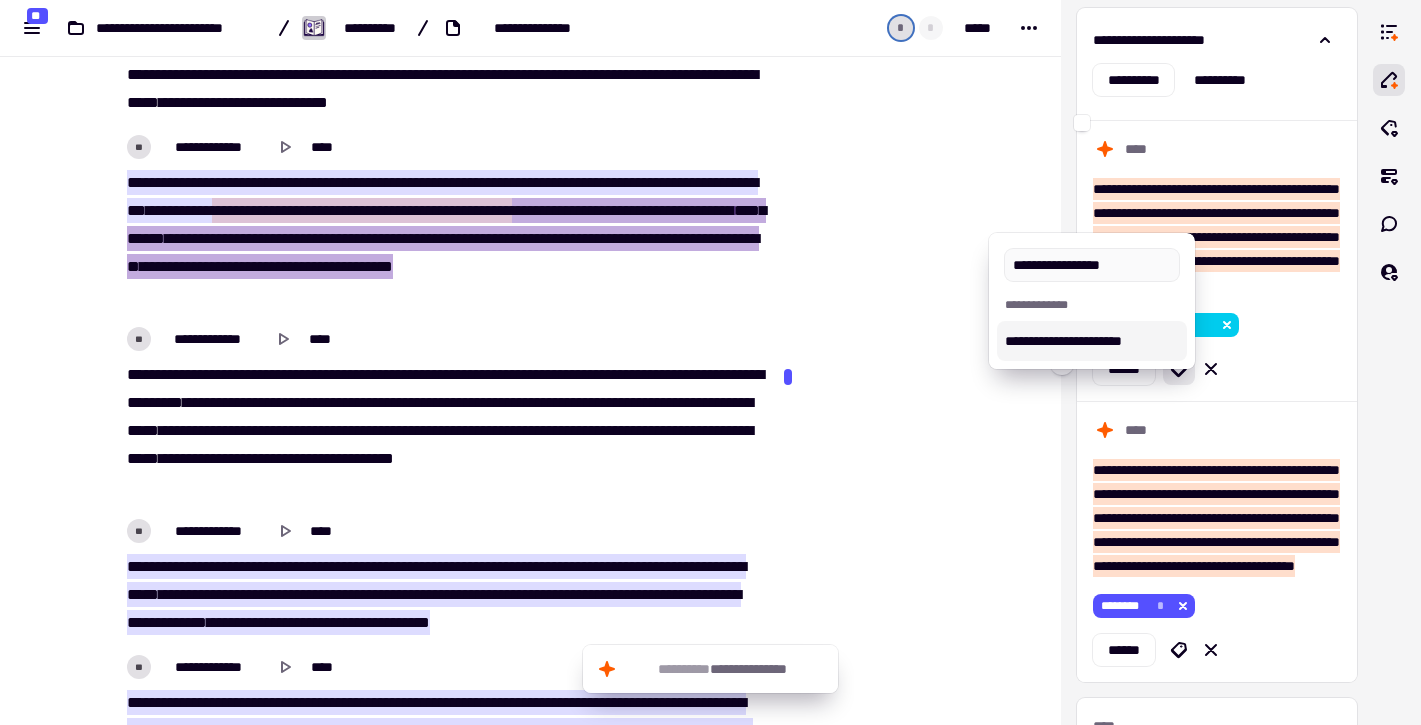 type on "**********" 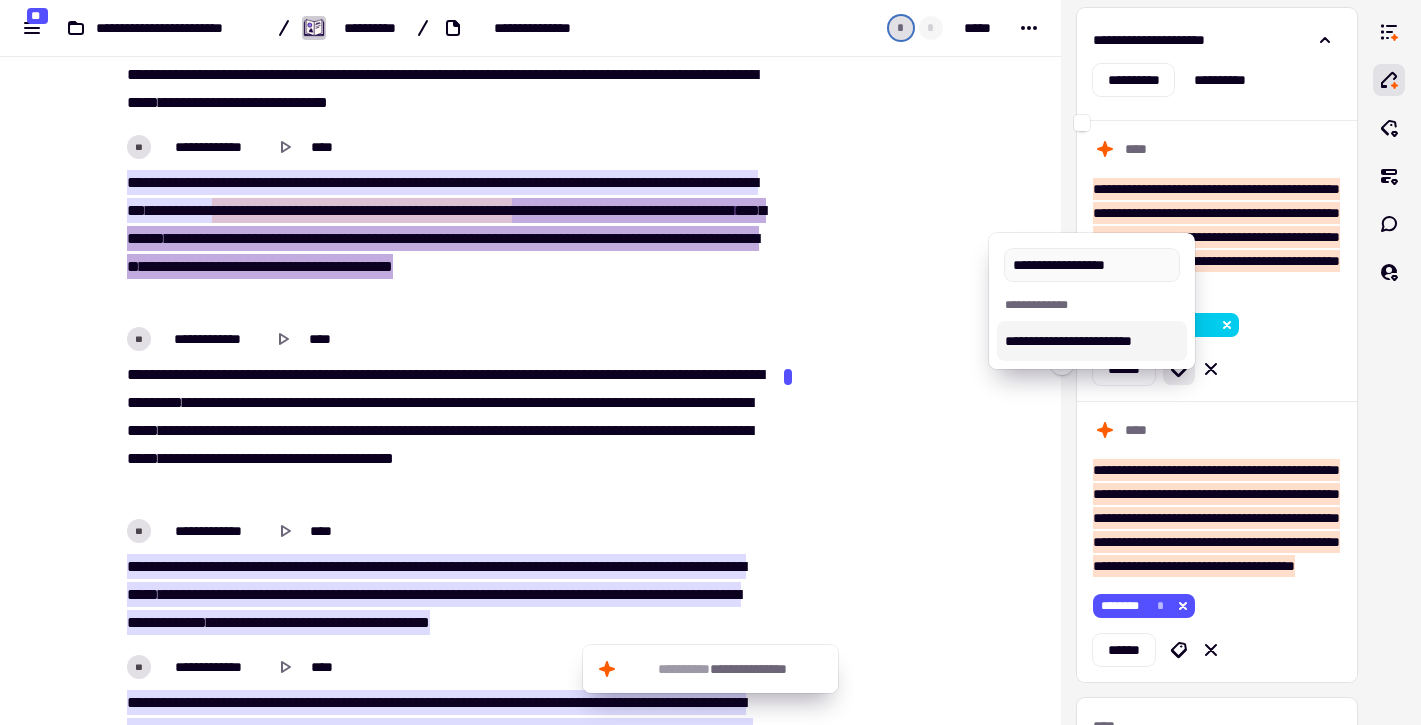type 